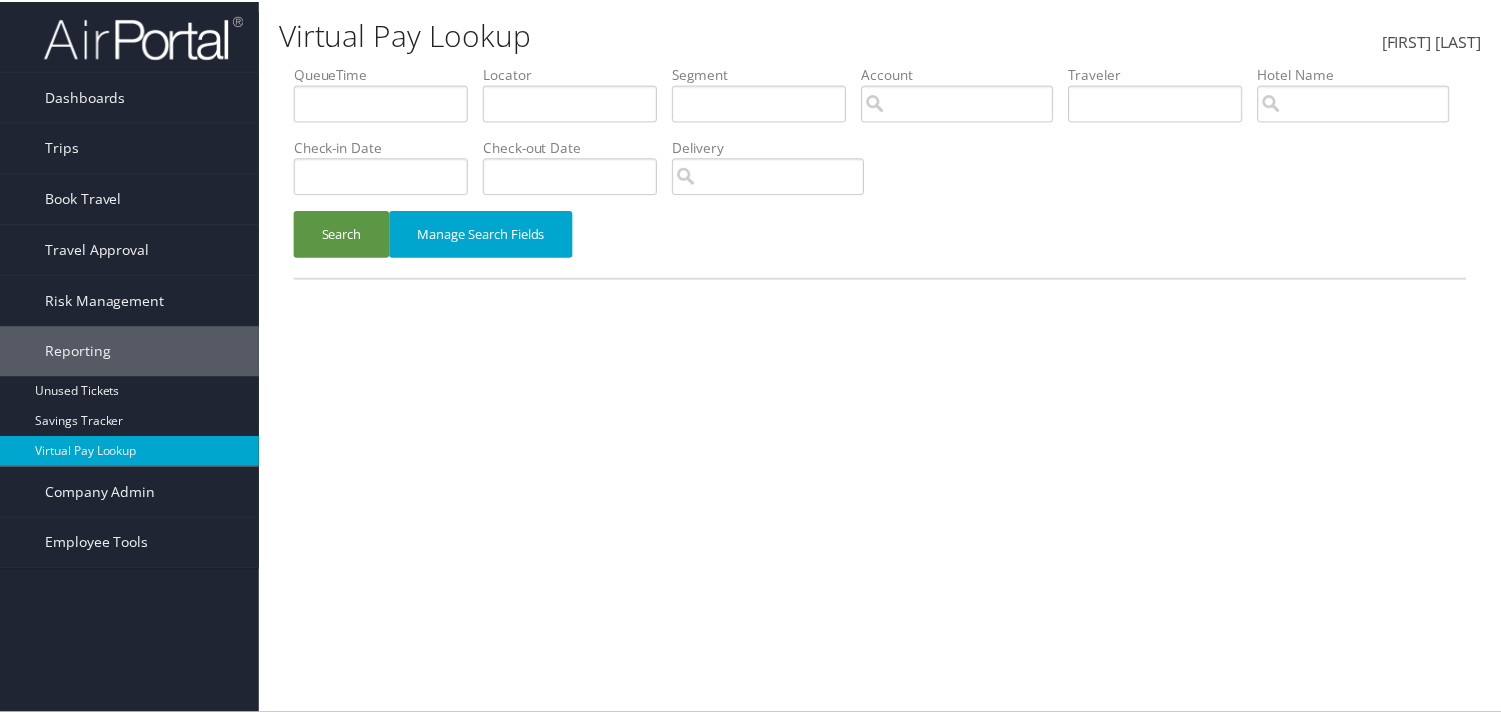 scroll, scrollTop: 0, scrollLeft: 0, axis: both 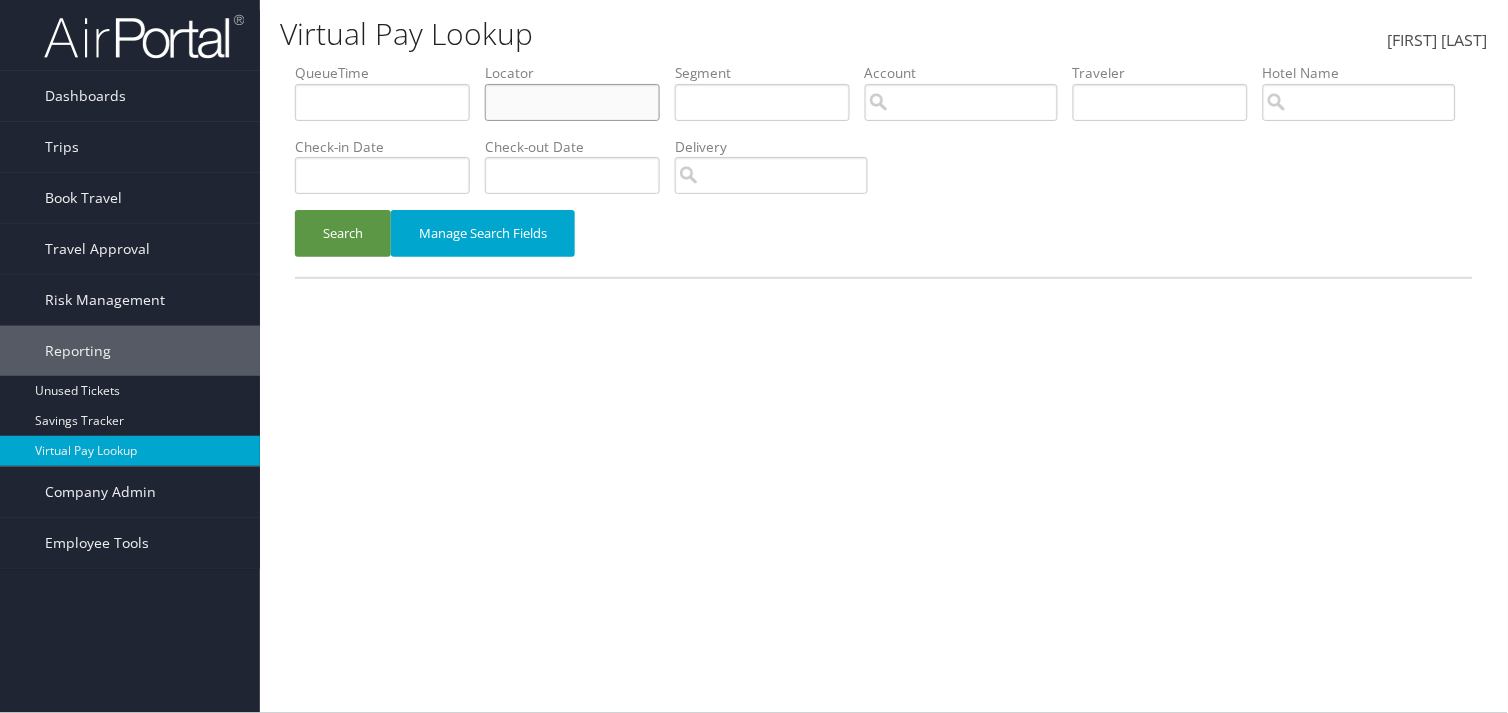 click at bounding box center [382, 102] 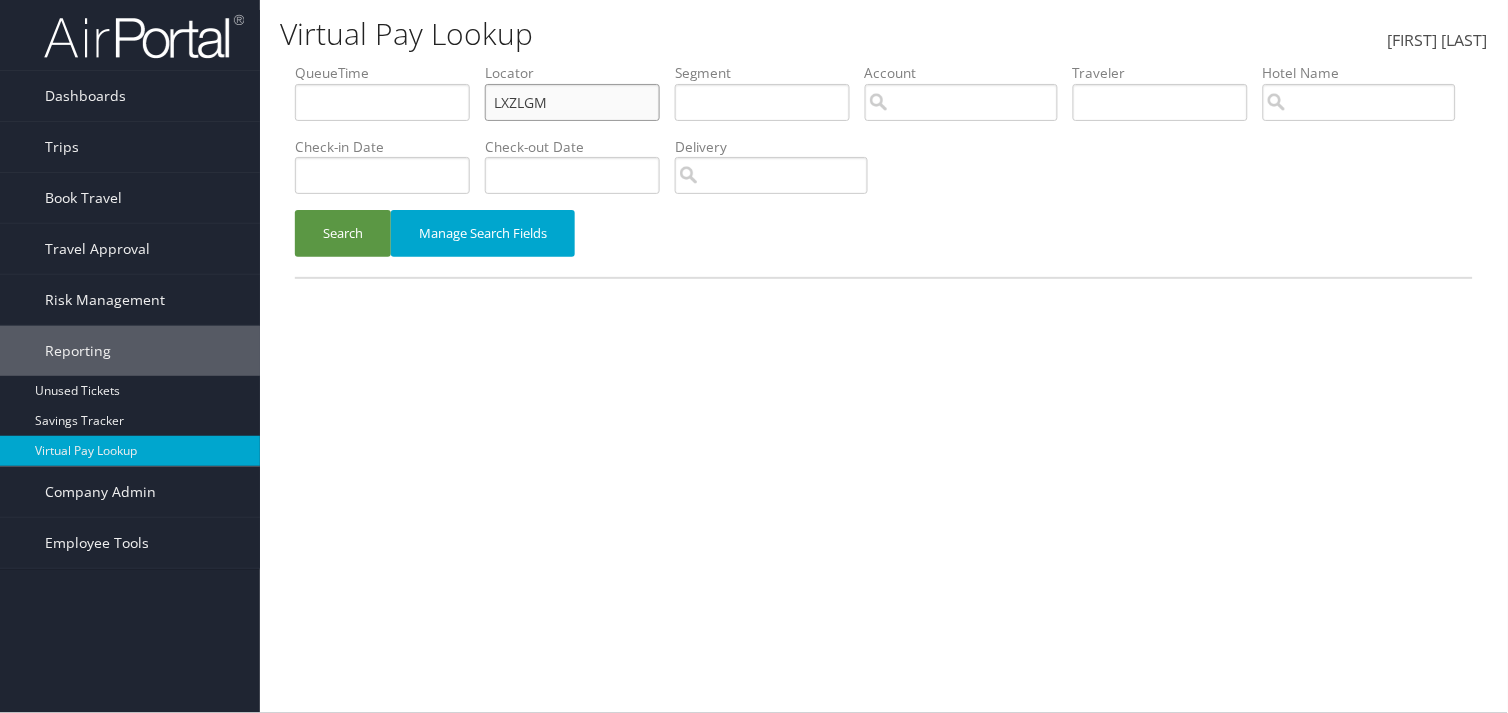 click on "LXZLGM" at bounding box center (382, 102) 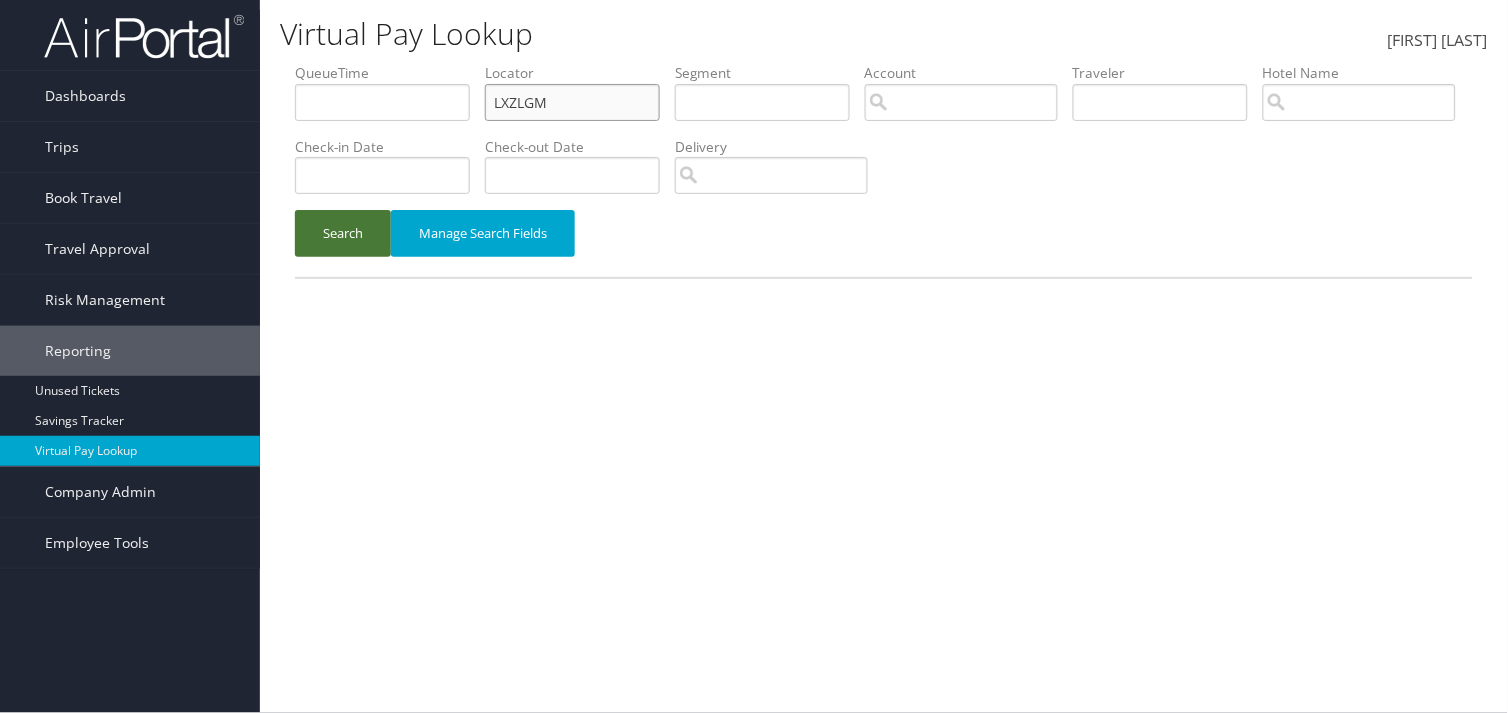 type on "LXZLGM" 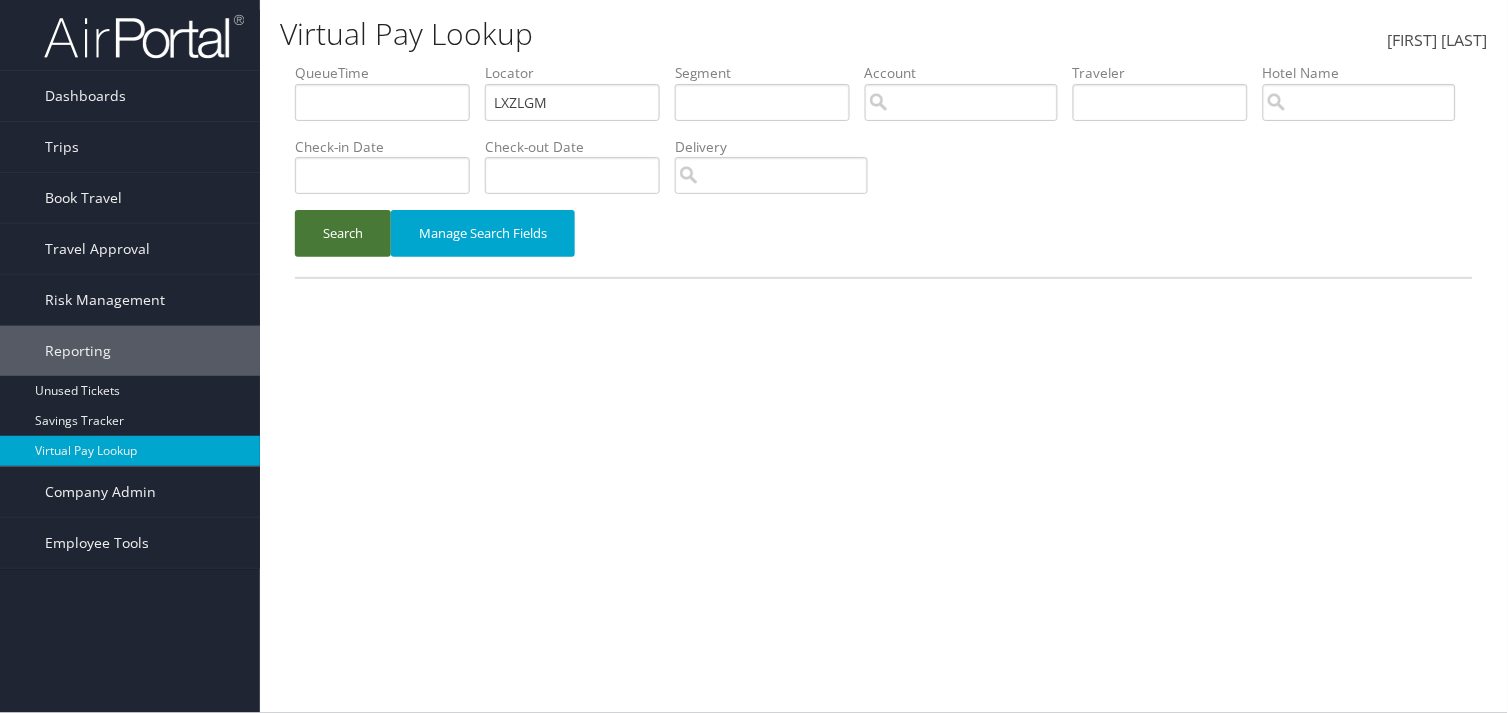 click on "Search" at bounding box center [343, 233] 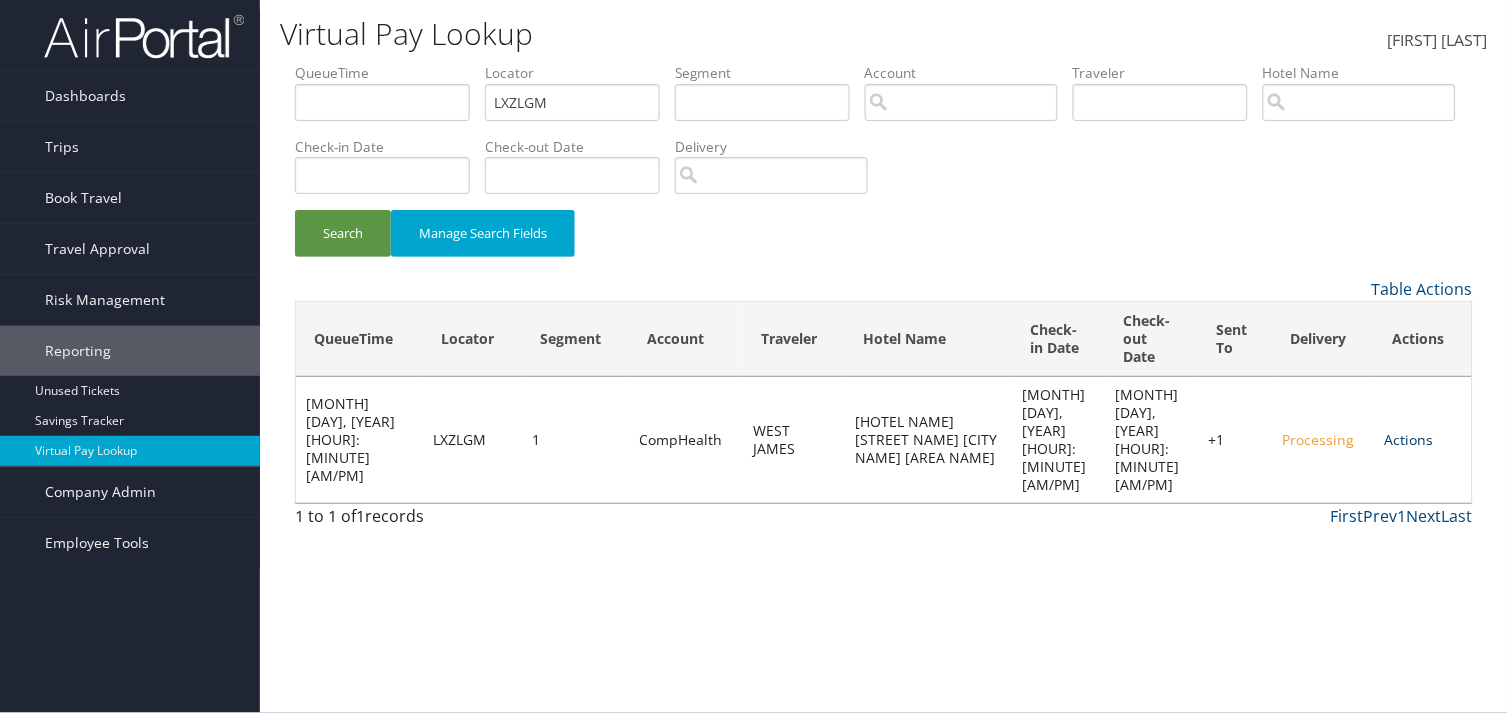 click on "Actions" at bounding box center (1409, 439) 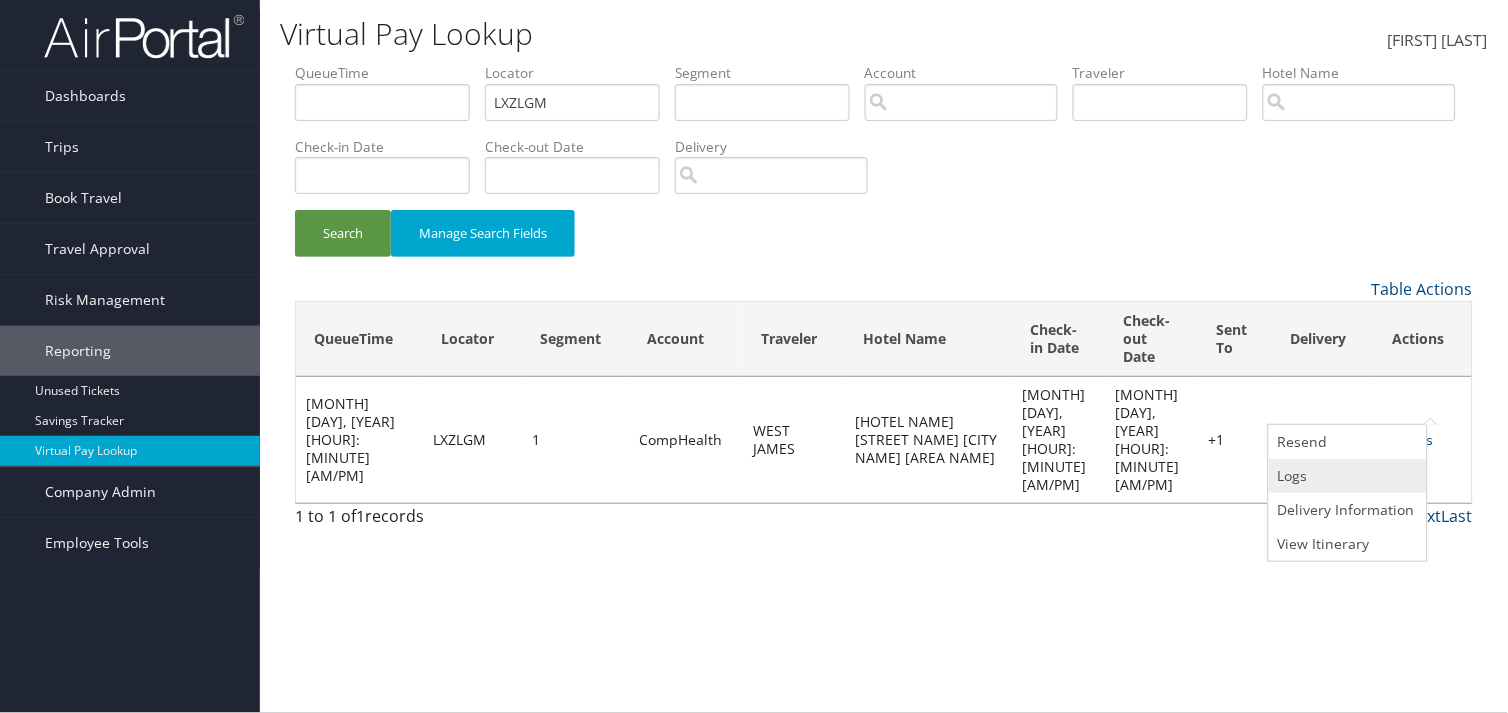 click on "Logs" at bounding box center (1345, 476) 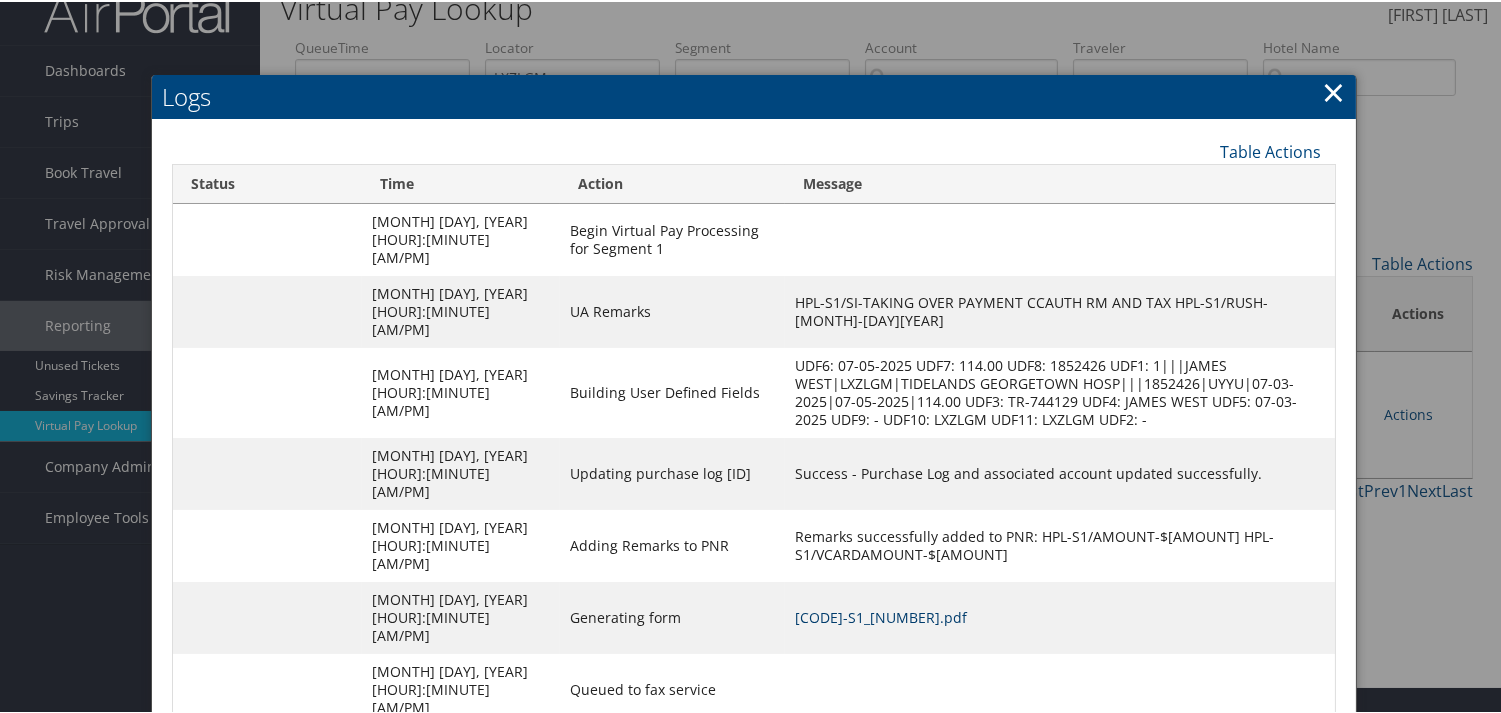 scroll, scrollTop: 40, scrollLeft: 0, axis: vertical 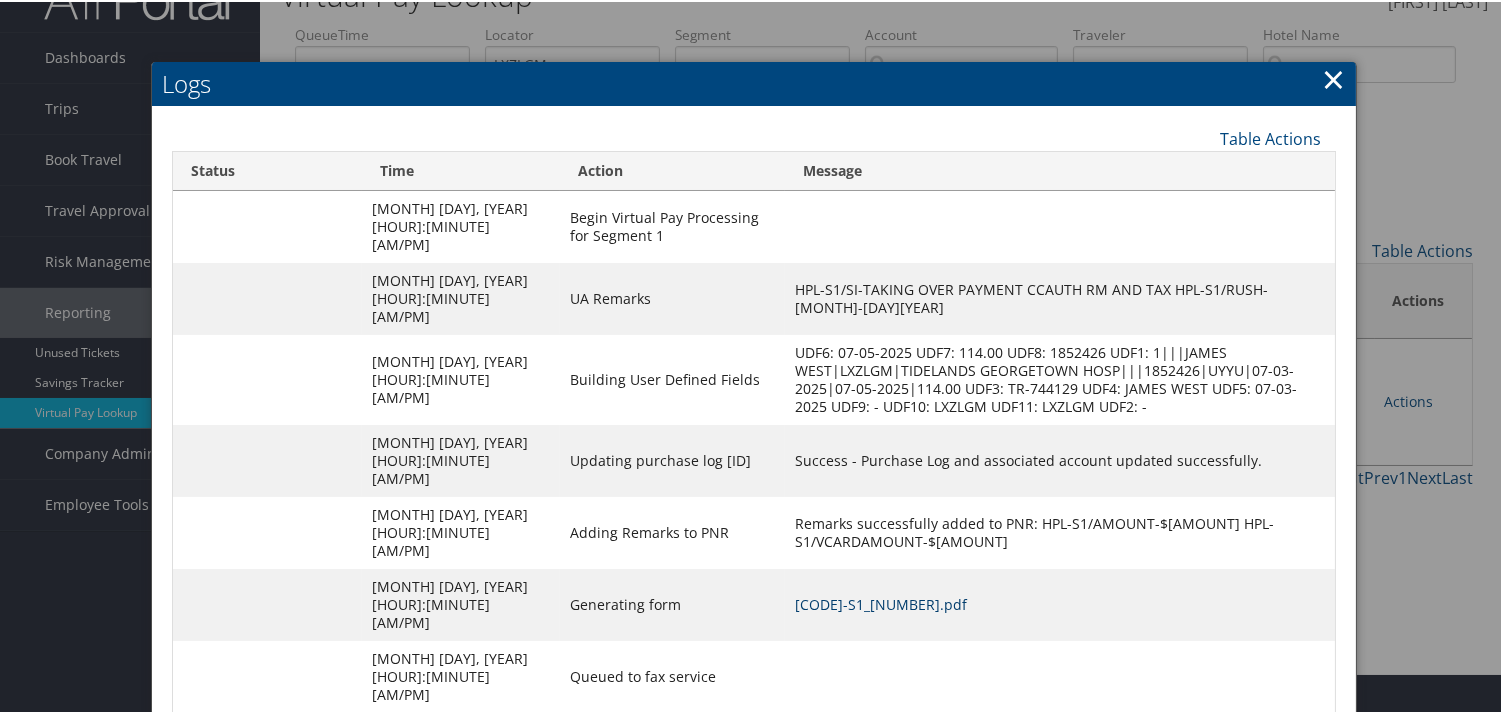 click on "LXZLGM-S1_1751480832192.pdf" at bounding box center [881, 602] 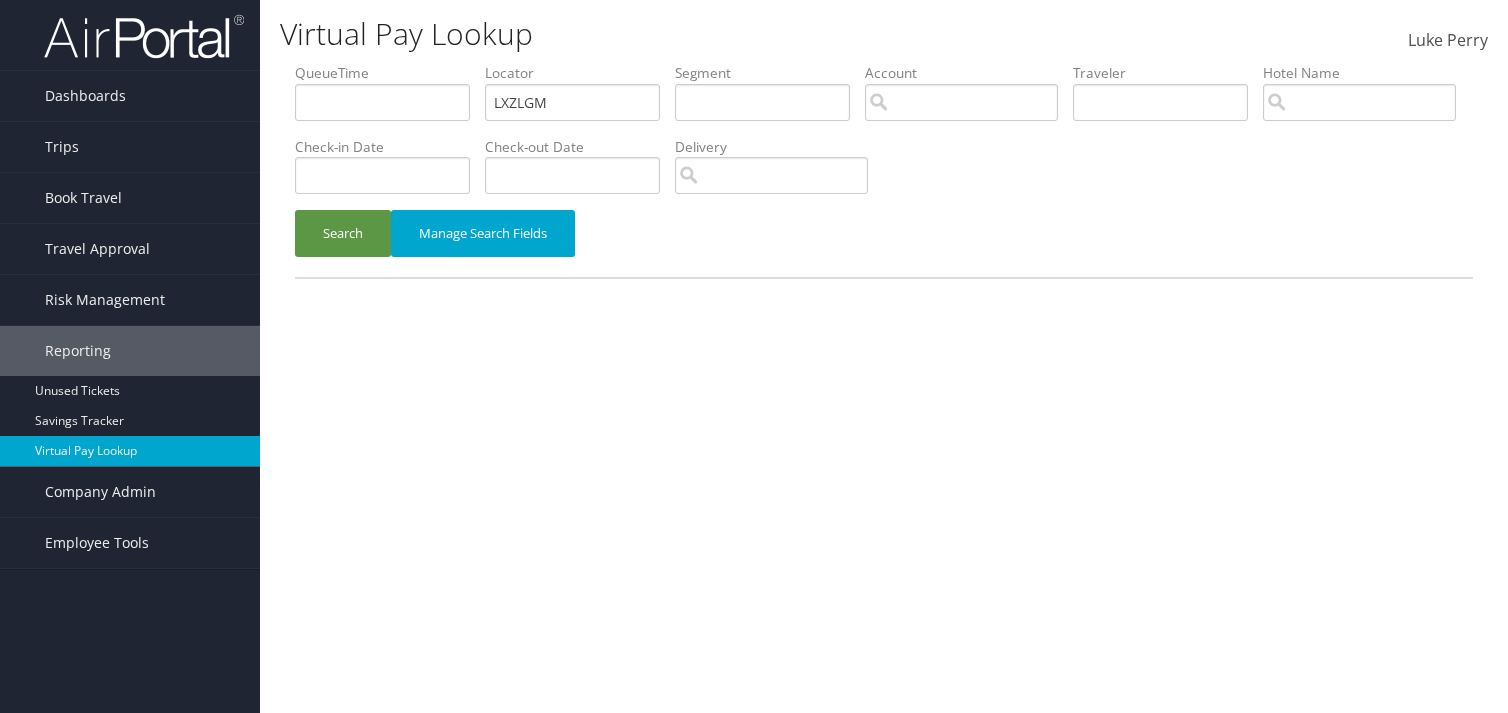 scroll, scrollTop: 0, scrollLeft: 0, axis: both 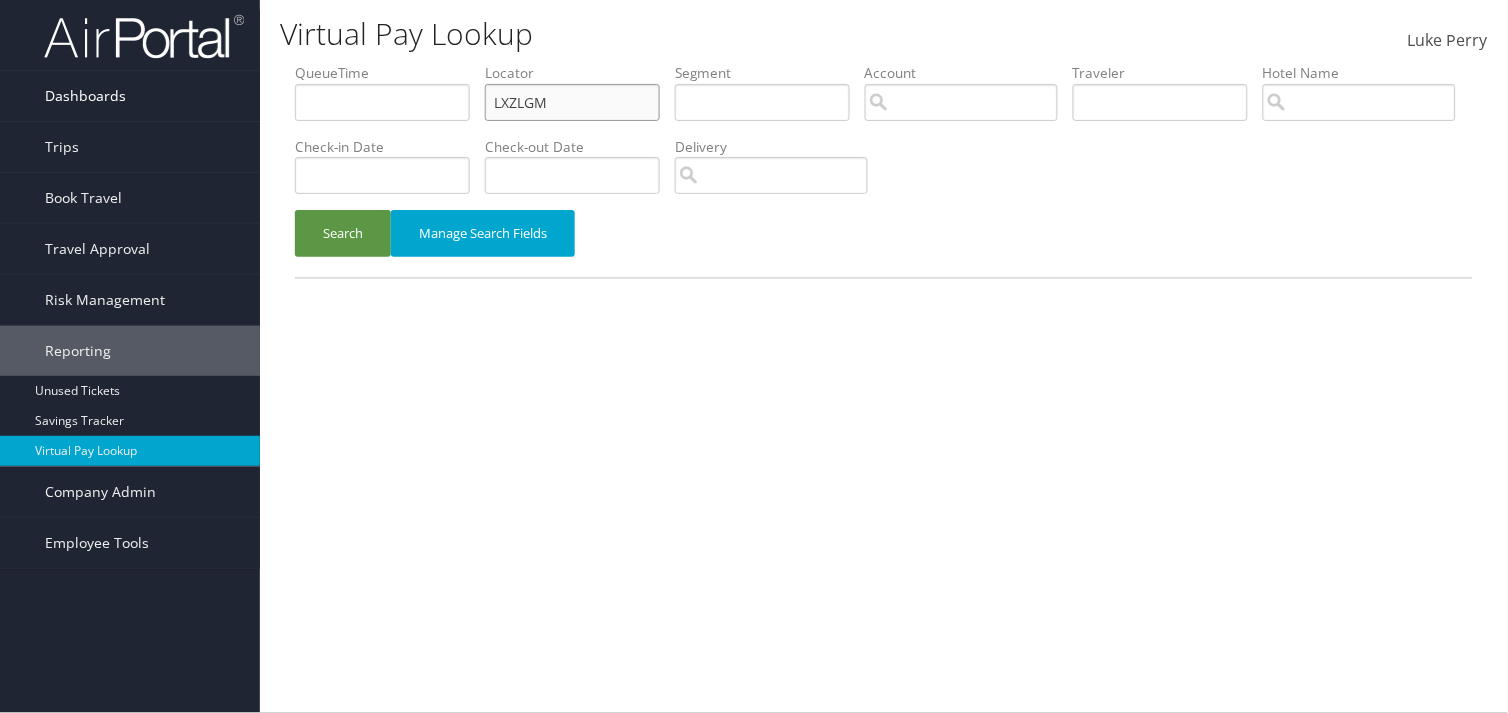 drag, startPoint x: 458, startPoint y: 90, endPoint x: 247, endPoint y: 92, distance: 211.00948 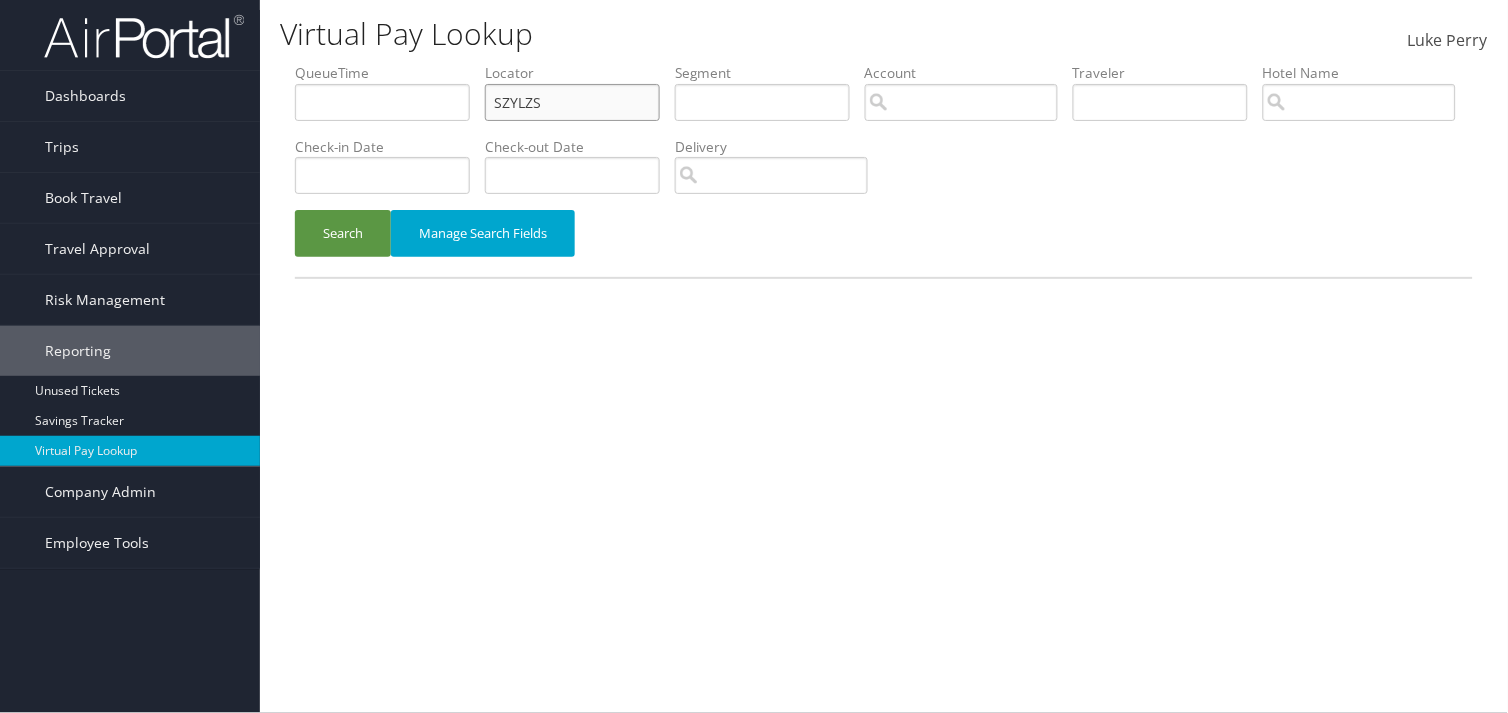 click on "SZYLZS" at bounding box center (382, 102) 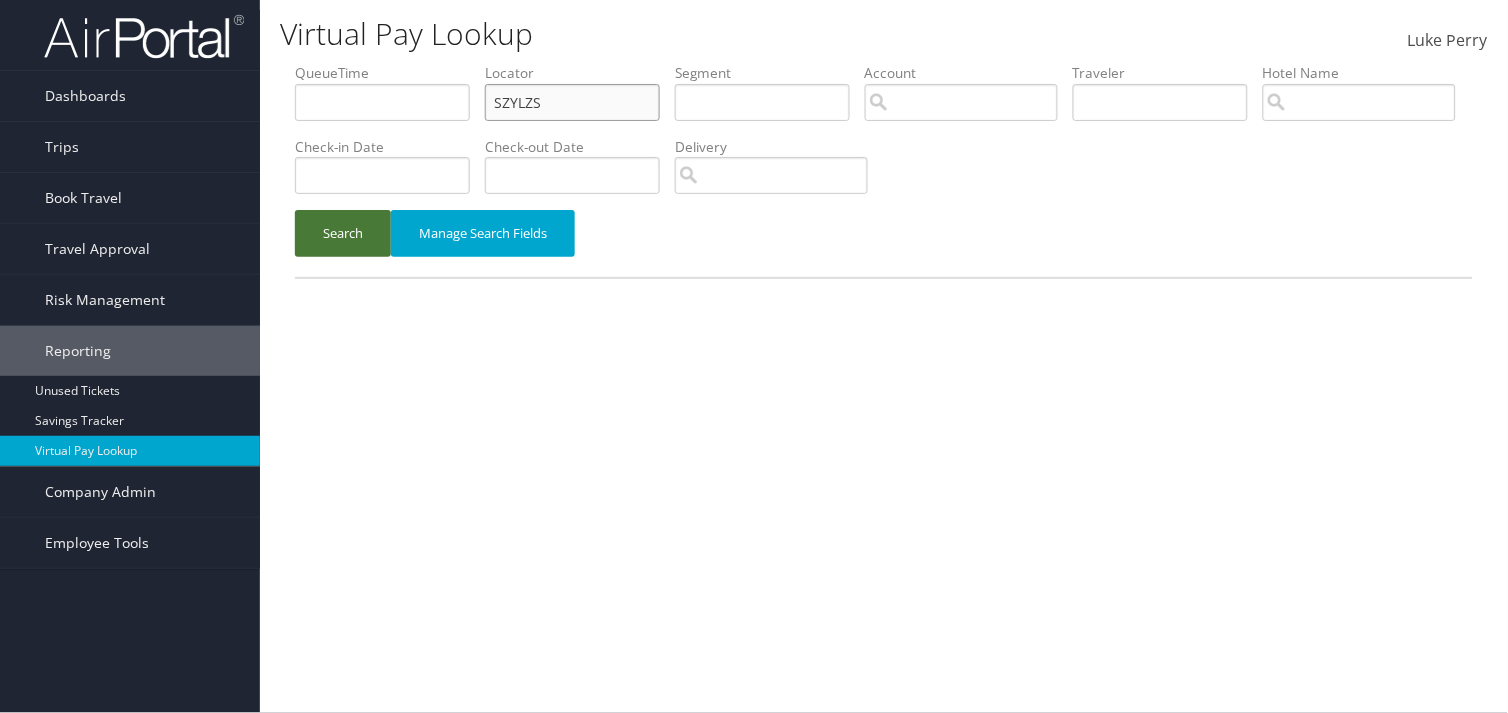 type on "SZYLZS" 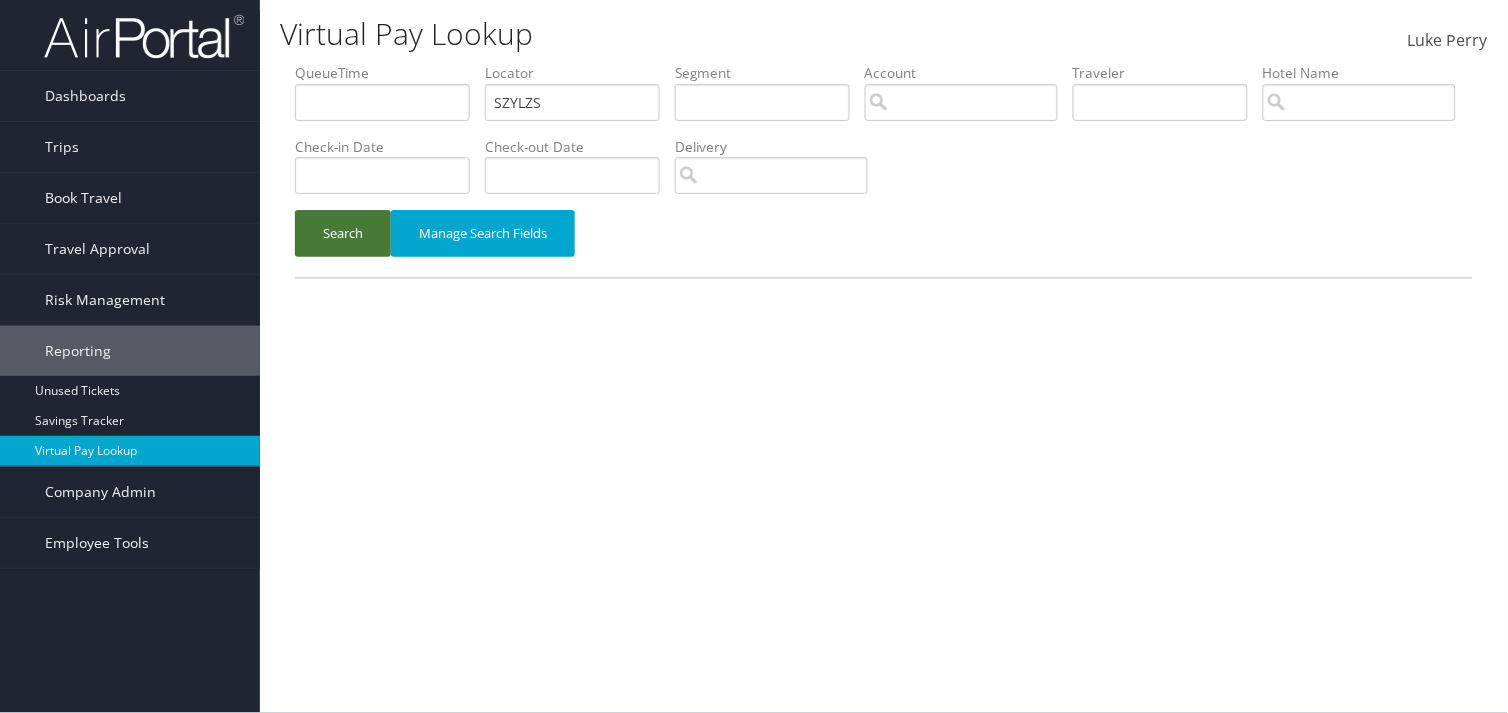 click on "Search" at bounding box center [343, 233] 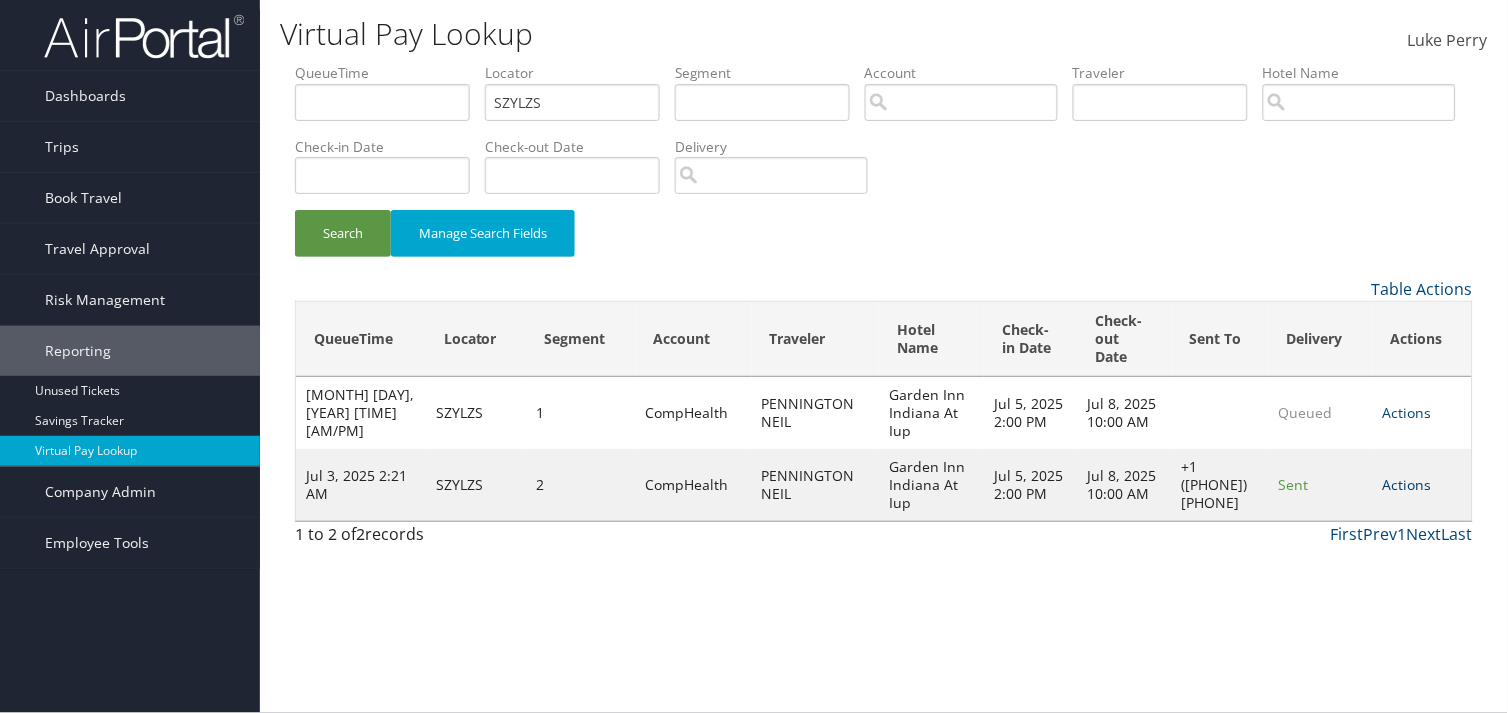 click on "Actions" at bounding box center (1407, 484) 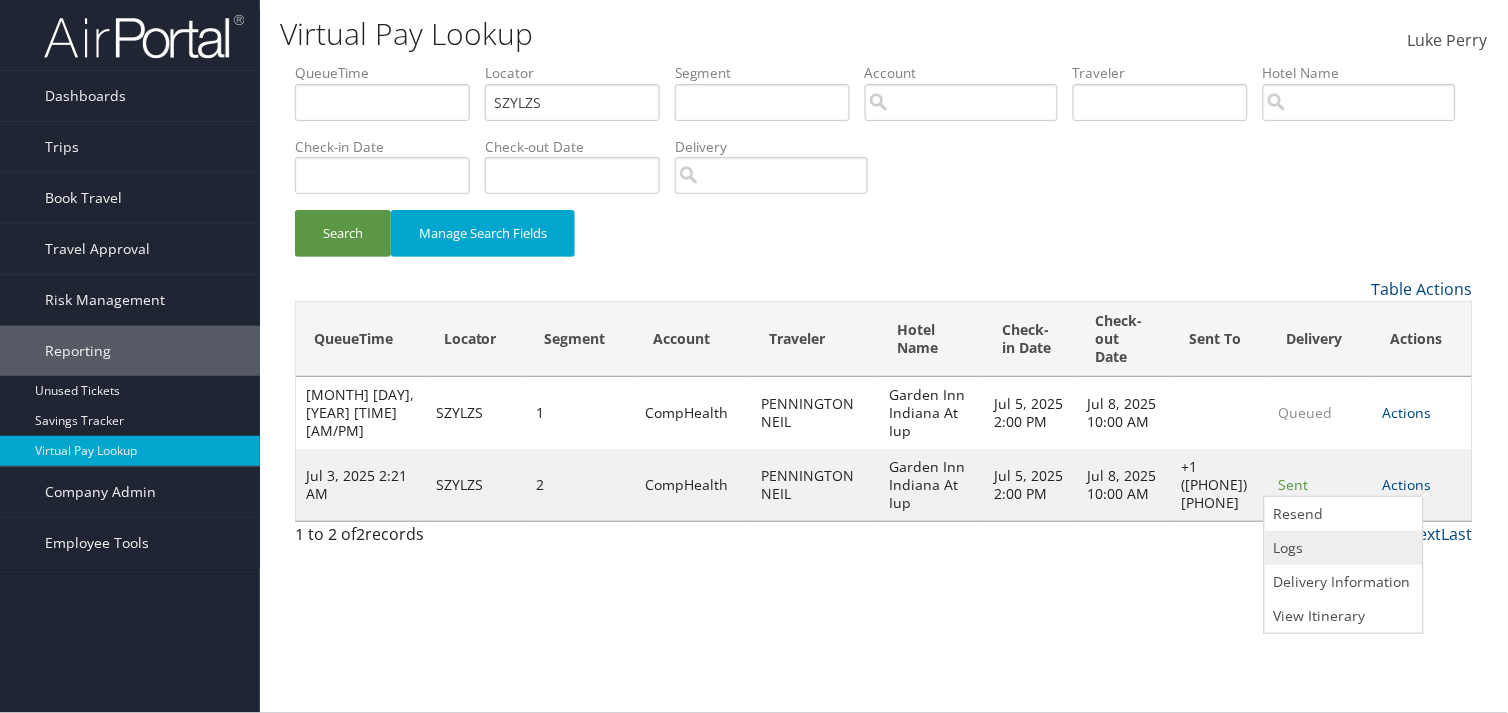 click on "Logs" at bounding box center (1341, 548) 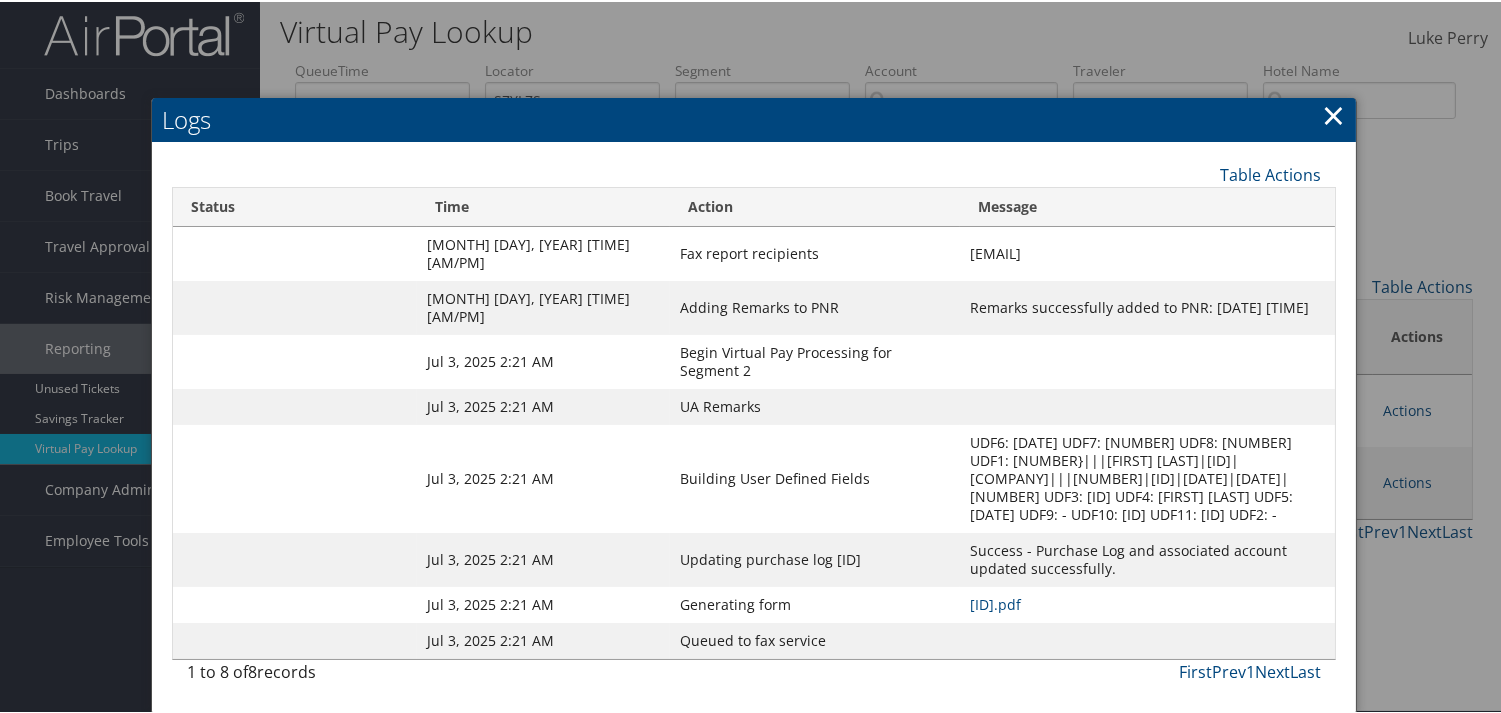 scroll, scrollTop: 100, scrollLeft: 0, axis: vertical 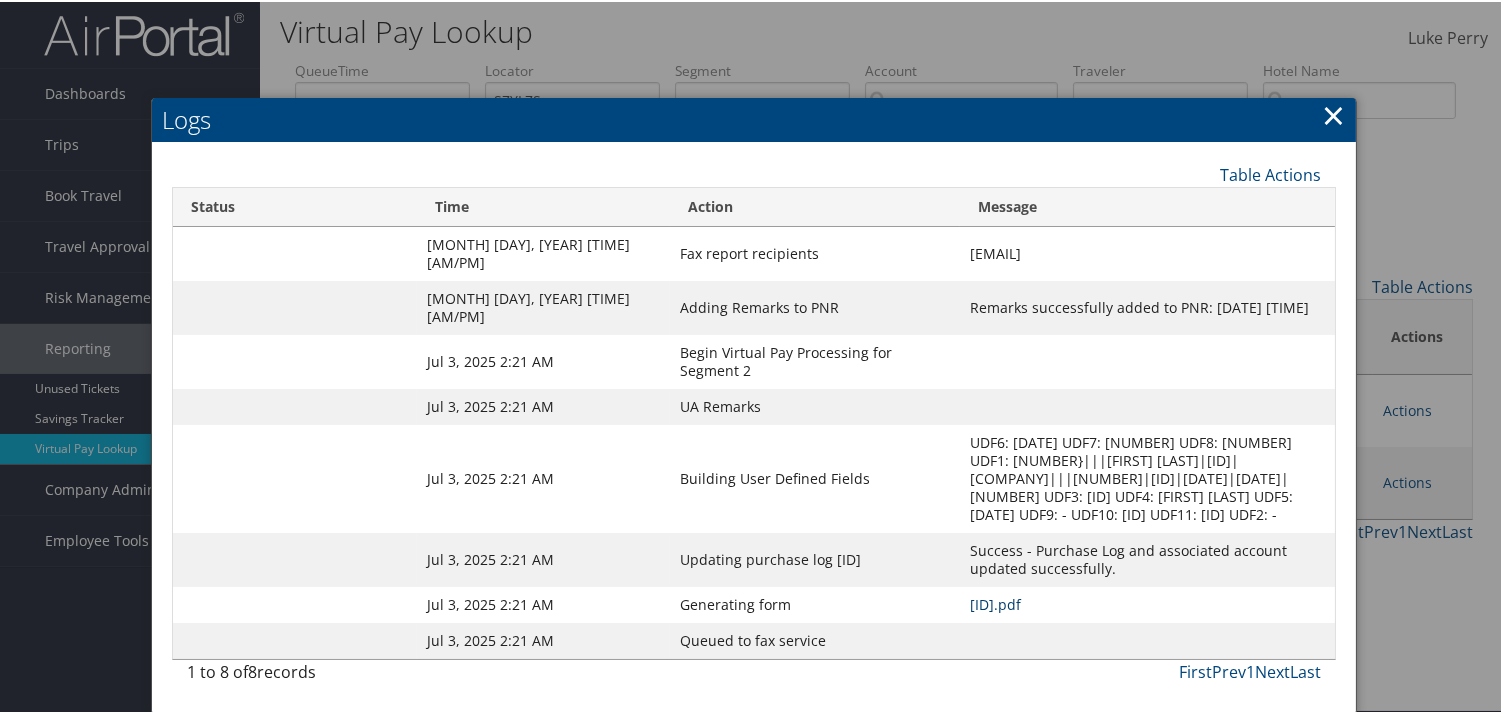 click on "SZYLZS-S2_1751489472226.pdf" at bounding box center [995, 602] 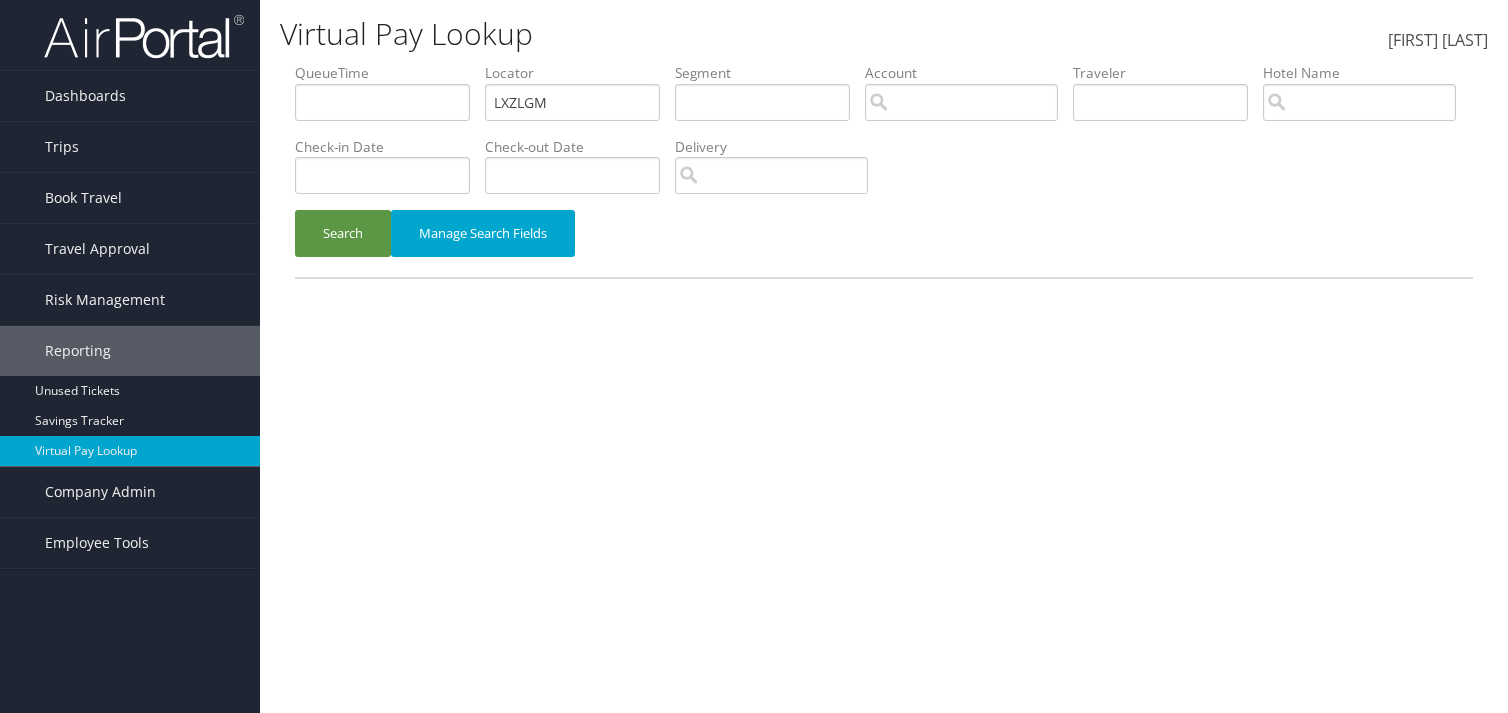 scroll, scrollTop: 0, scrollLeft: 0, axis: both 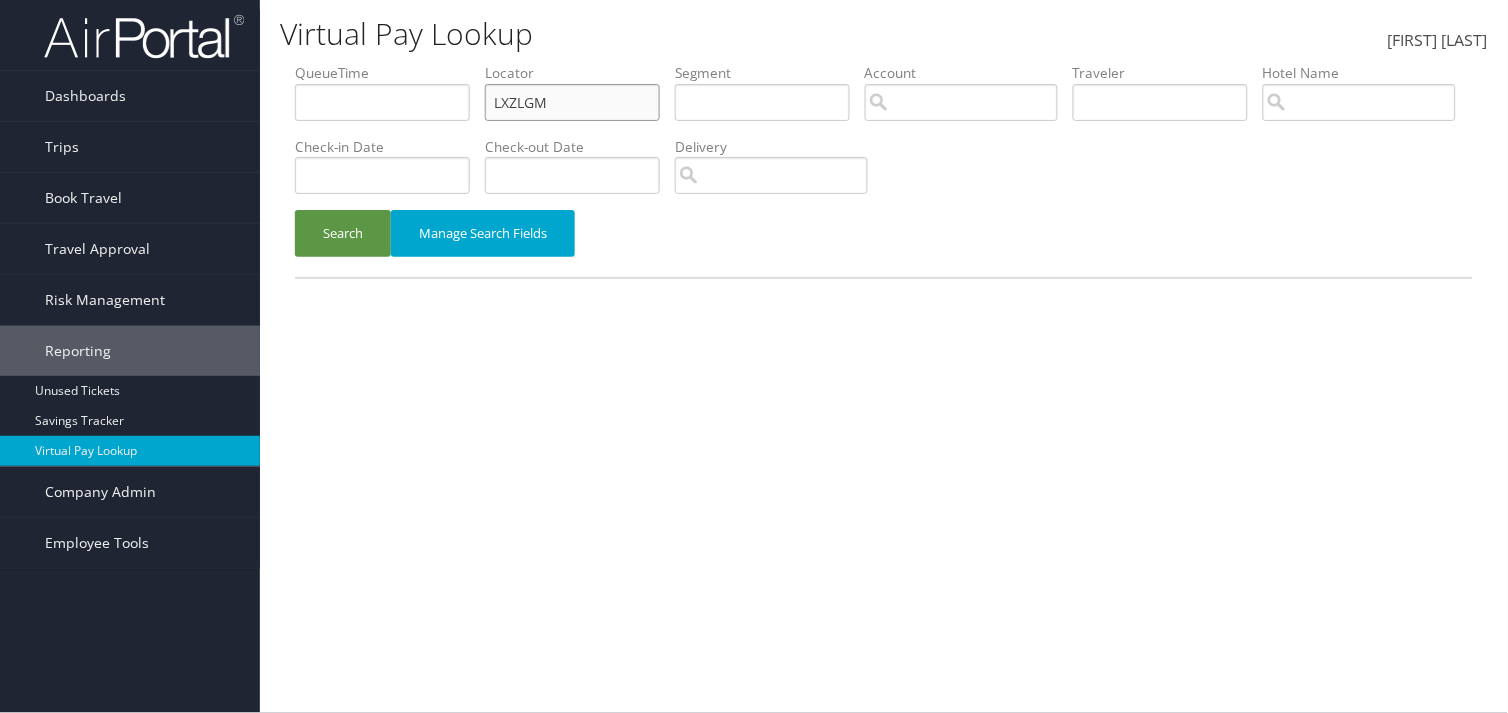 drag, startPoint x: 566, startPoint y: 96, endPoint x: 456, endPoint y: 97, distance: 110.00455 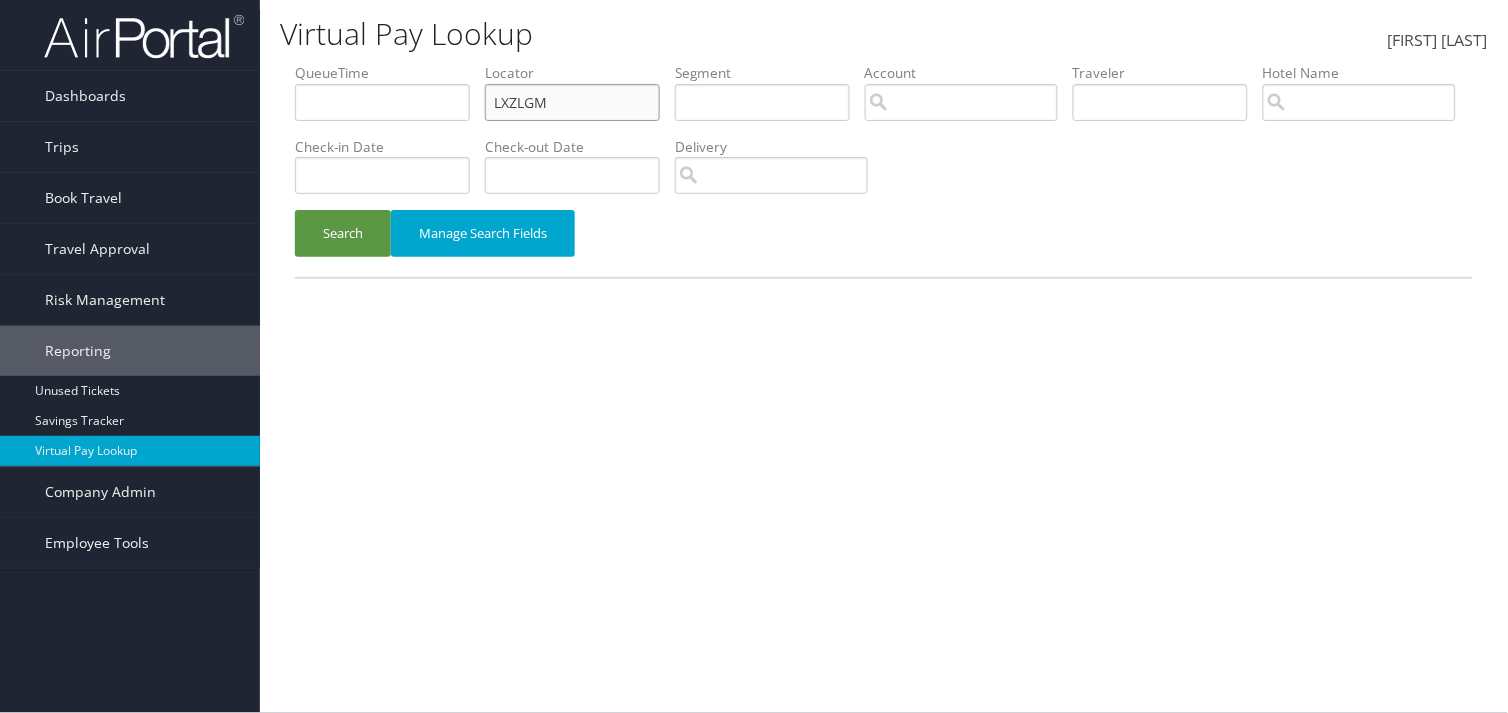 click on "QueueTime Locator LXZLGM Segment Account Traveler Hotel Name Check-in Date Check-out Date Delivery" at bounding box center (884, 63) 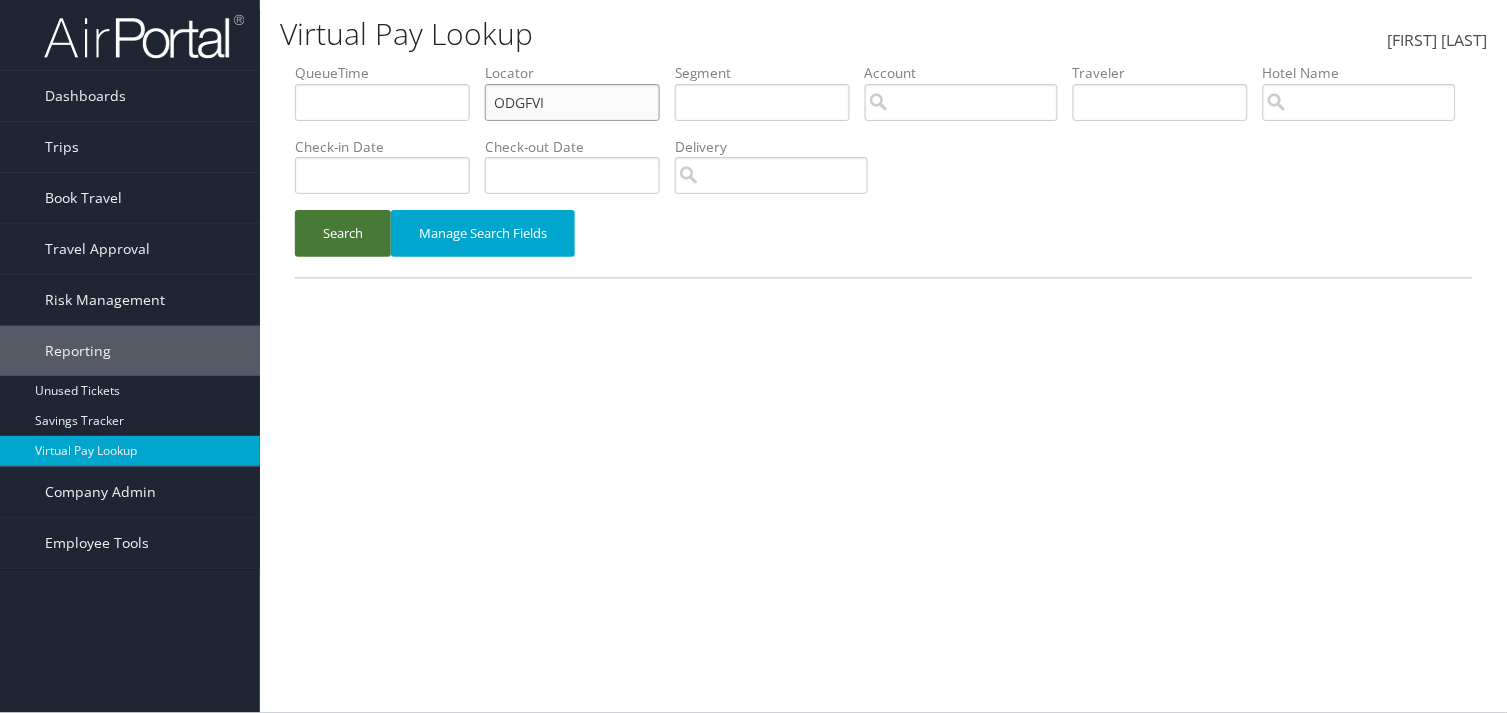 type on "ODGFVI" 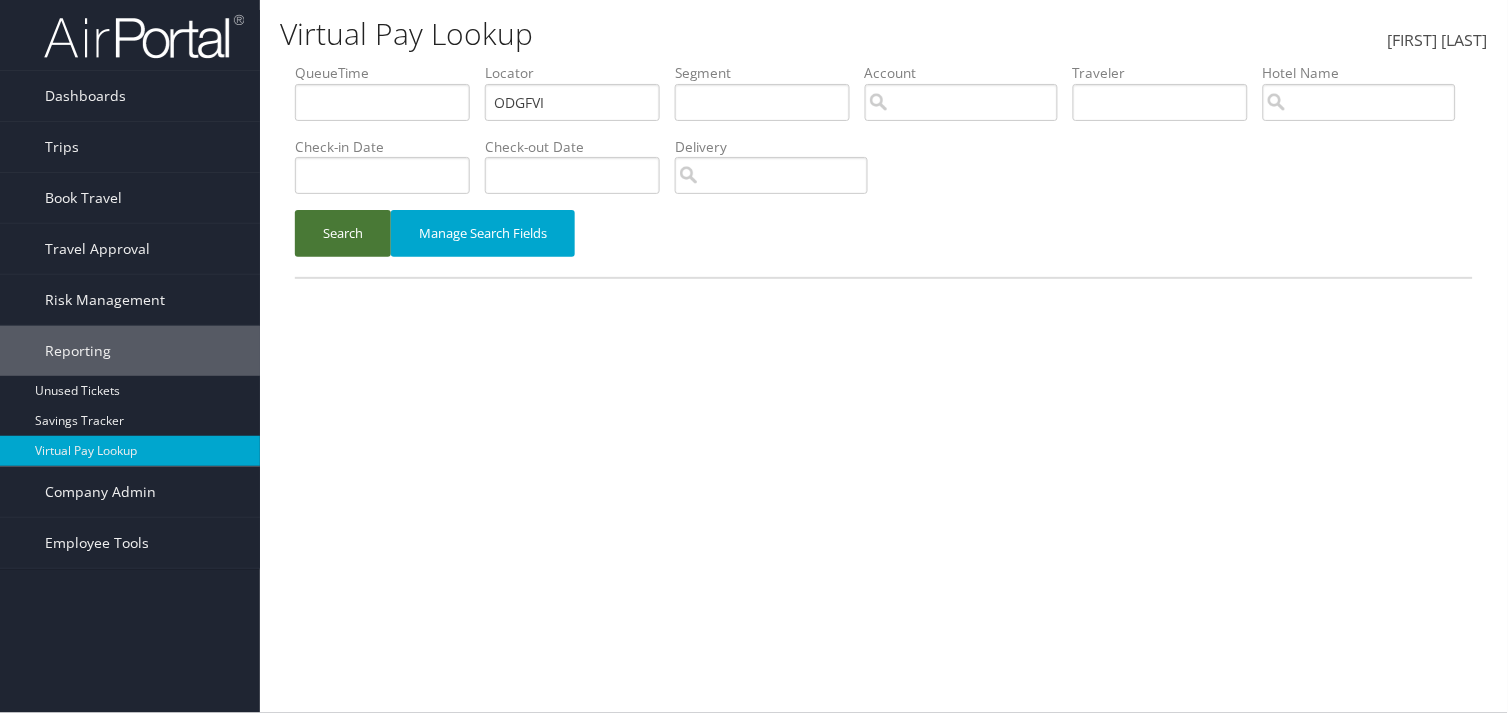 click on "Search" at bounding box center (343, 233) 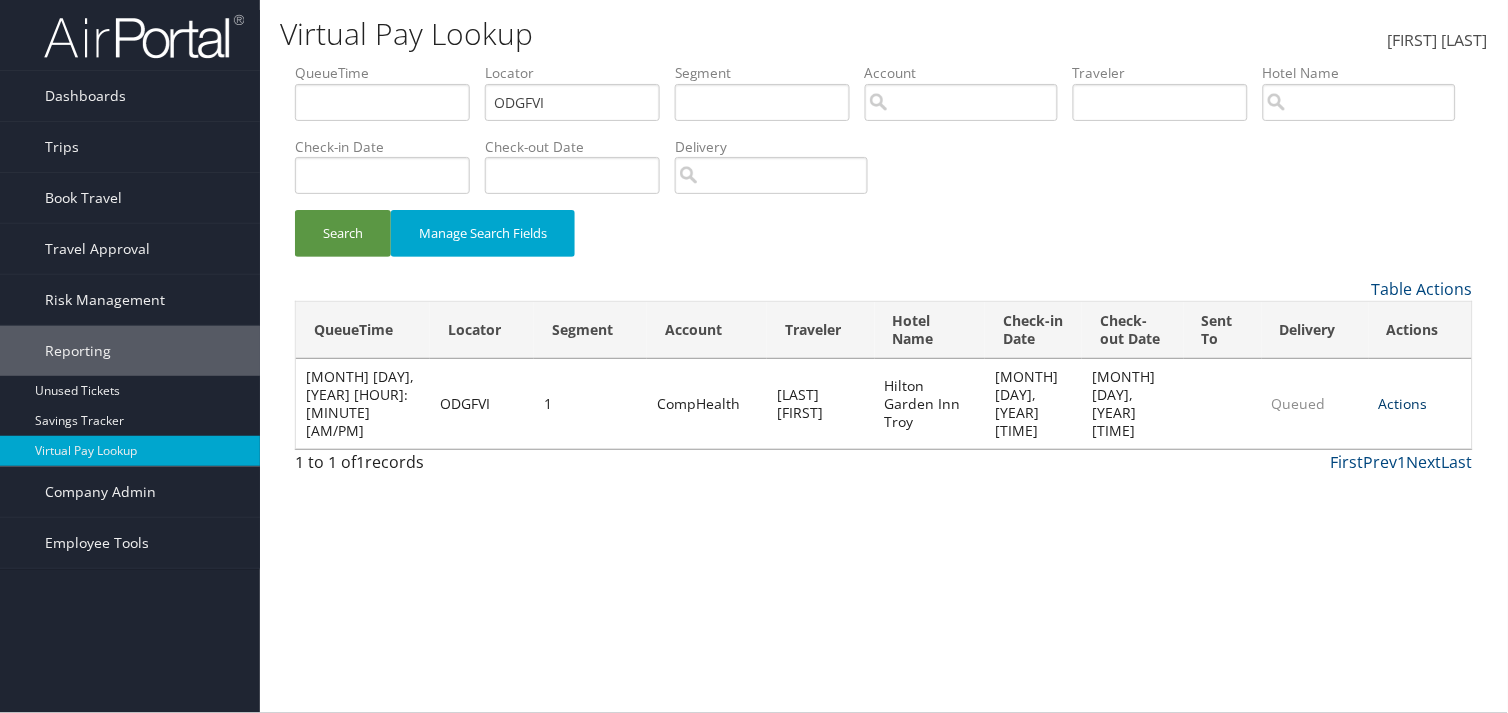 click on "Actions" at bounding box center [1403, 403] 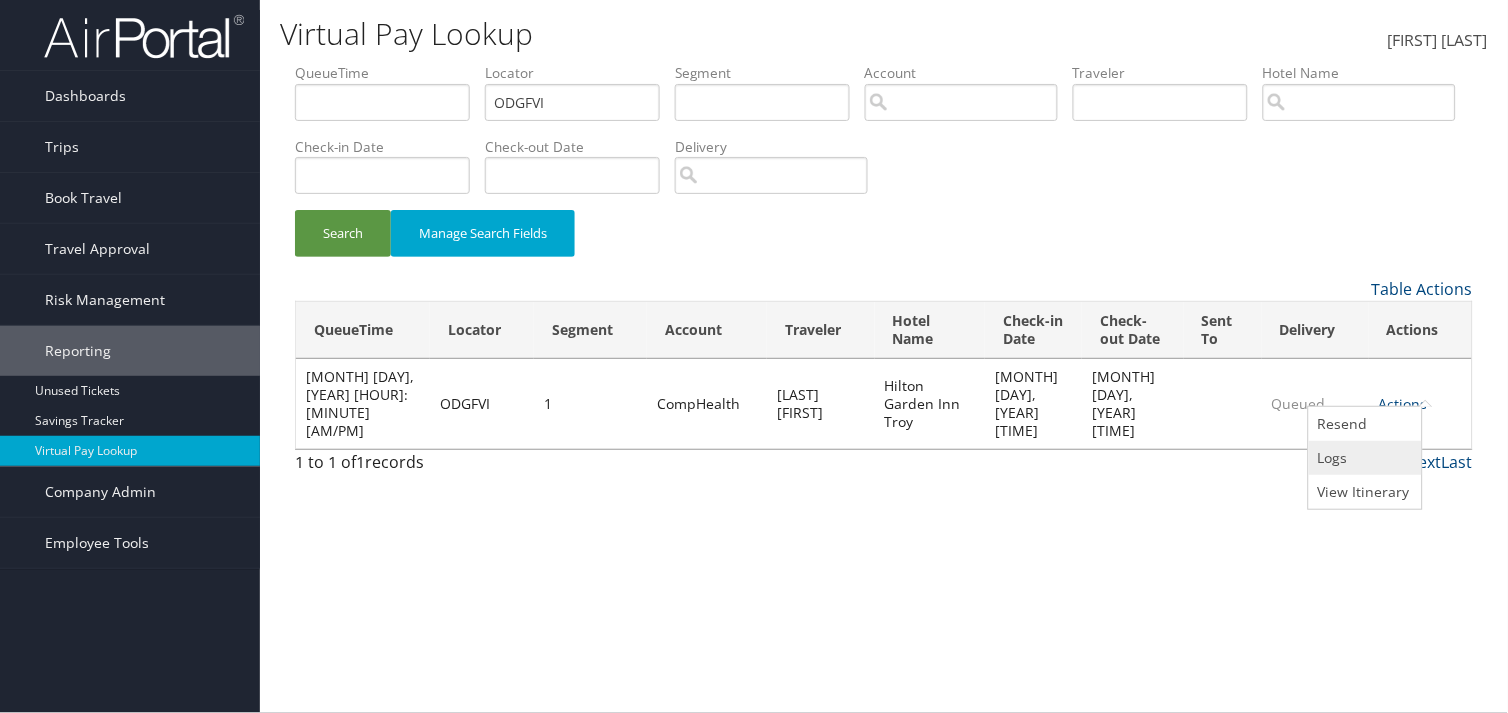 click on "Logs" at bounding box center [1363, 458] 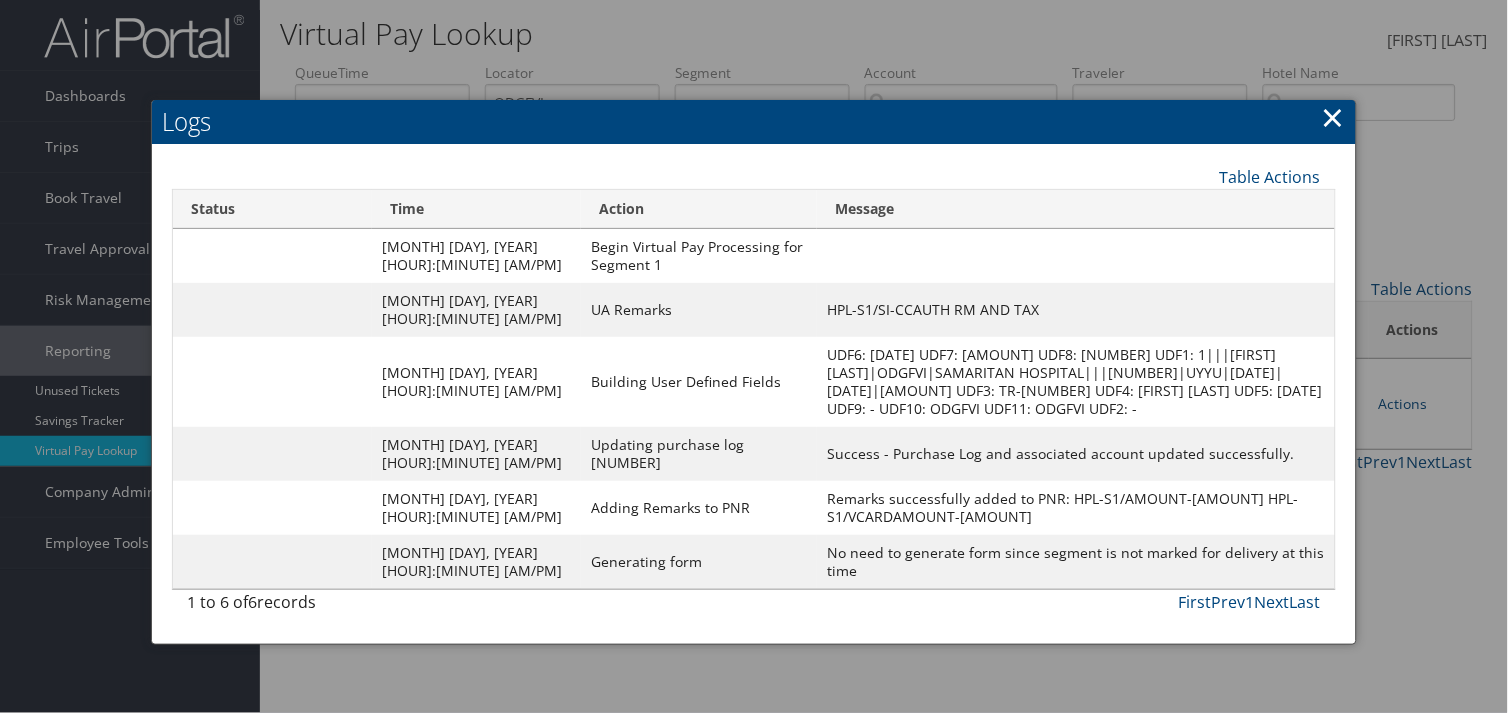 click at bounding box center [754, 356] 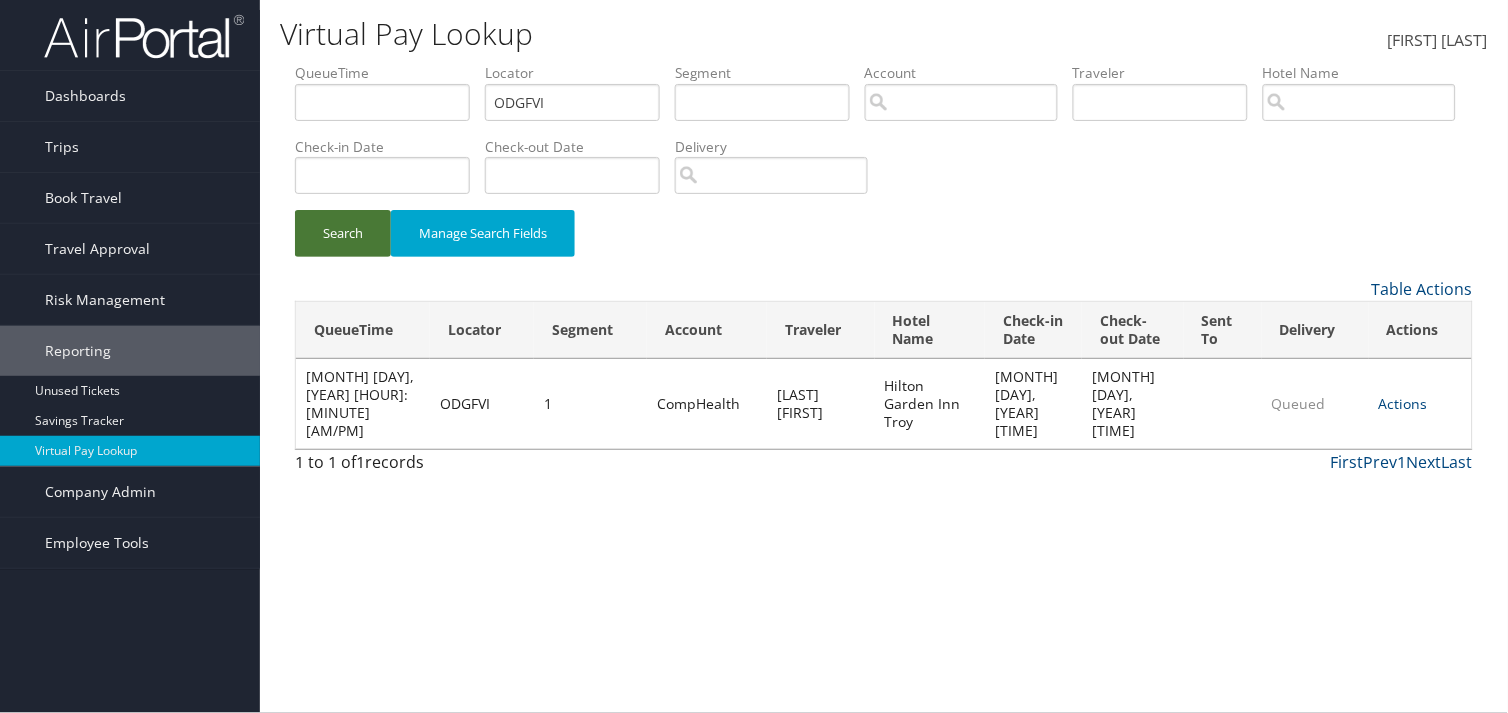 click on "Search" at bounding box center (343, 233) 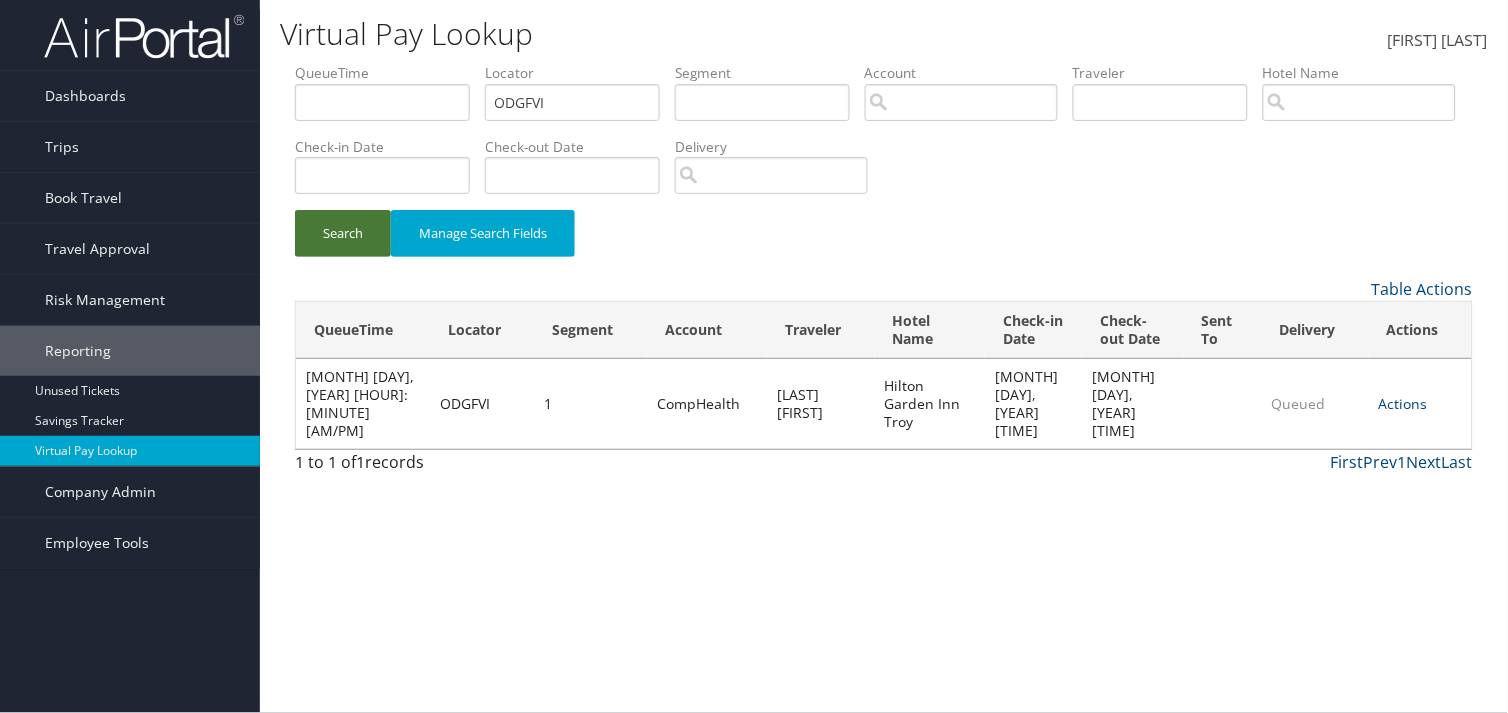 click on "Search" at bounding box center [343, 233] 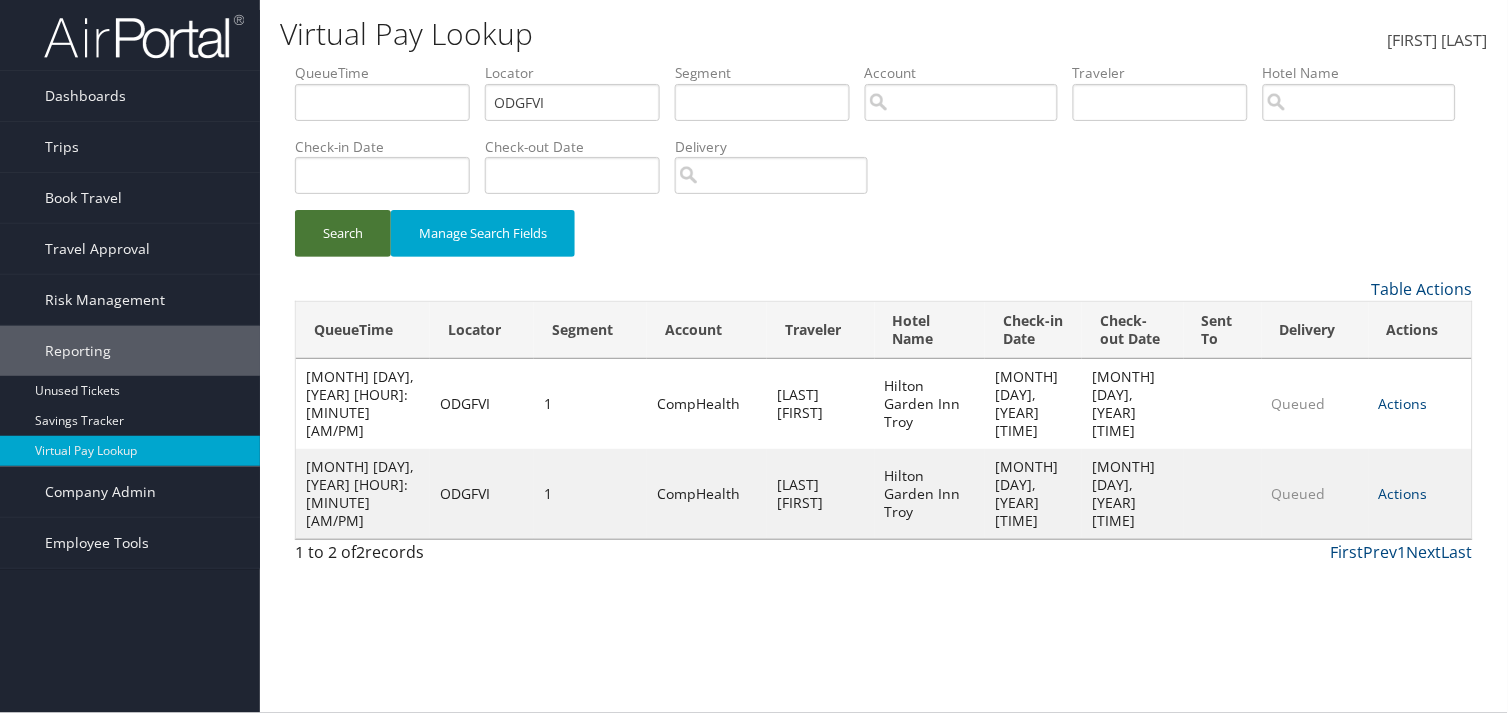 click on "Search" at bounding box center [343, 233] 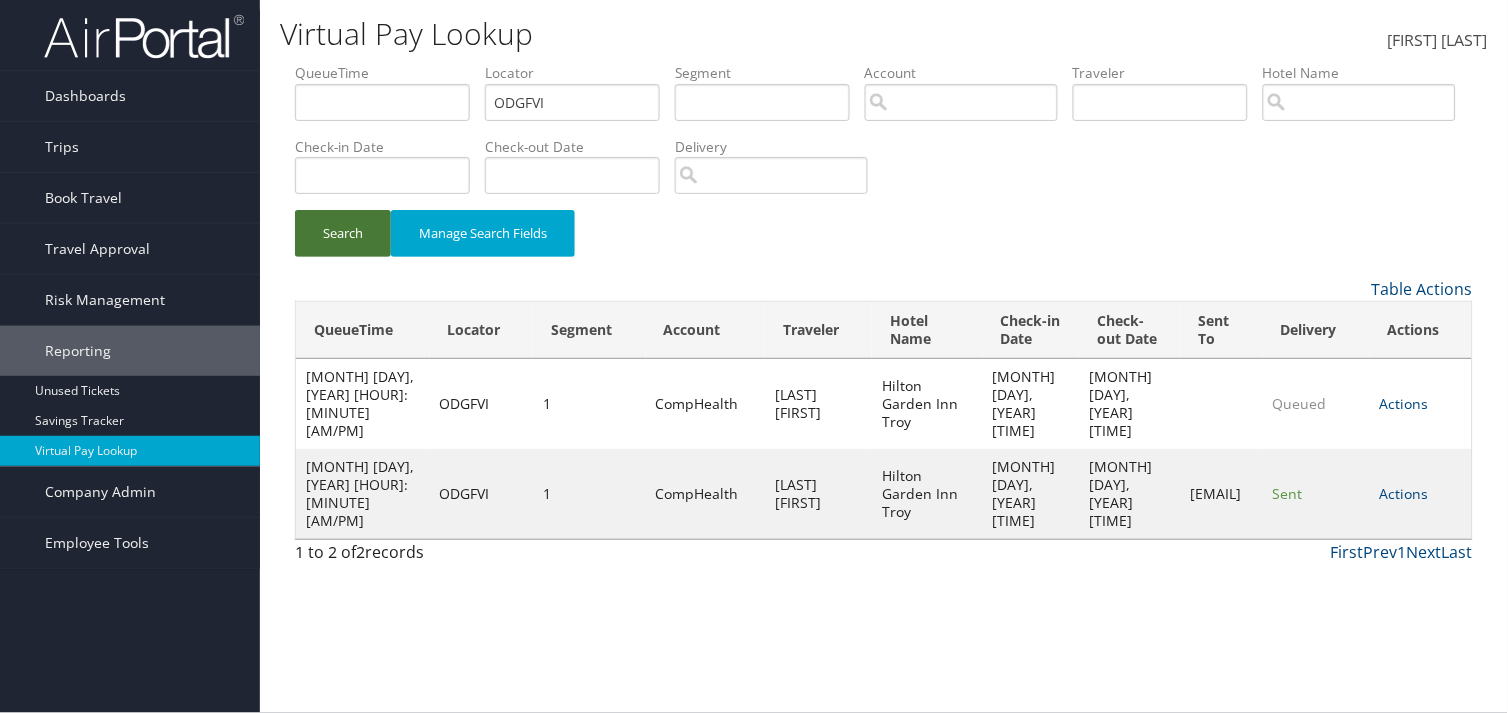 click on "Search" at bounding box center [343, 233] 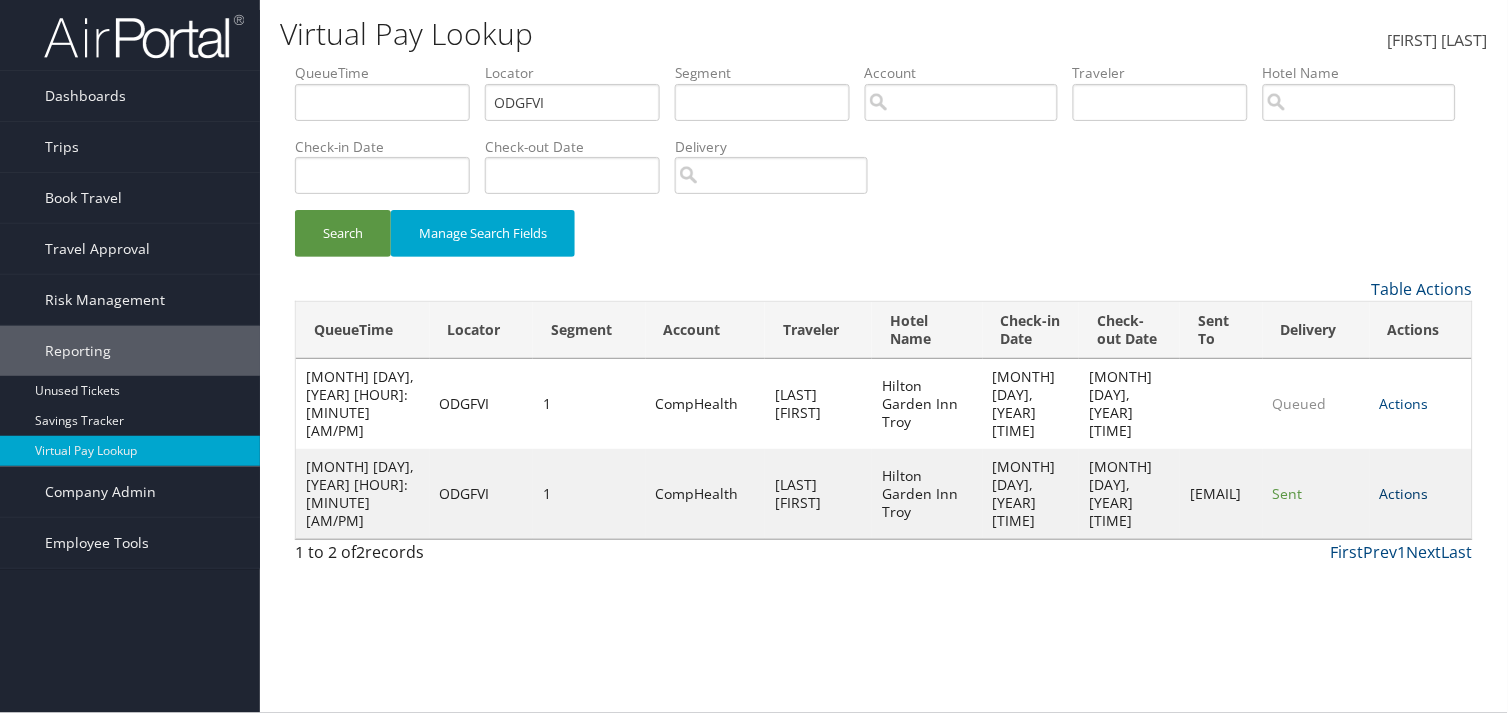 click on "Actions" at bounding box center (1404, 493) 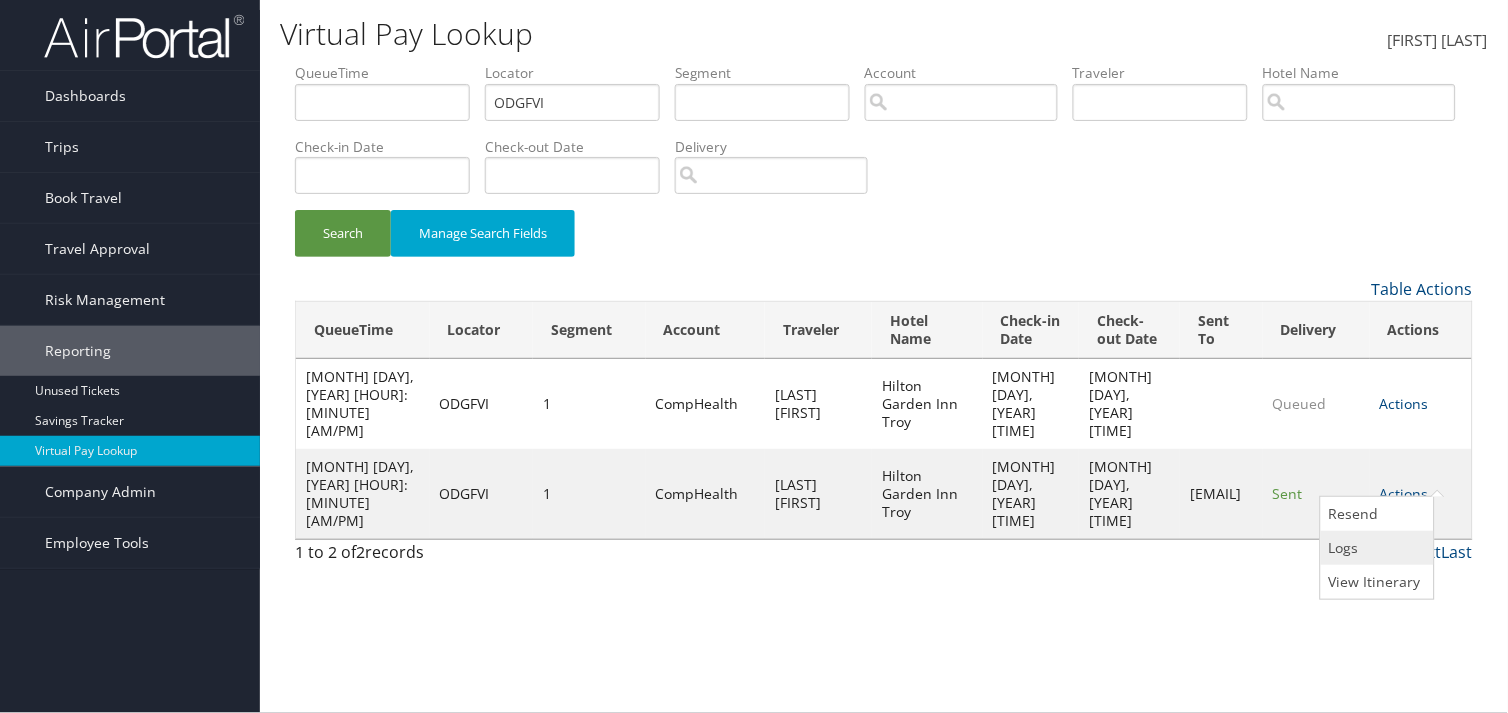 click on "Logs" at bounding box center (1375, 548) 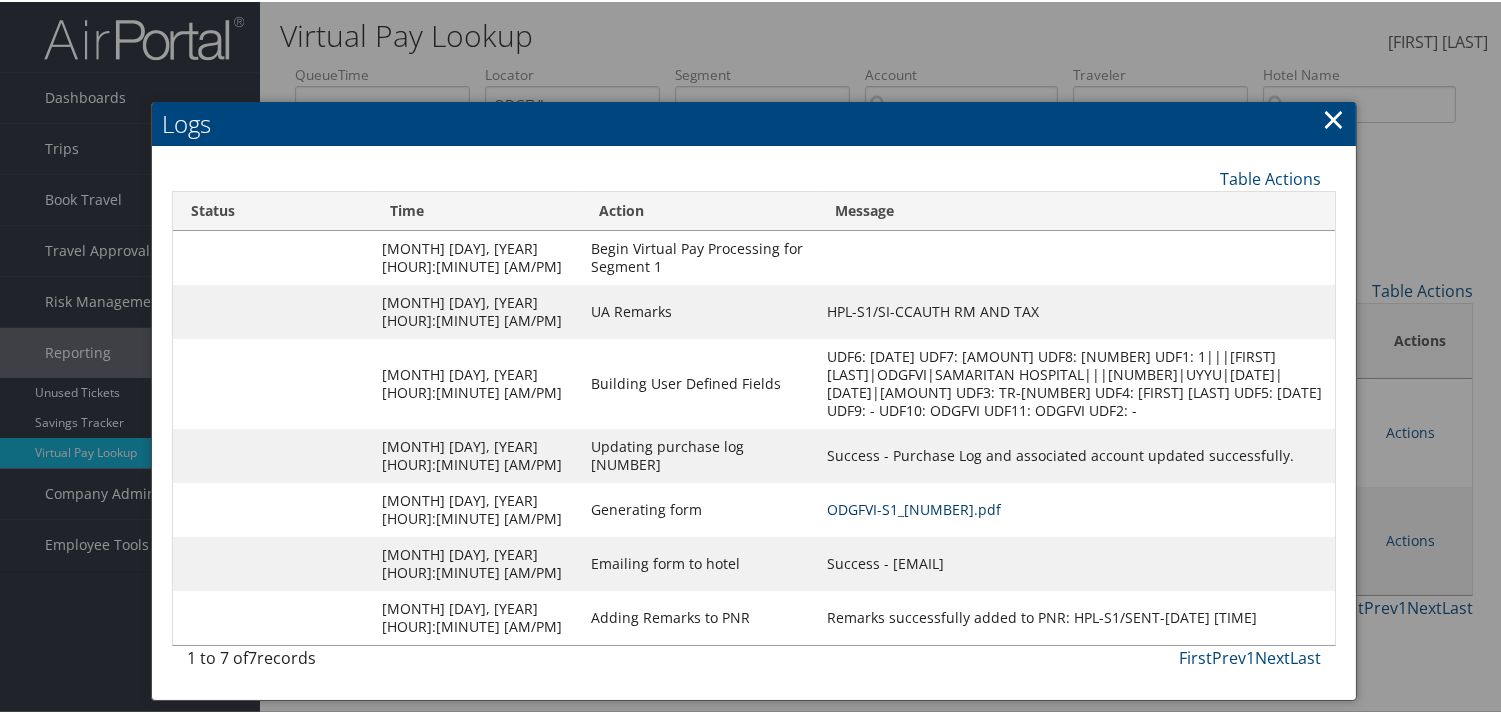 scroll, scrollTop: 22, scrollLeft: 0, axis: vertical 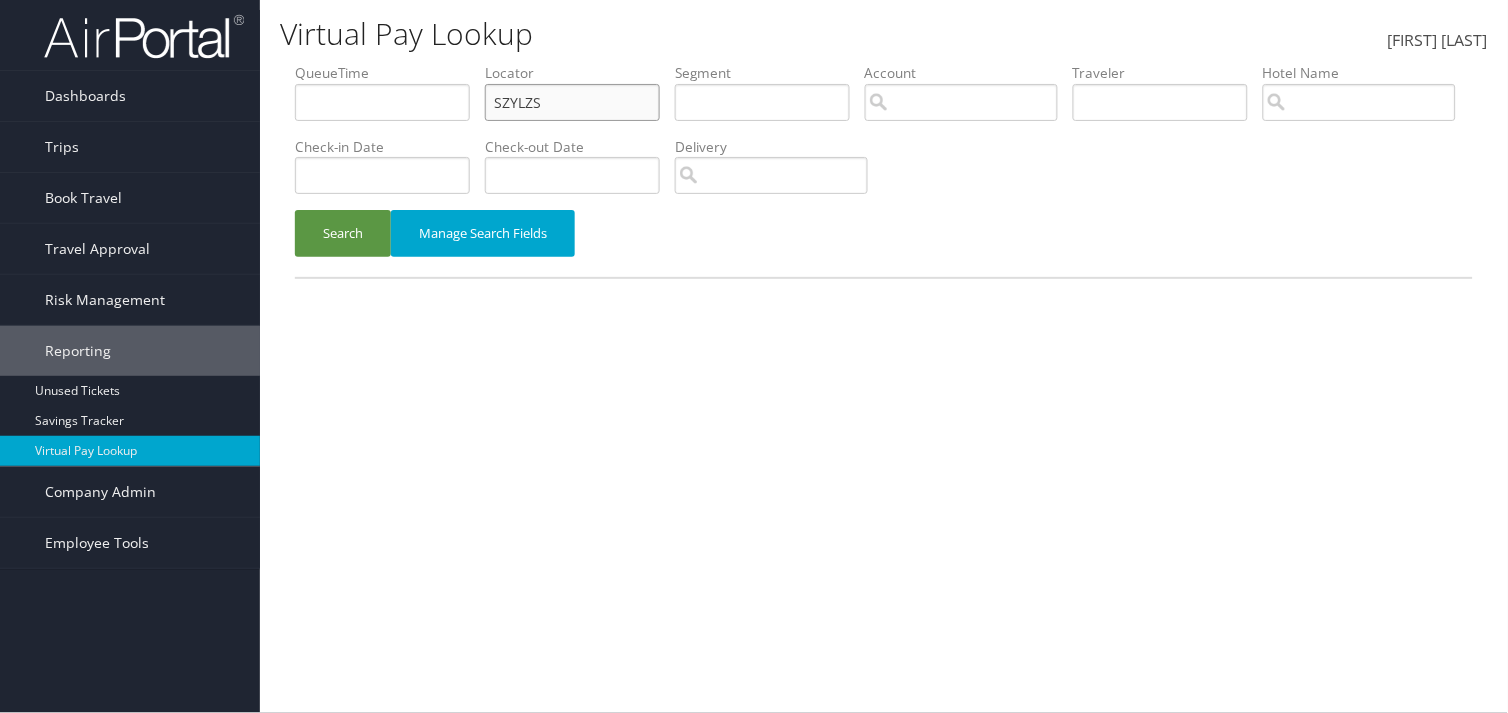 drag, startPoint x: 563, startPoint y: 94, endPoint x: 271, endPoint y: 82, distance: 292.24646 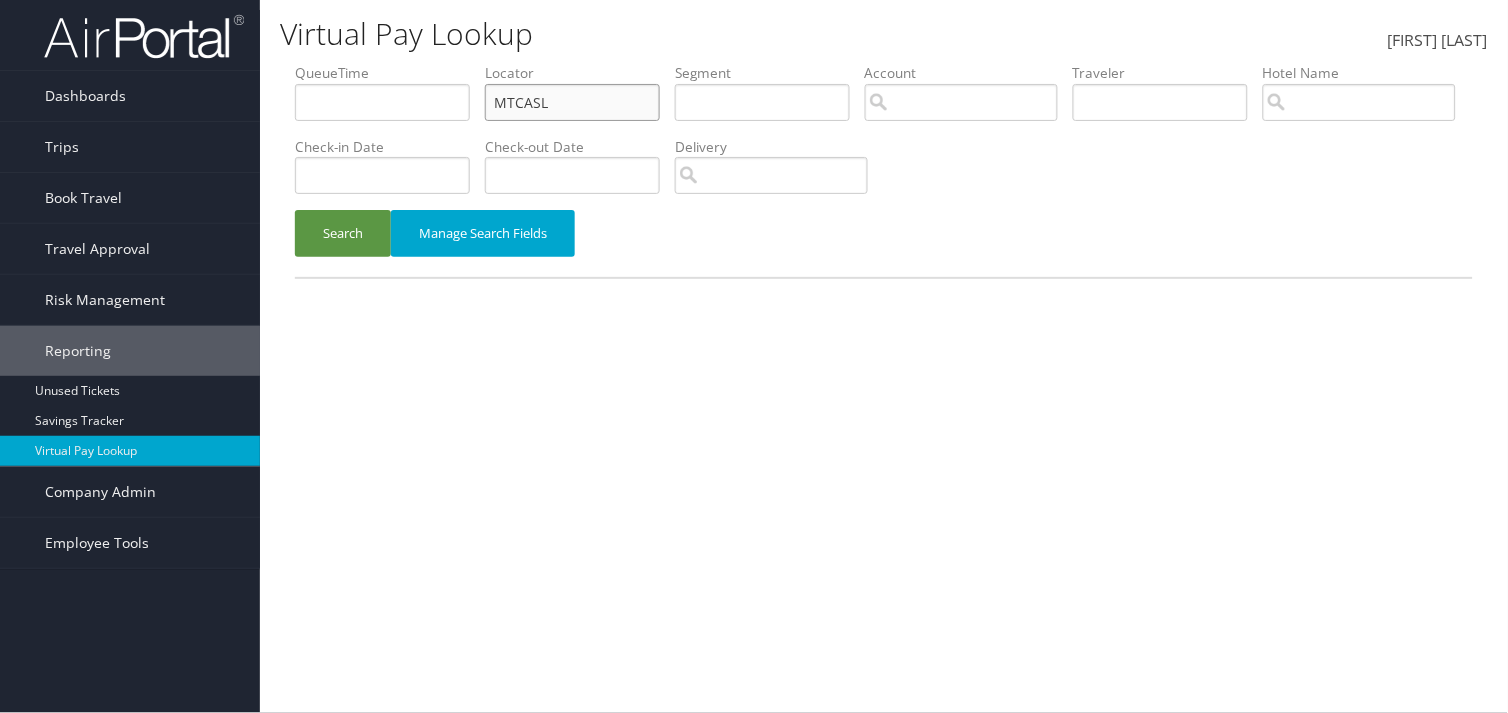 type on "MTCASL" 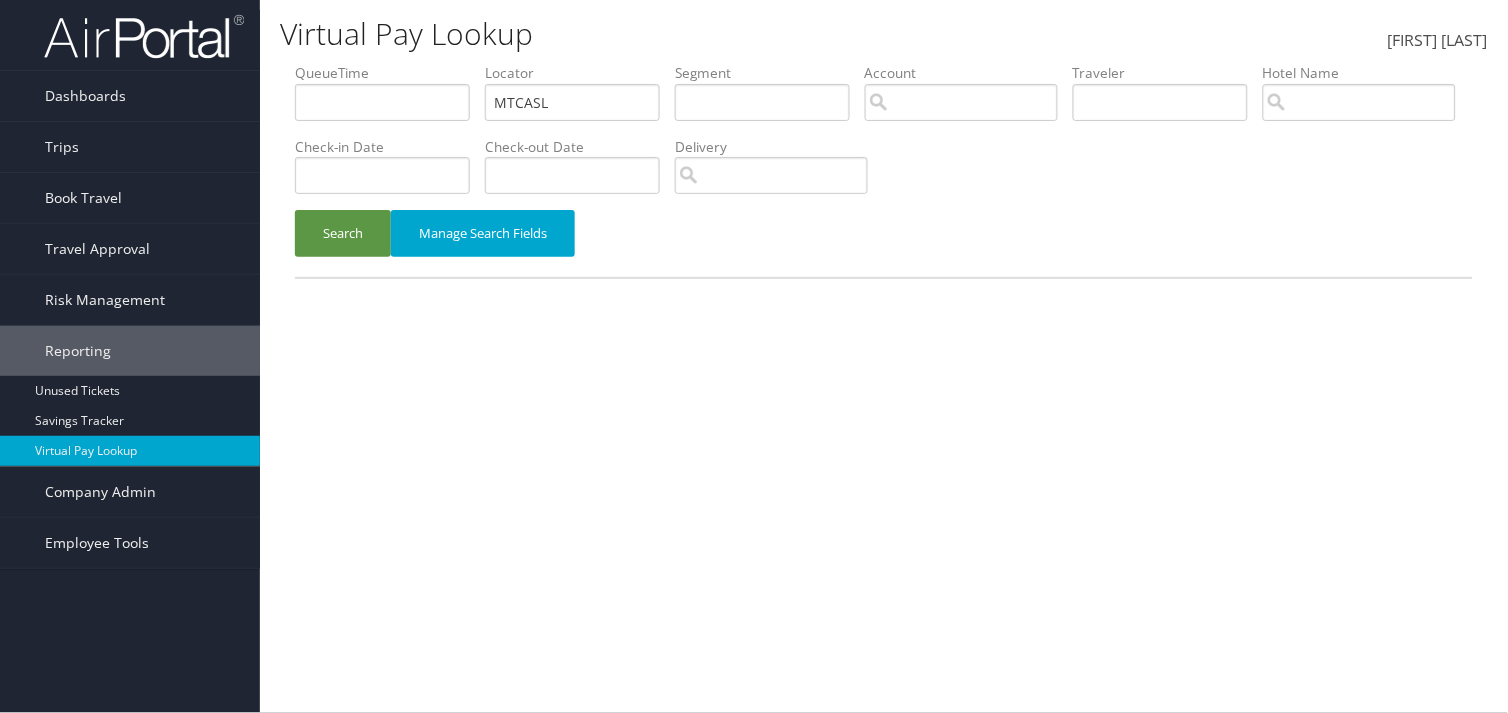 click on "Search Manage Search Fields" at bounding box center (884, 243) 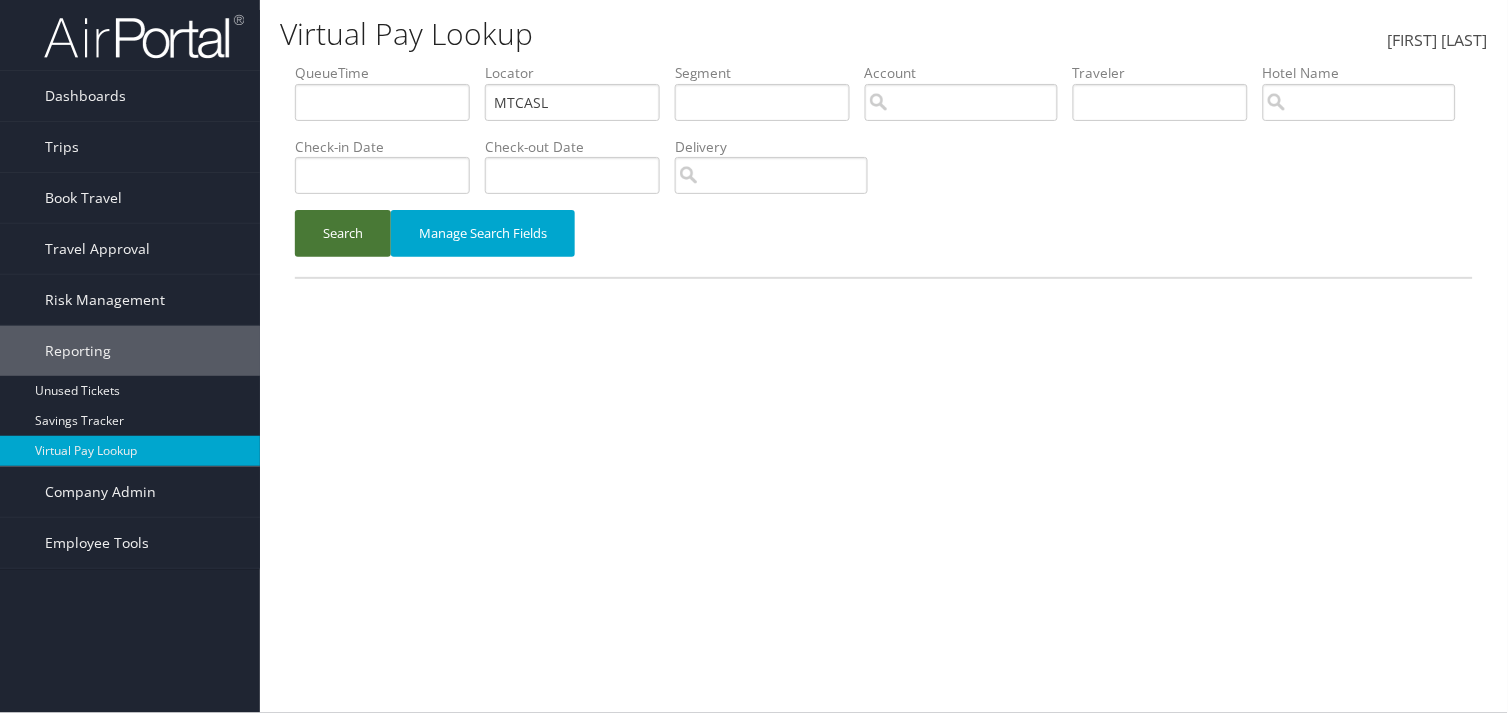 click on "Search" at bounding box center [343, 233] 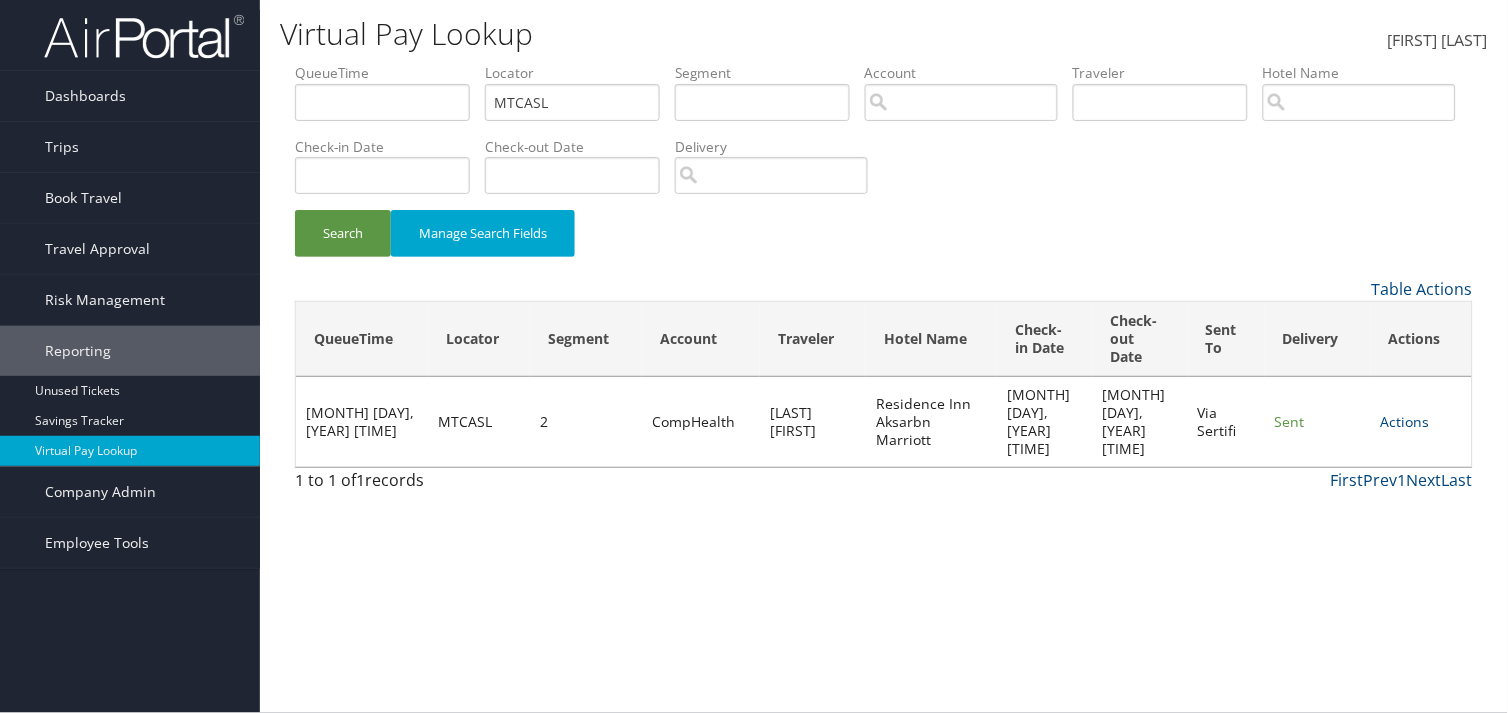 click on "Actions   Resend  Logs  View Itinerary" at bounding box center [1421, 422] 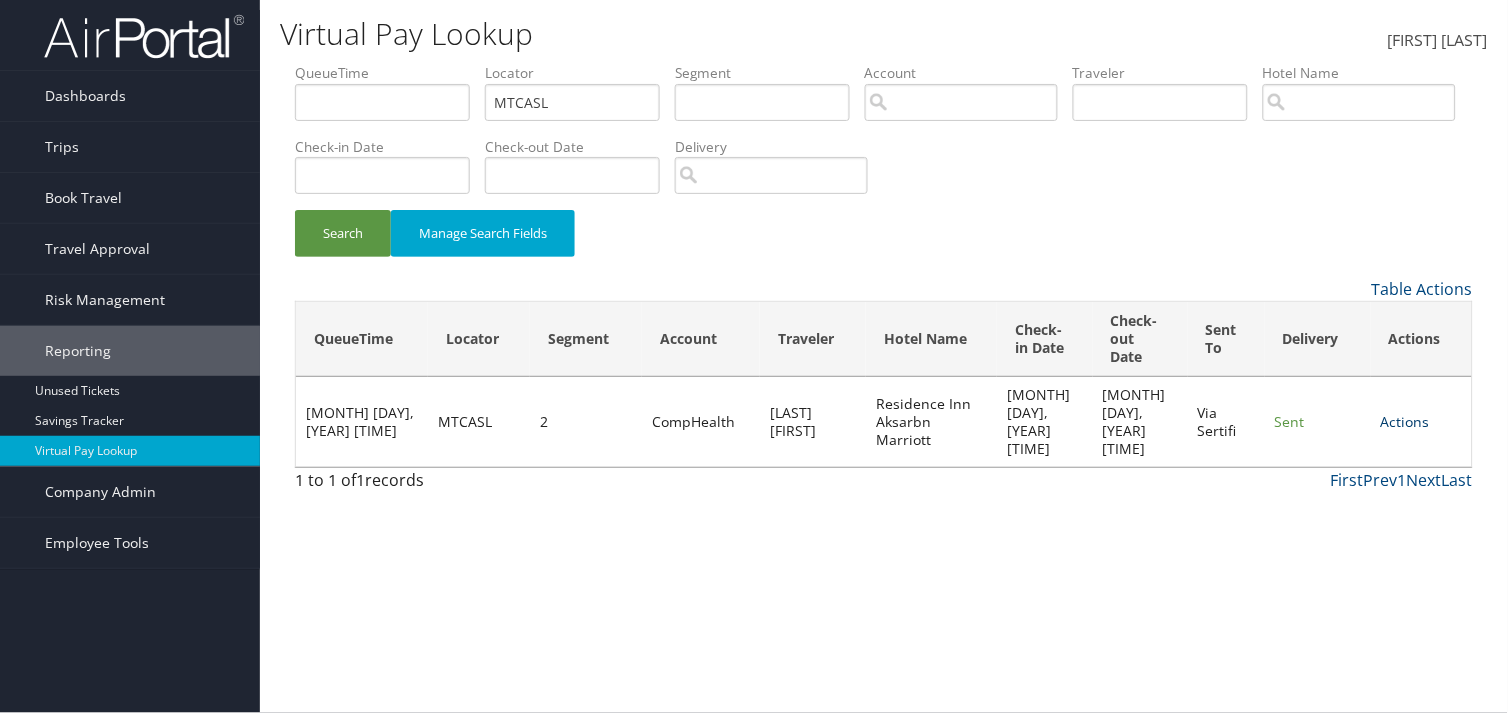 click on "Actions" at bounding box center (1405, 421) 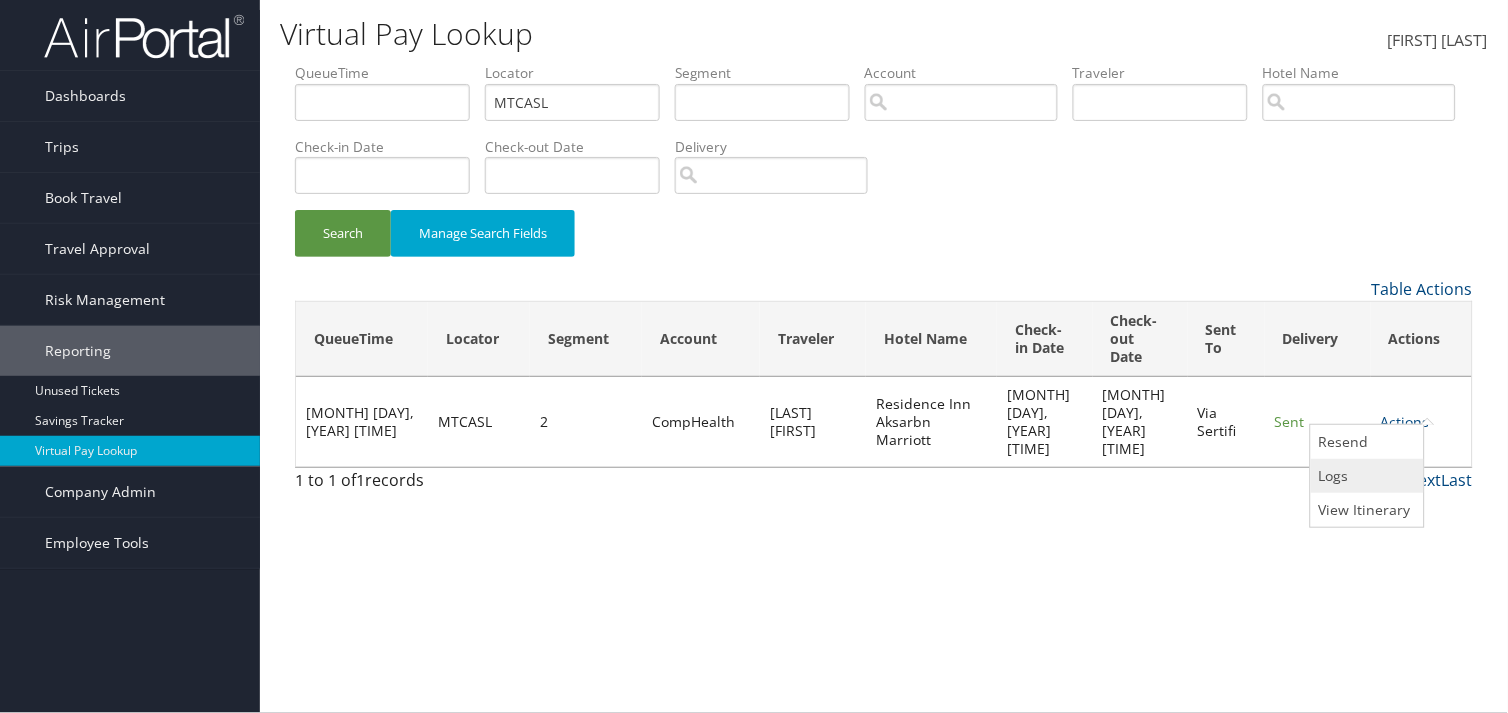 click on "Logs" at bounding box center (1365, 476) 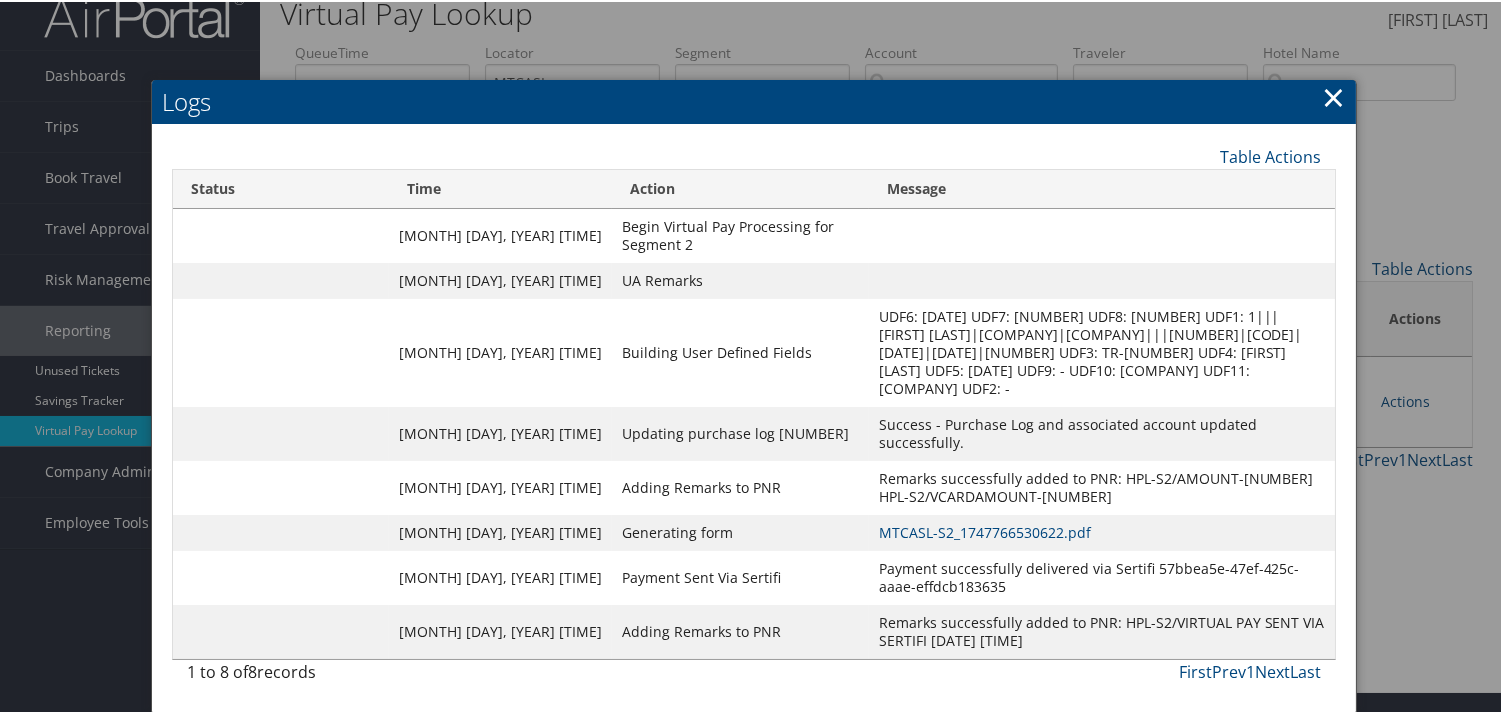 scroll, scrollTop: 82, scrollLeft: 0, axis: vertical 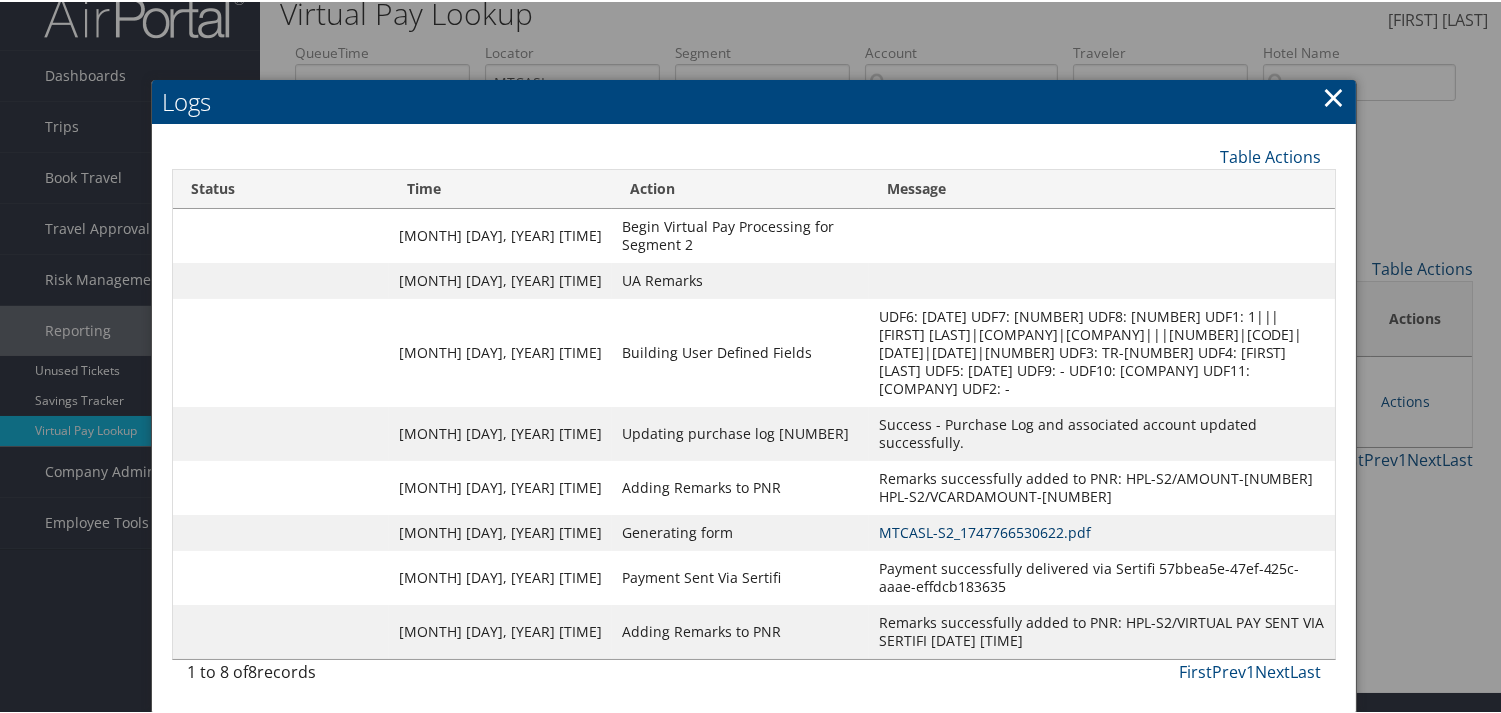 click on "MTCASL-S2_1747766530622.pdf" at bounding box center [985, 530] 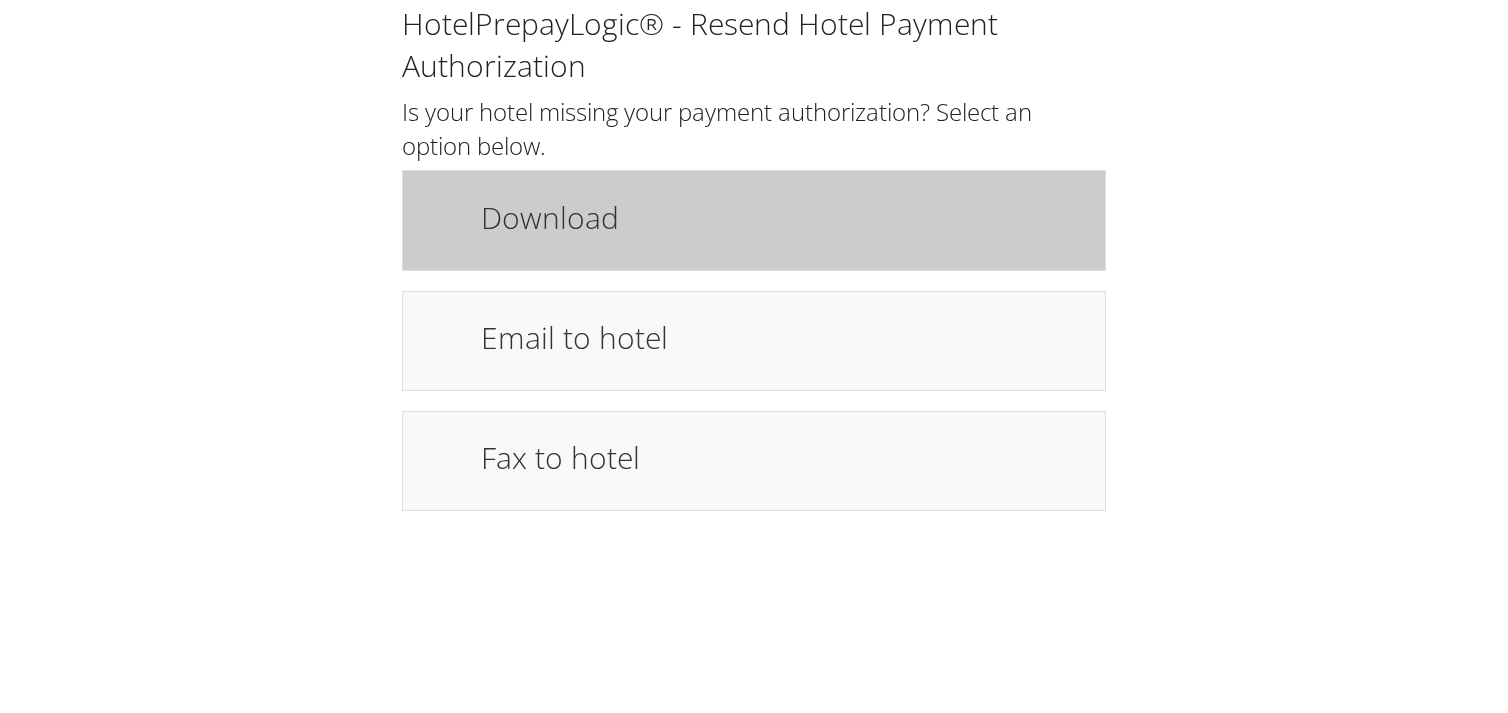 scroll, scrollTop: 0, scrollLeft: 0, axis: both 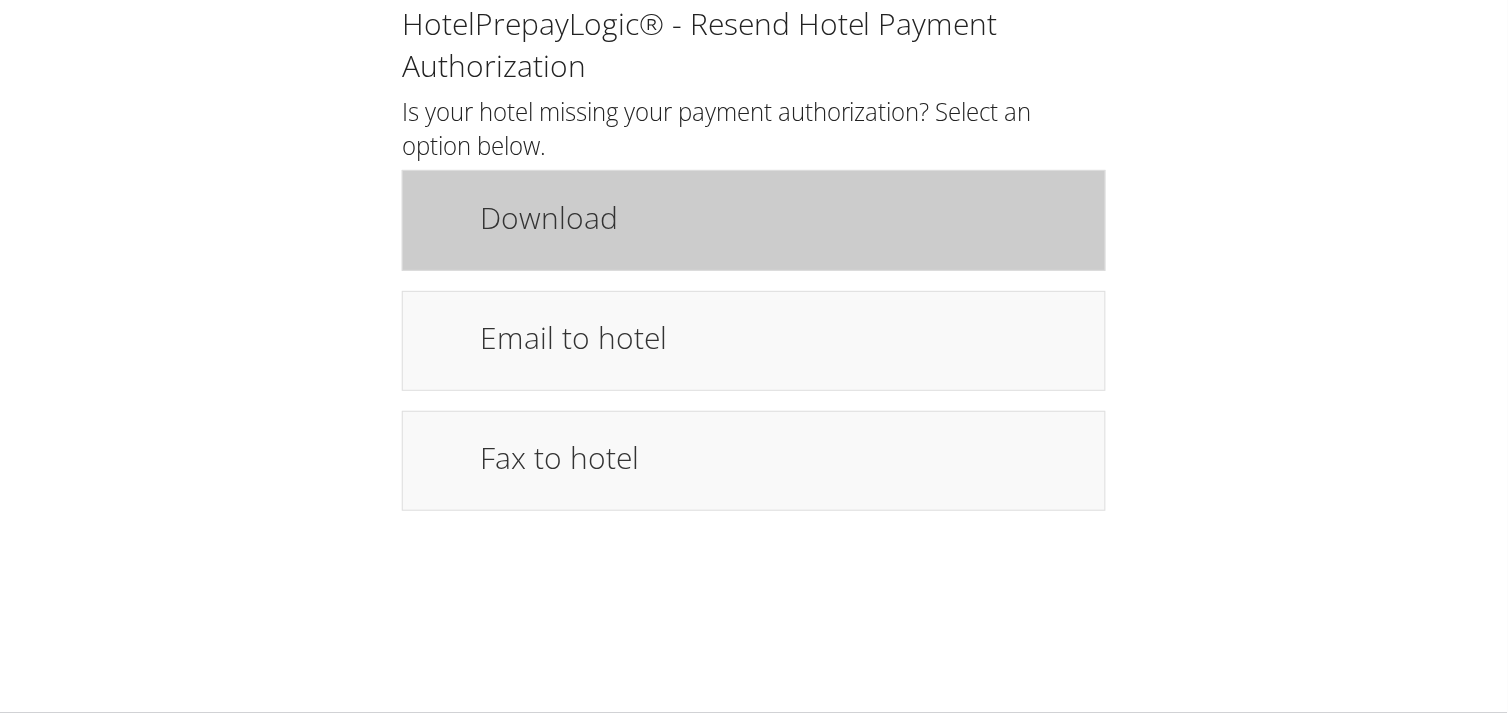 click on "Download" at bounding box center [783, 217] 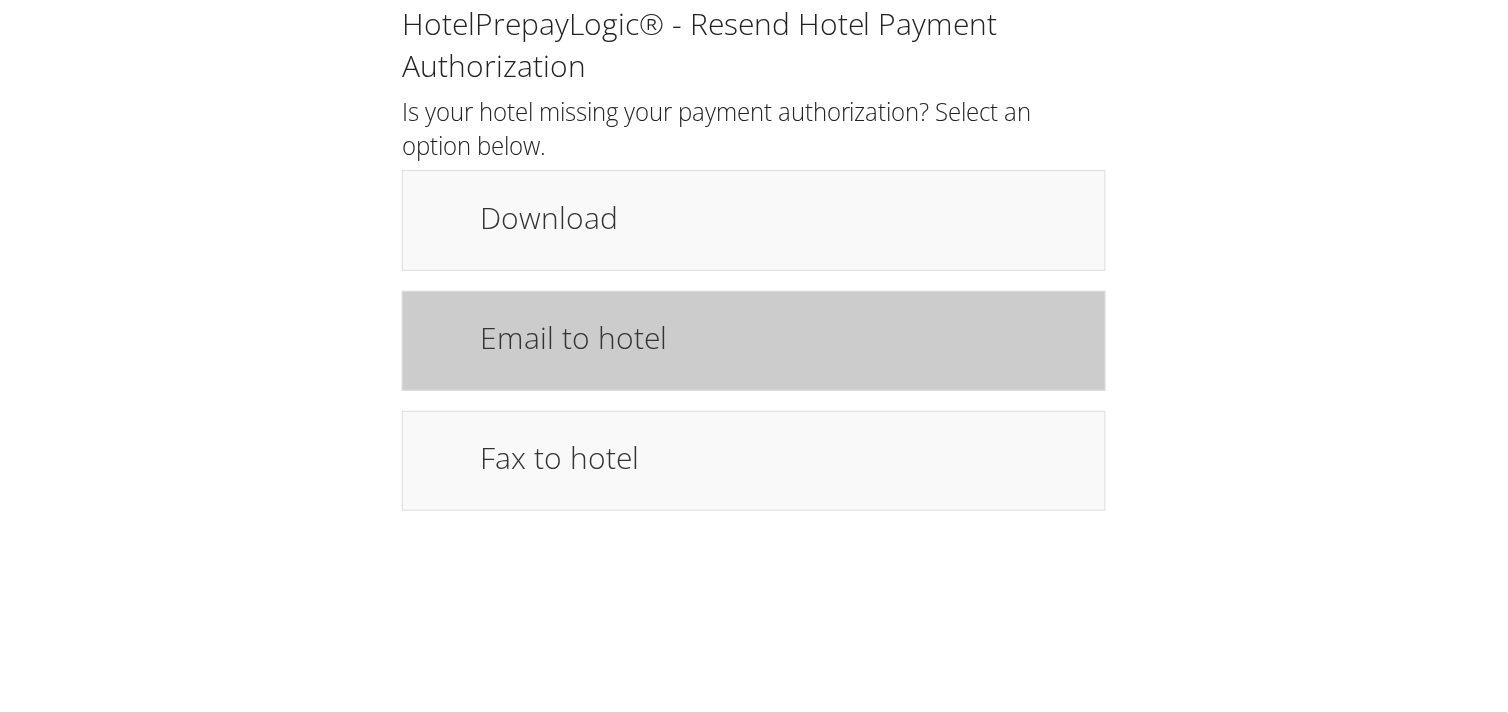 click on "Email to hotel" at bounding box center (783, 337) 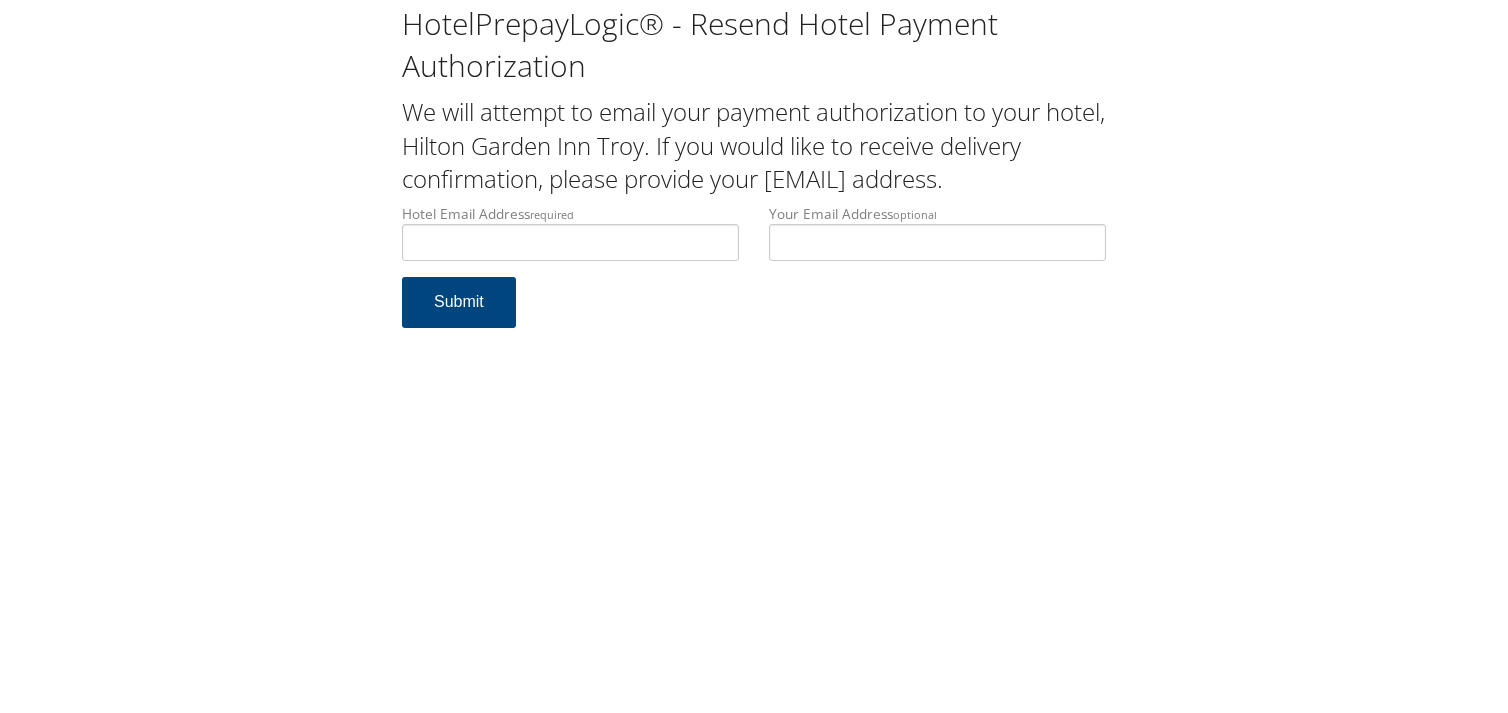 scroll, scrollTop: 0, scrollLeft: 0, axis: both 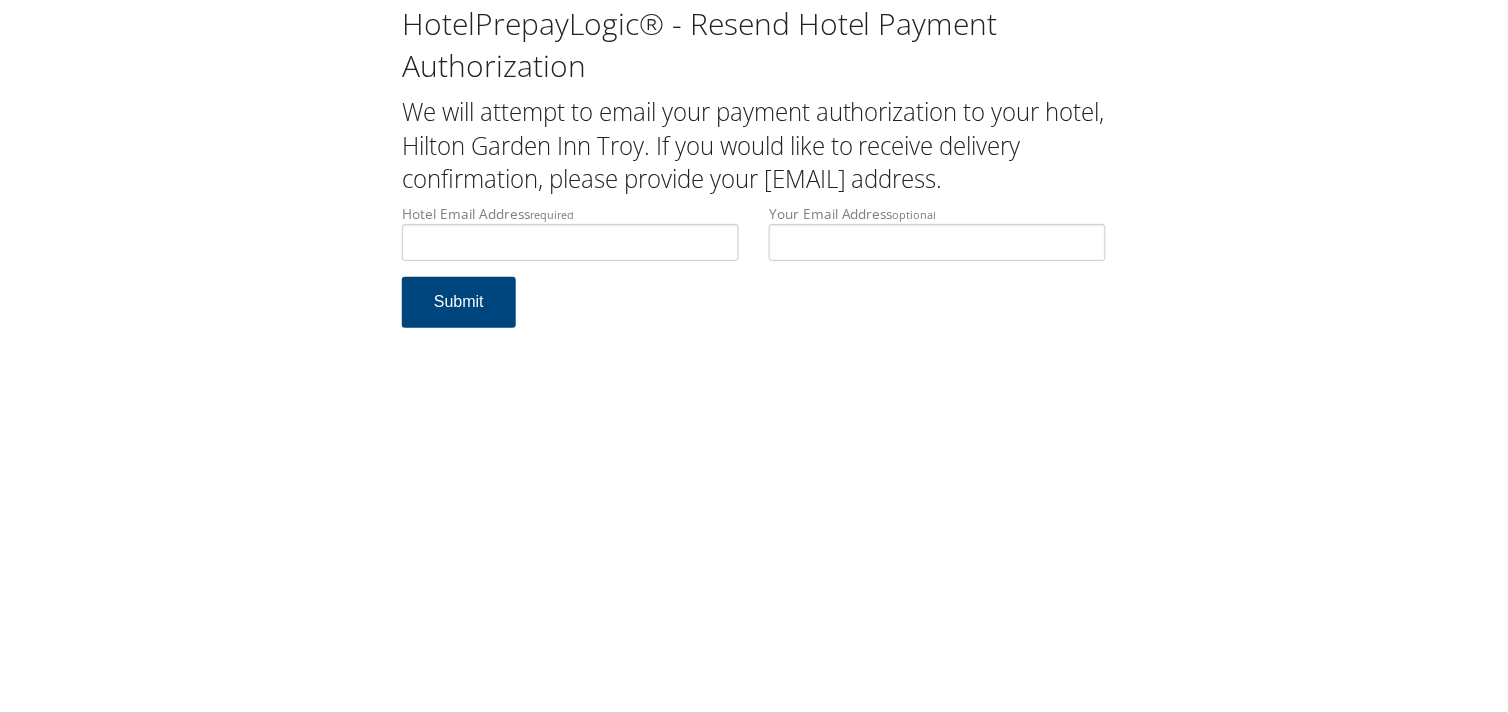 type on "[EMAIL]" 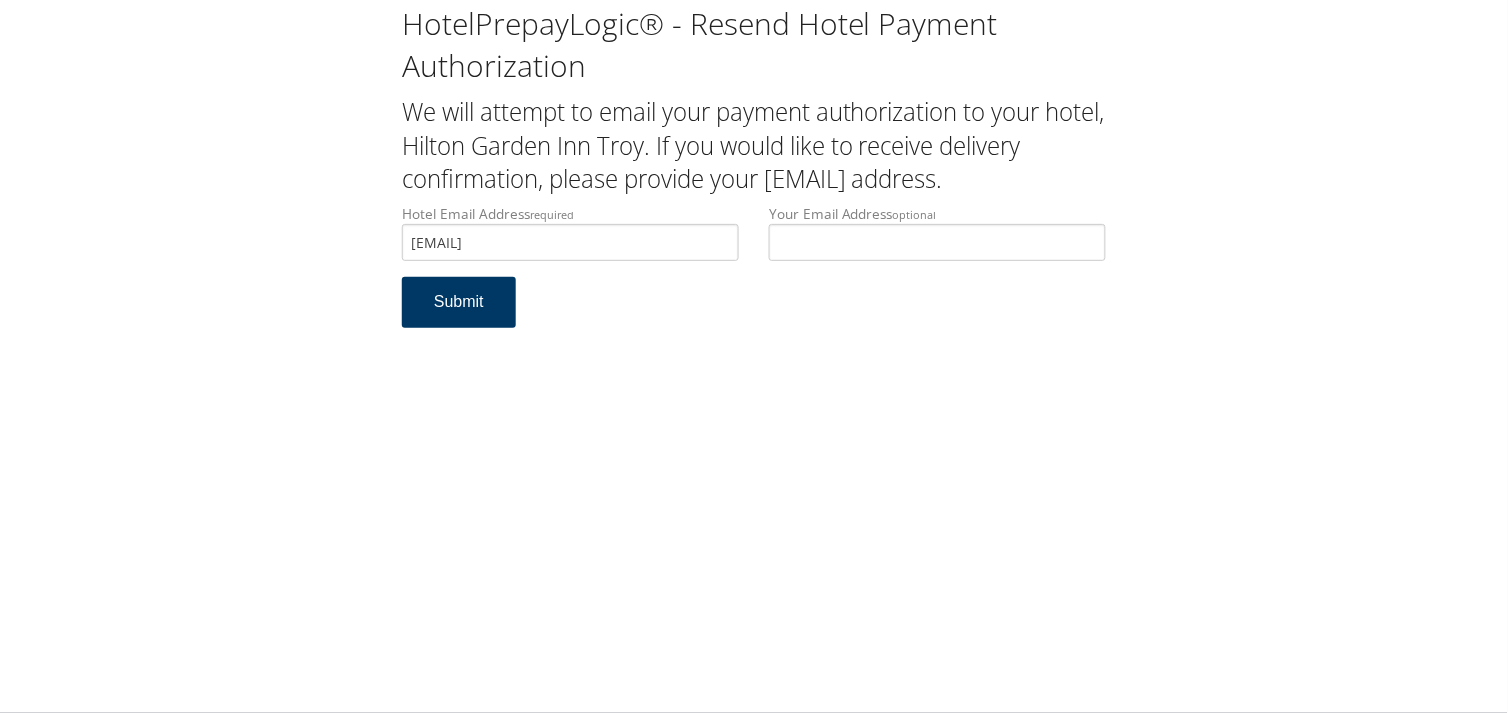 click on "Submit" at bounding box center (459, 302) 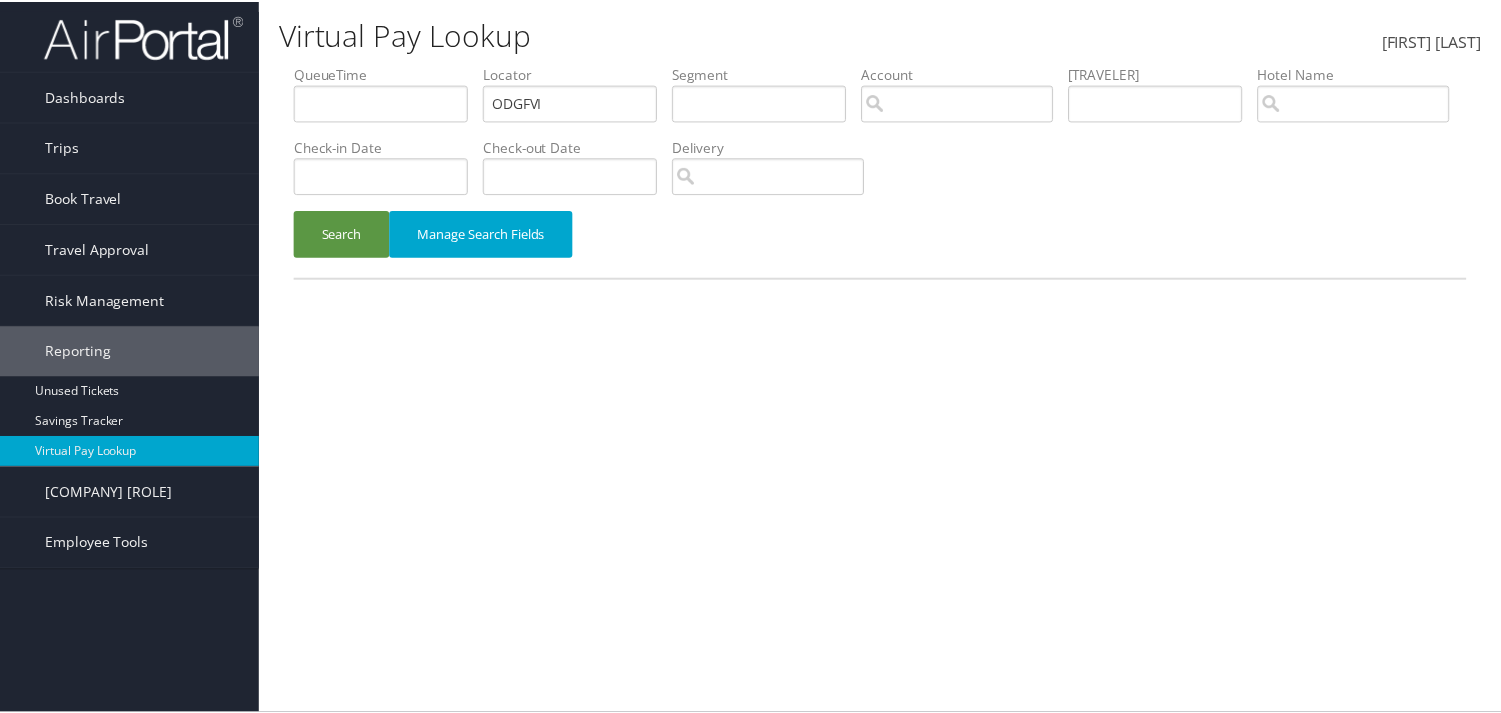 scroll, scrollTop: 0, scrollLeft: 0, axis: both 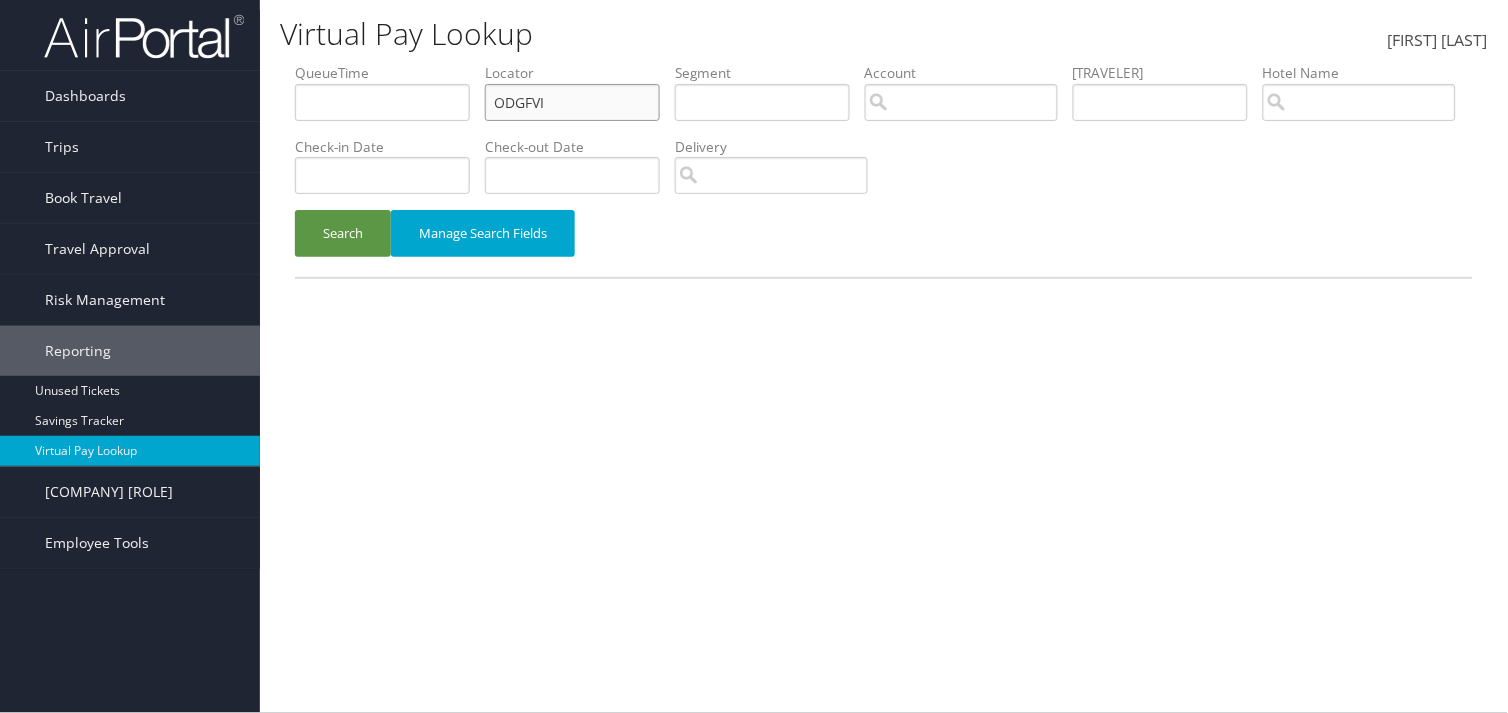 drag, startPoint x: 401, startPoint y: 106, endPoint x: 335, endPoint y: 110, distance: 66.1211 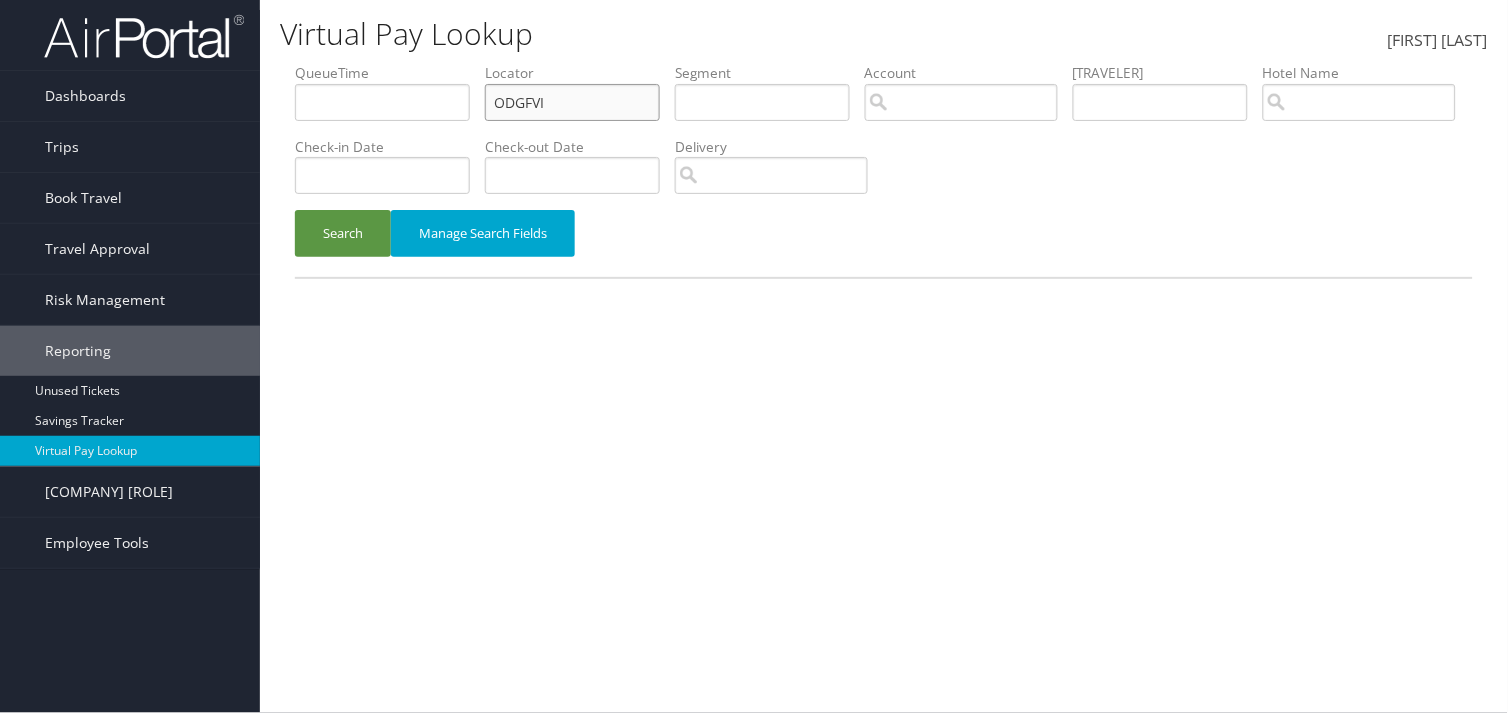 click on "QueueTime Locator ODGFVI Segment Account Traveler Hotel Name Check-in Date Check-out Date Delivery" at bounding box center [884, 63] 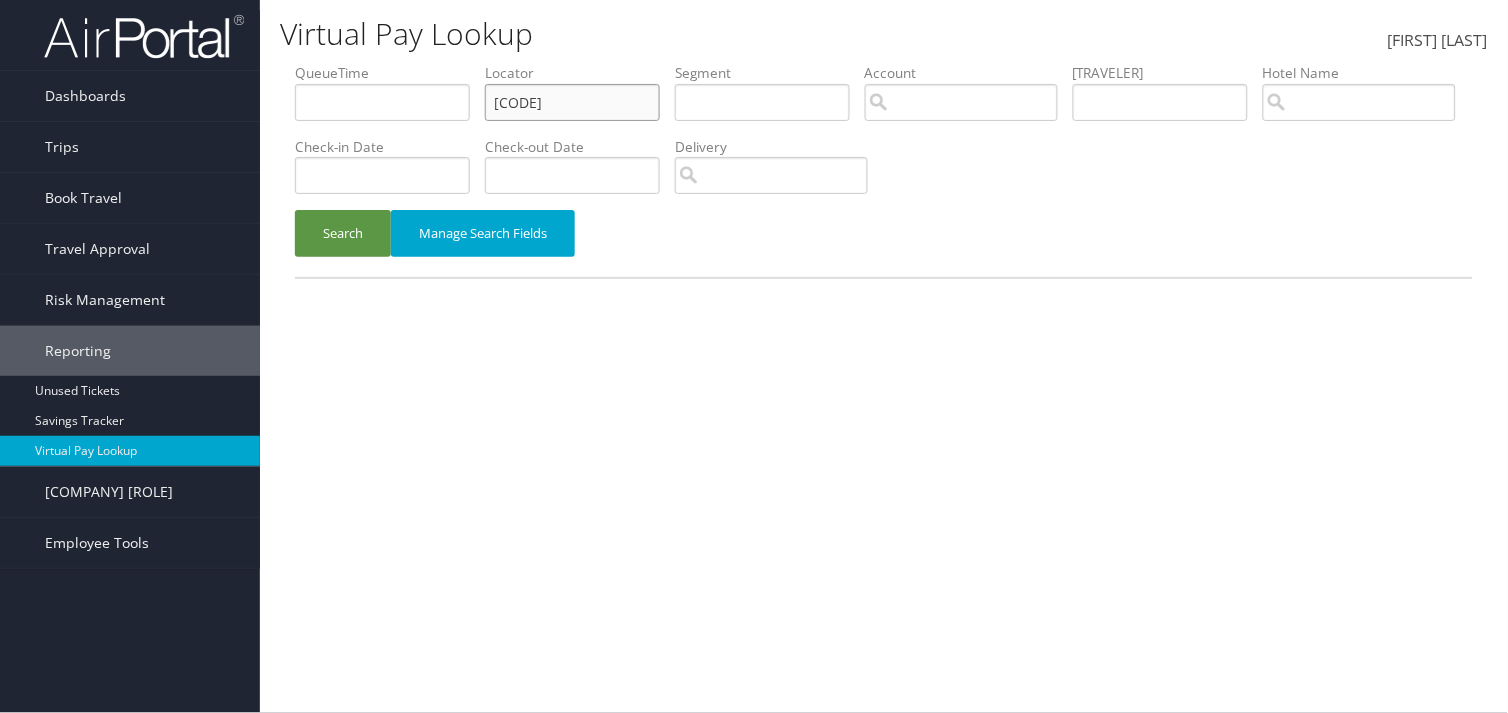 click on "HVLYON" at bounding box center (382, 102) 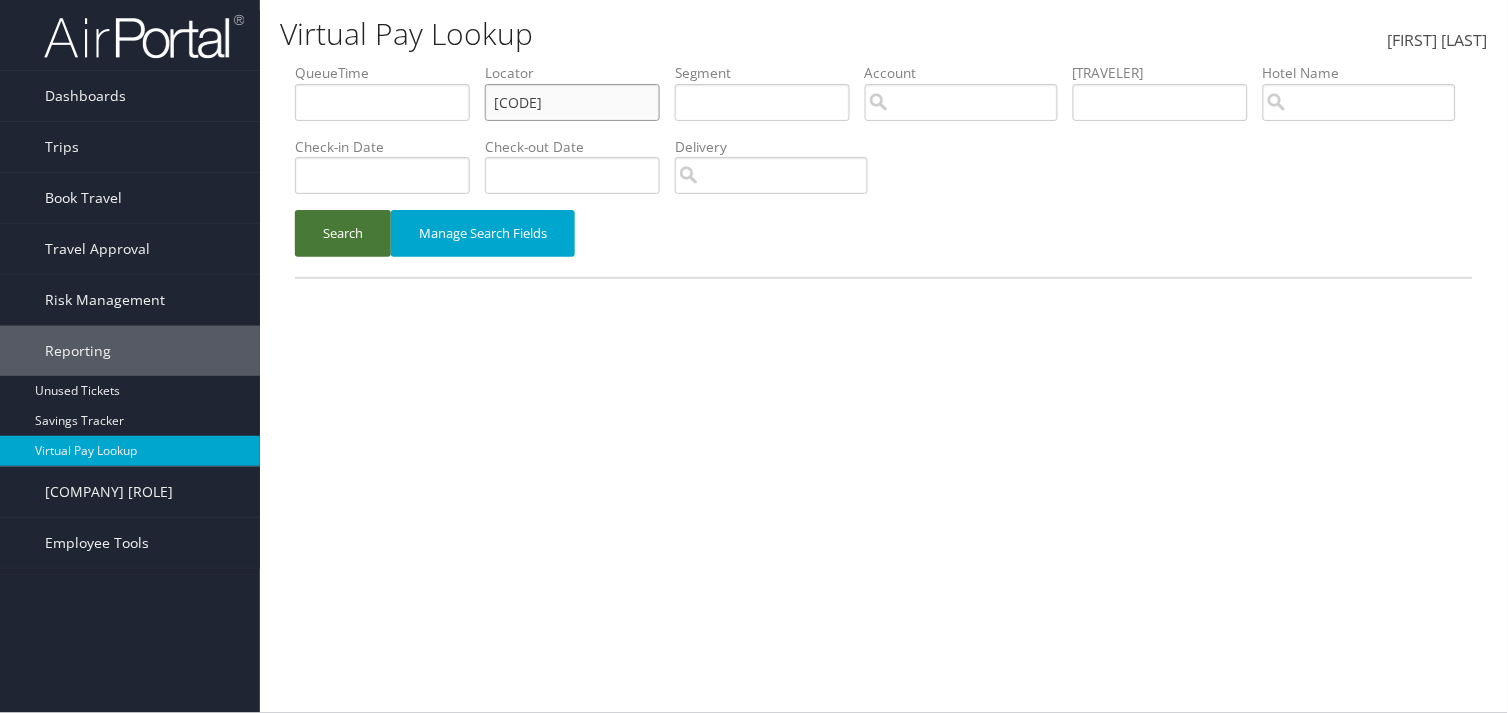 type on "HVLYON" 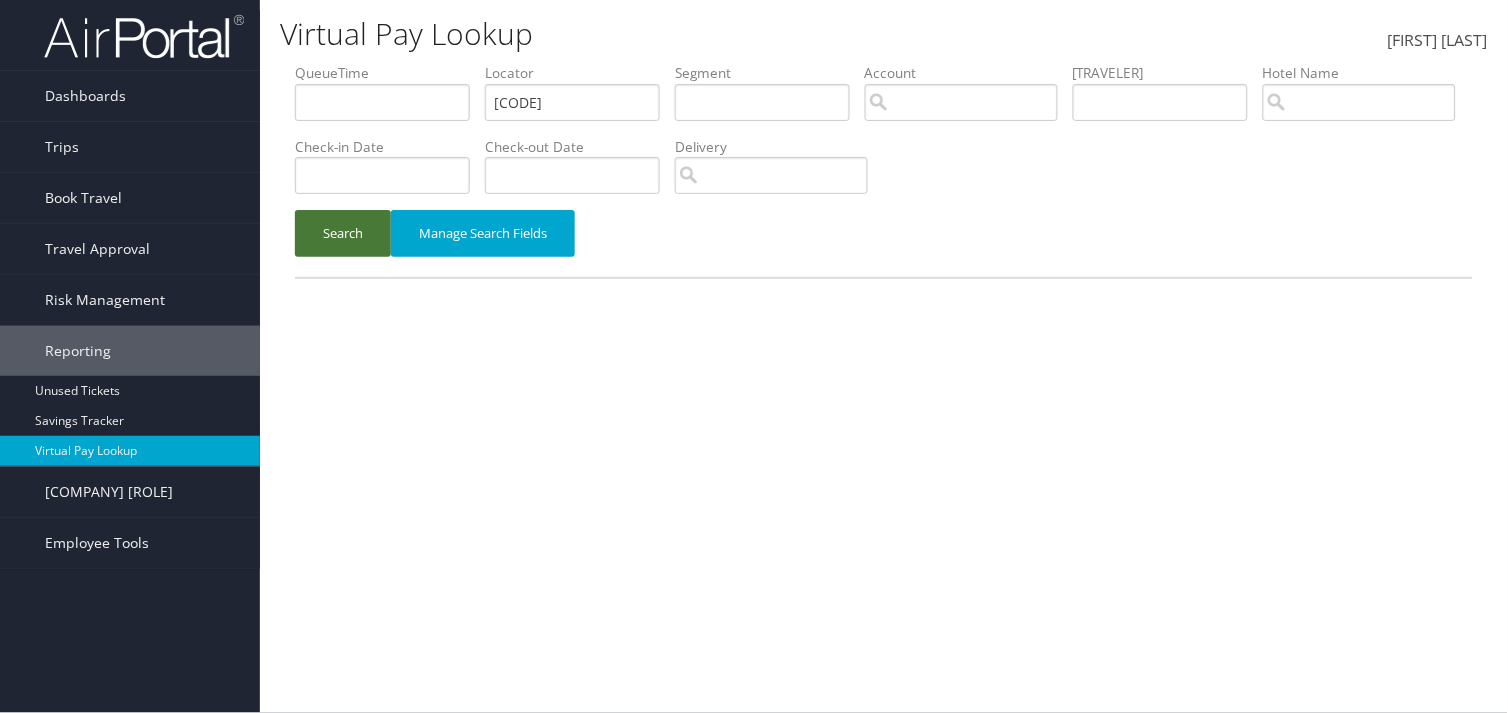 click on "Search" at bounding box center [343, 233] 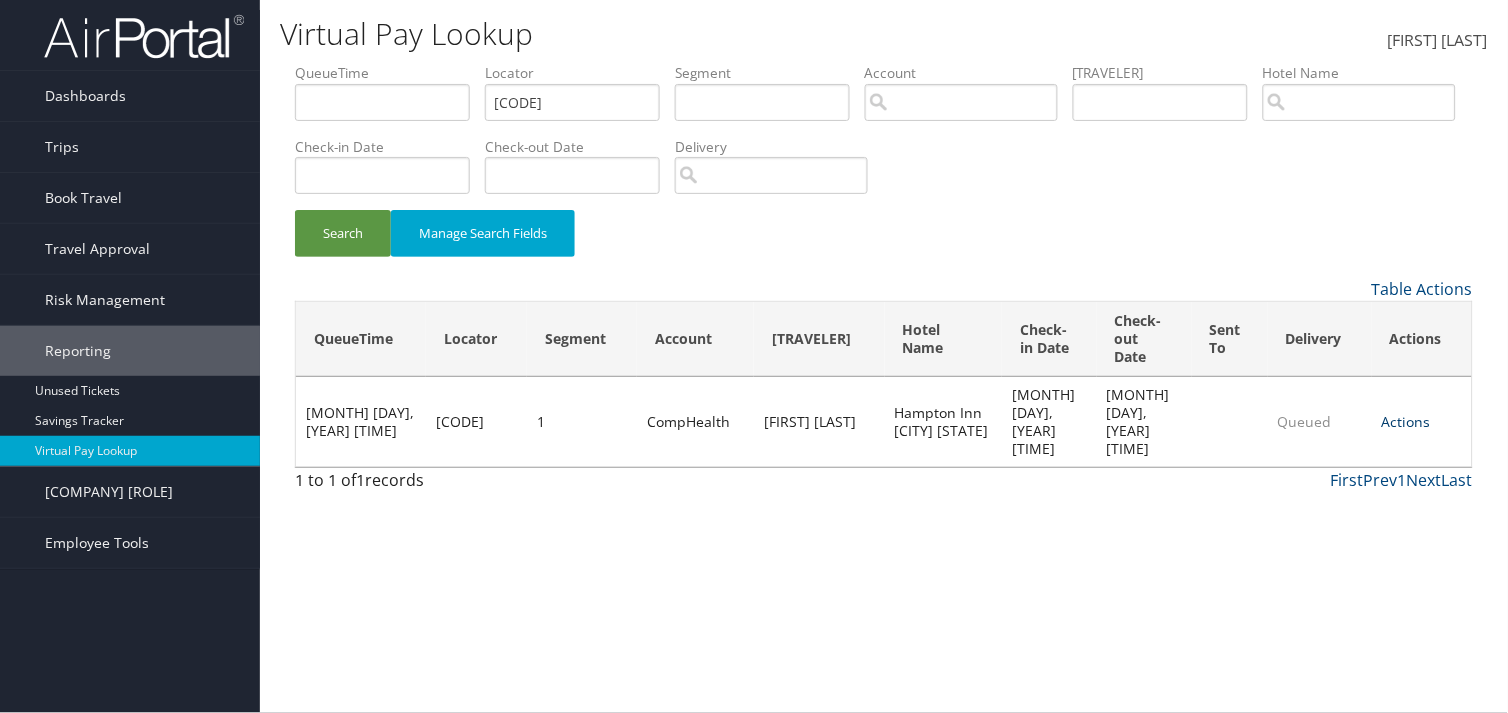 click on "Actions" at bounding box center (1406, 421) 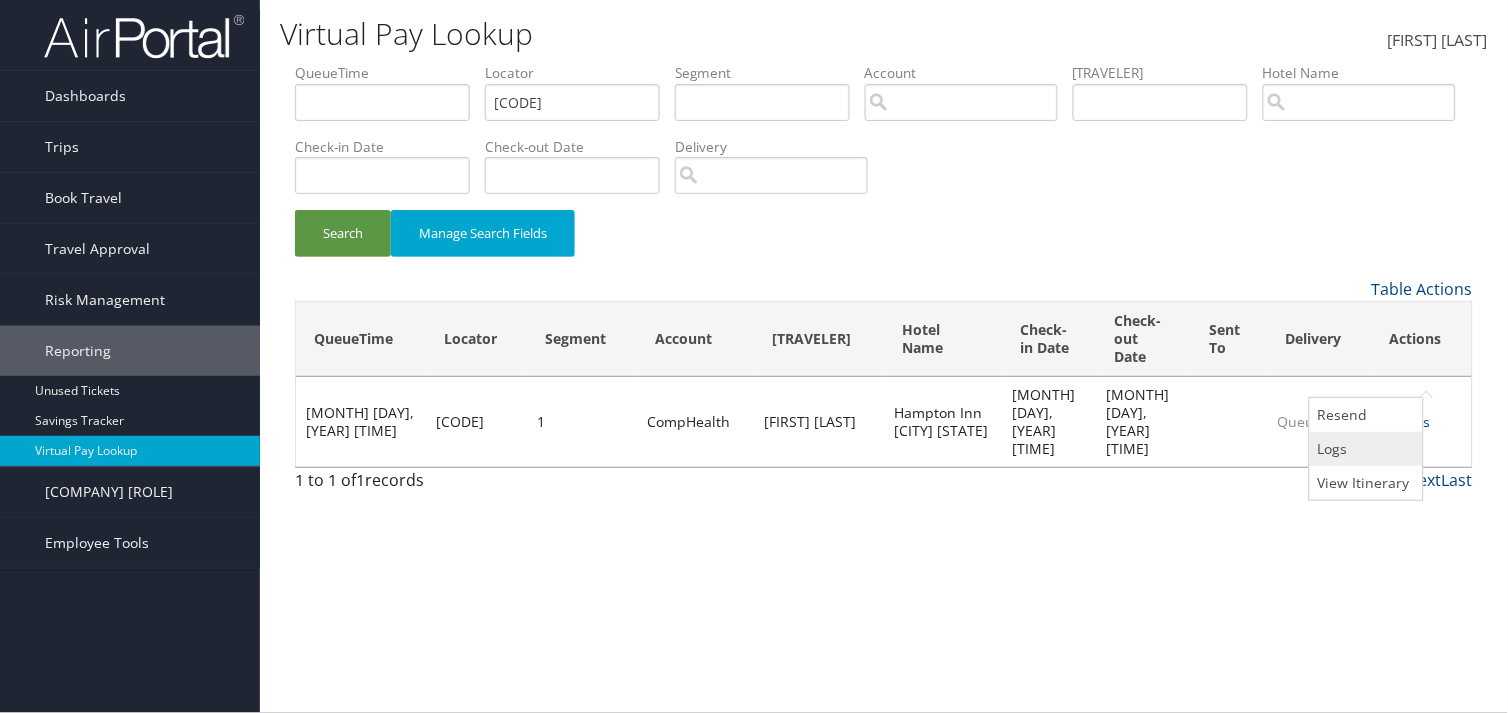 click on "Logs" at bounding box center (1364, 449) 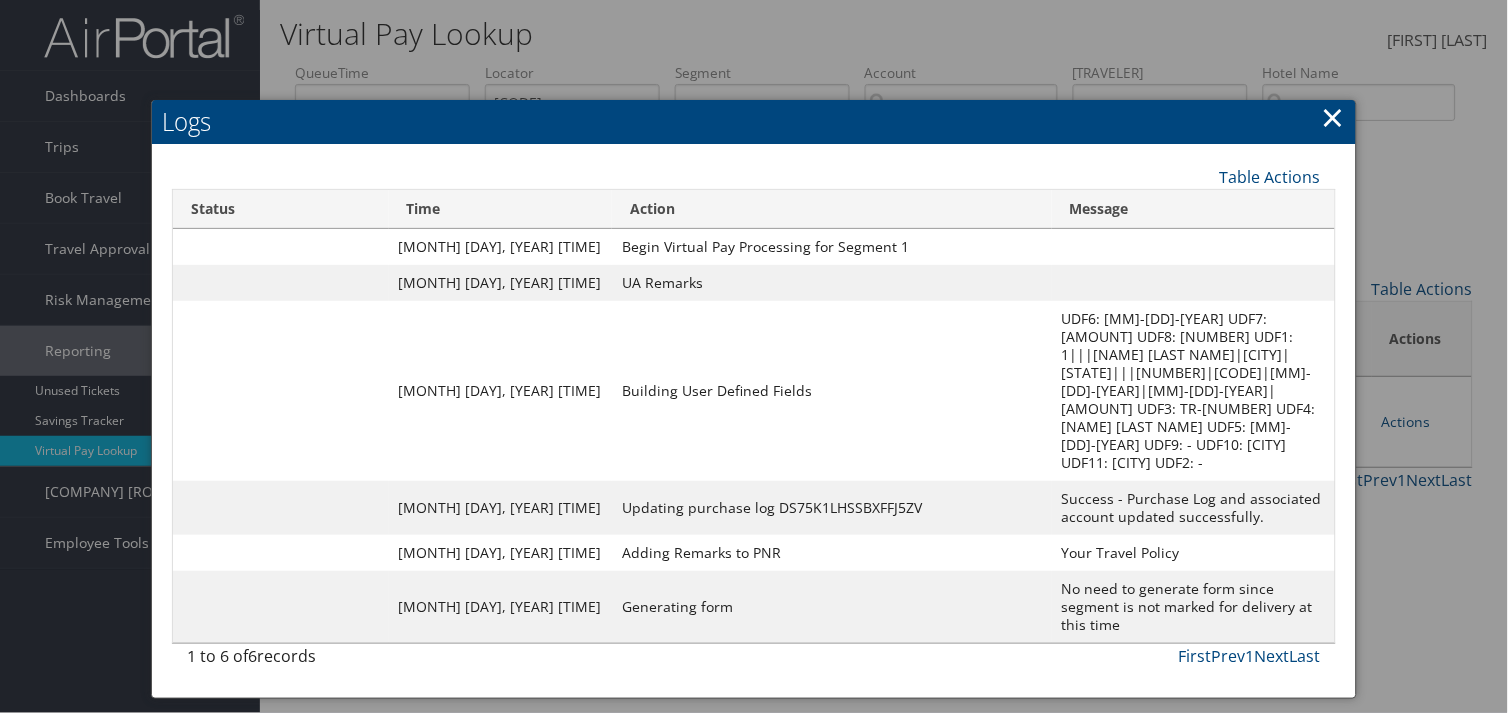 click at bounding box center (754, 356) 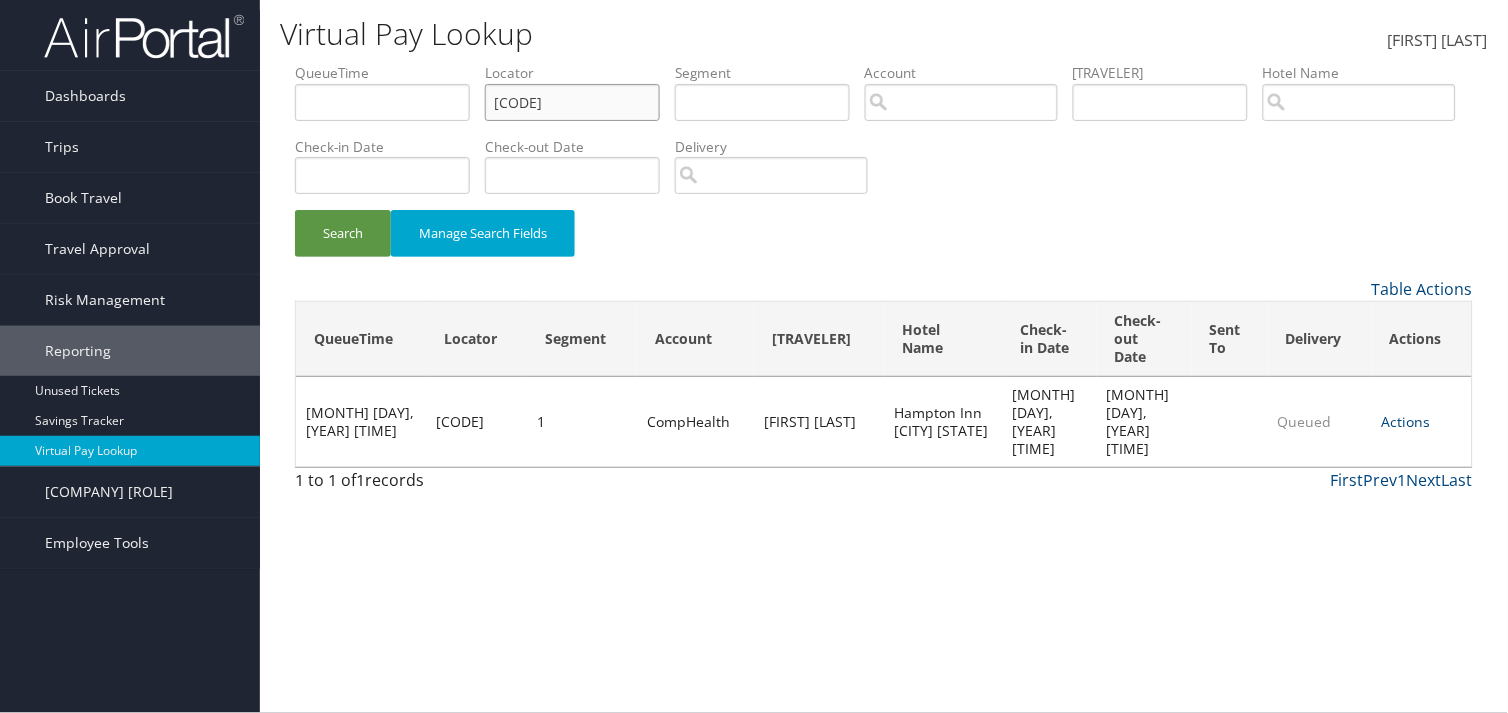 drag, startPoint x: 576, startPoint y: 101, endPoint x: 422, endPoint y: 96, distance: 154.08115 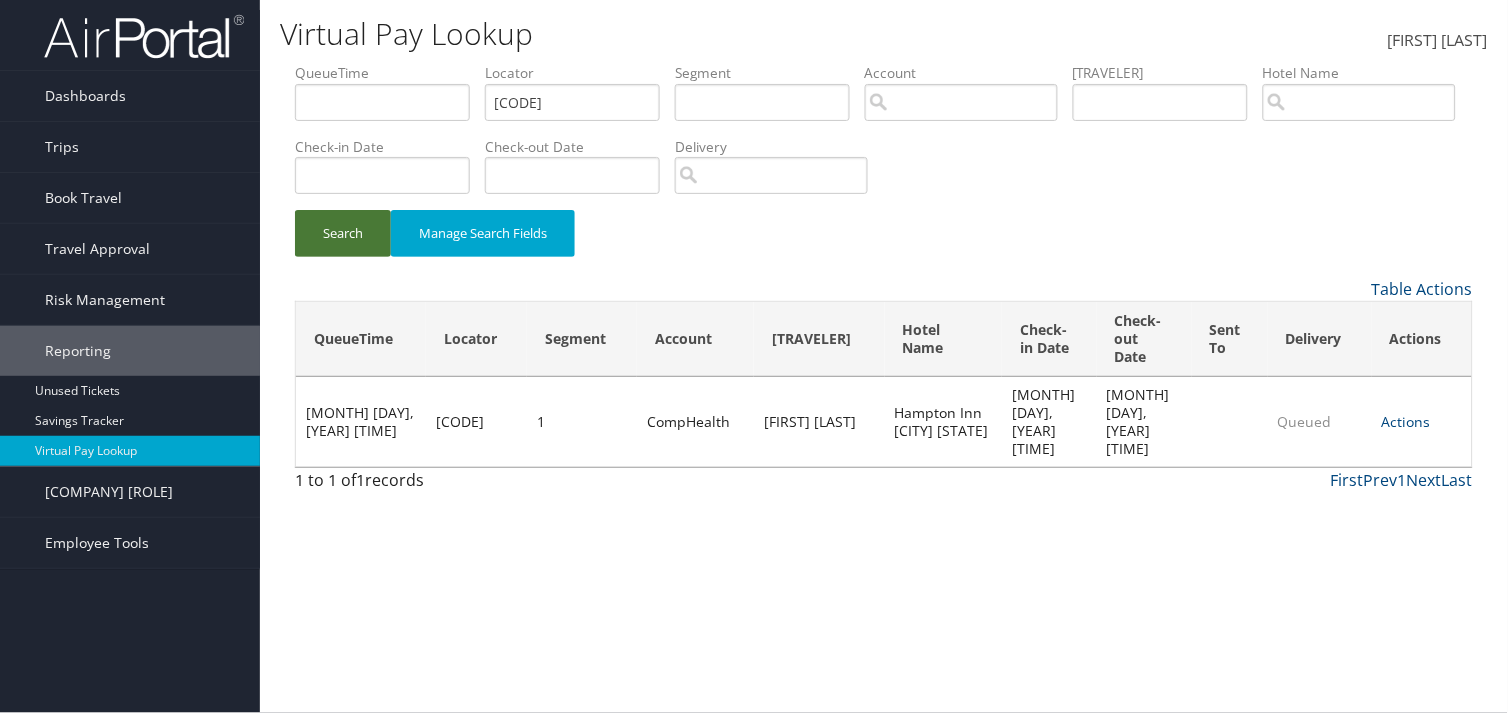 click on "Search" at bounding box center [343, 233] 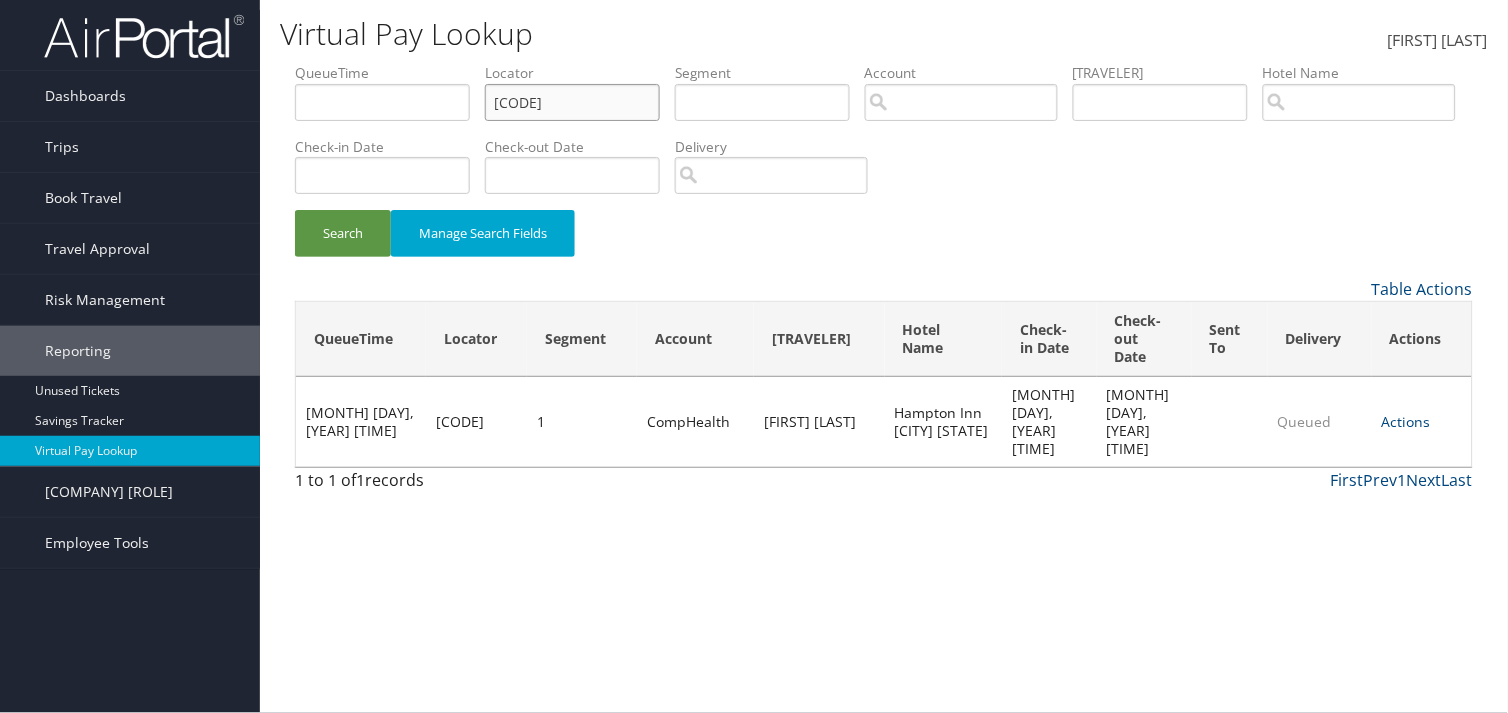 drag, startPoint x: 556, startPoint y: 96, endPoint x: 464, endPoint y: 82, distance: 93.05912 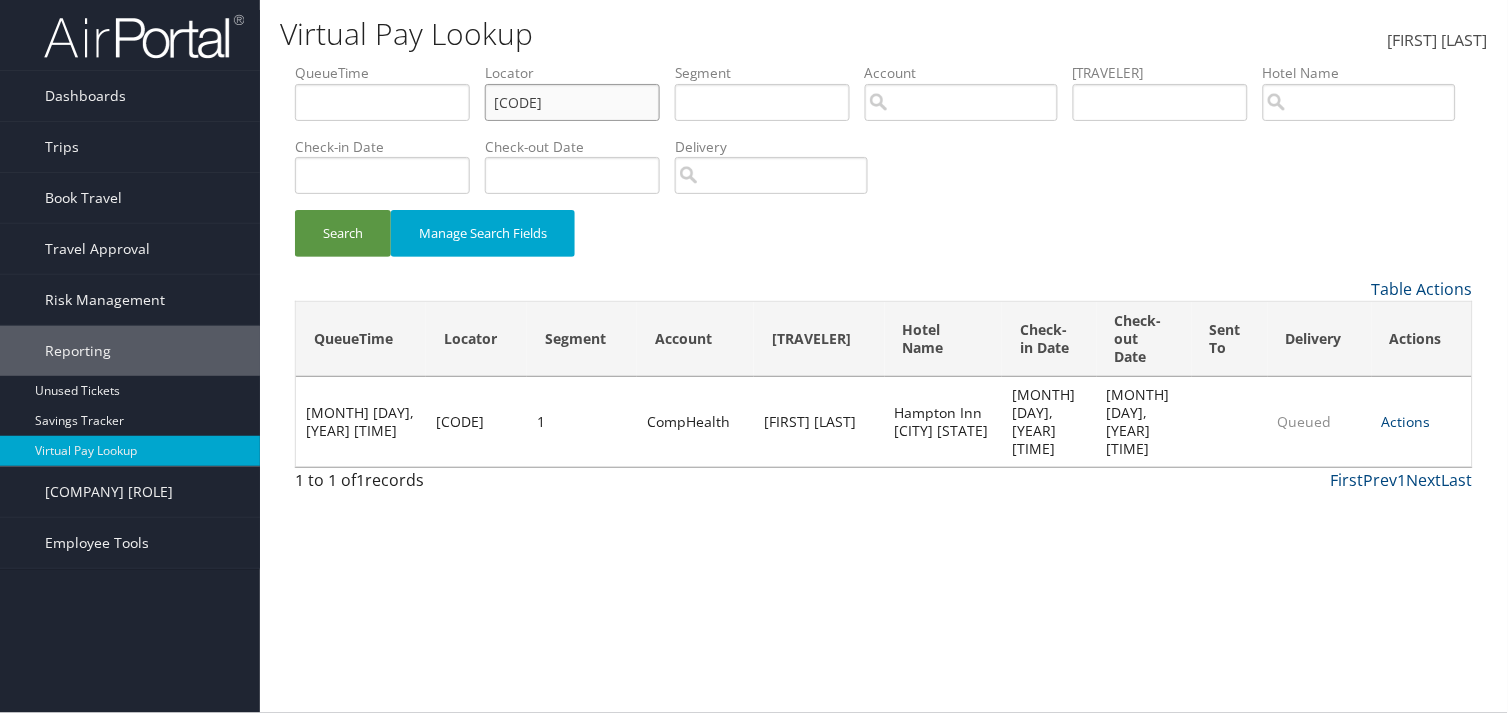 click on "HVLYON" at bounding box center (382, 102) 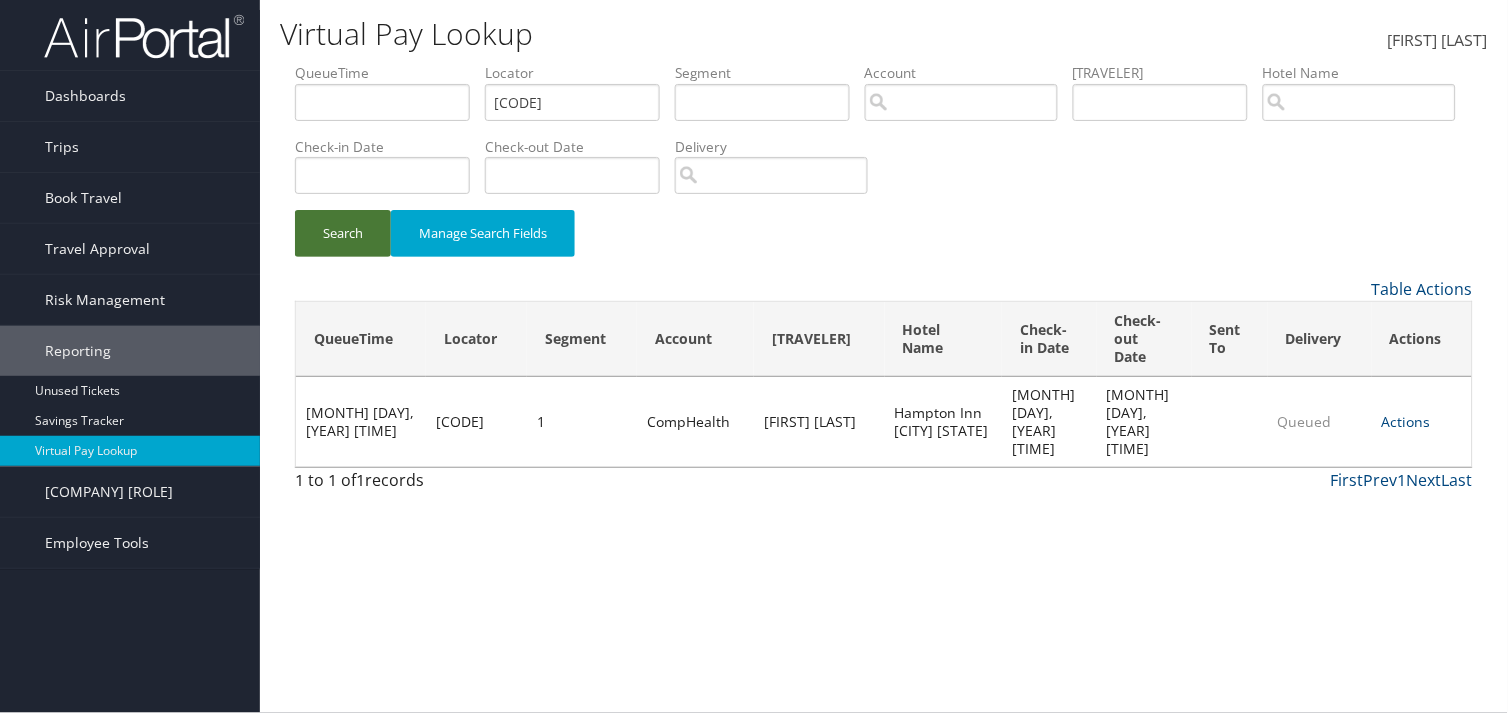 click on "Search" at bounding box center (343, 233) 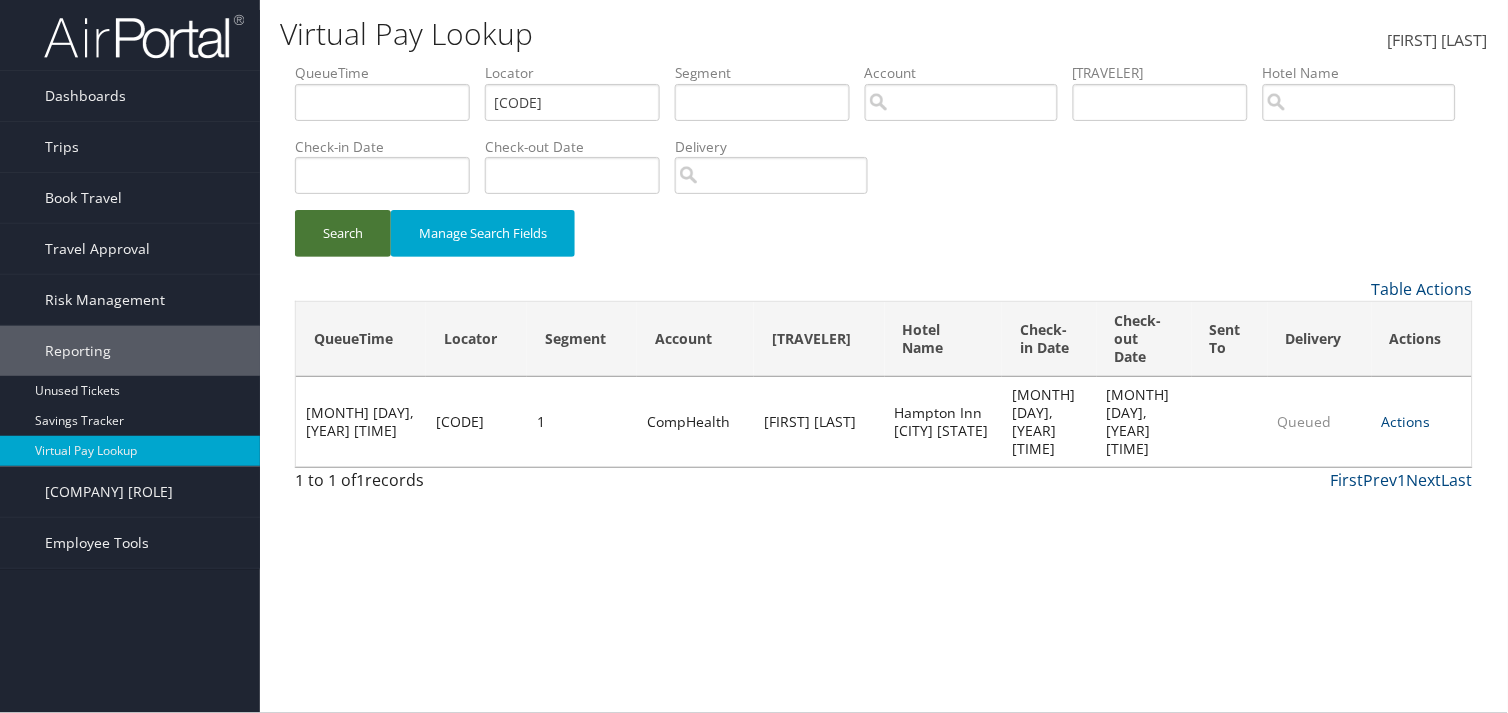 click on "Search" at bounding box center (343, 233) 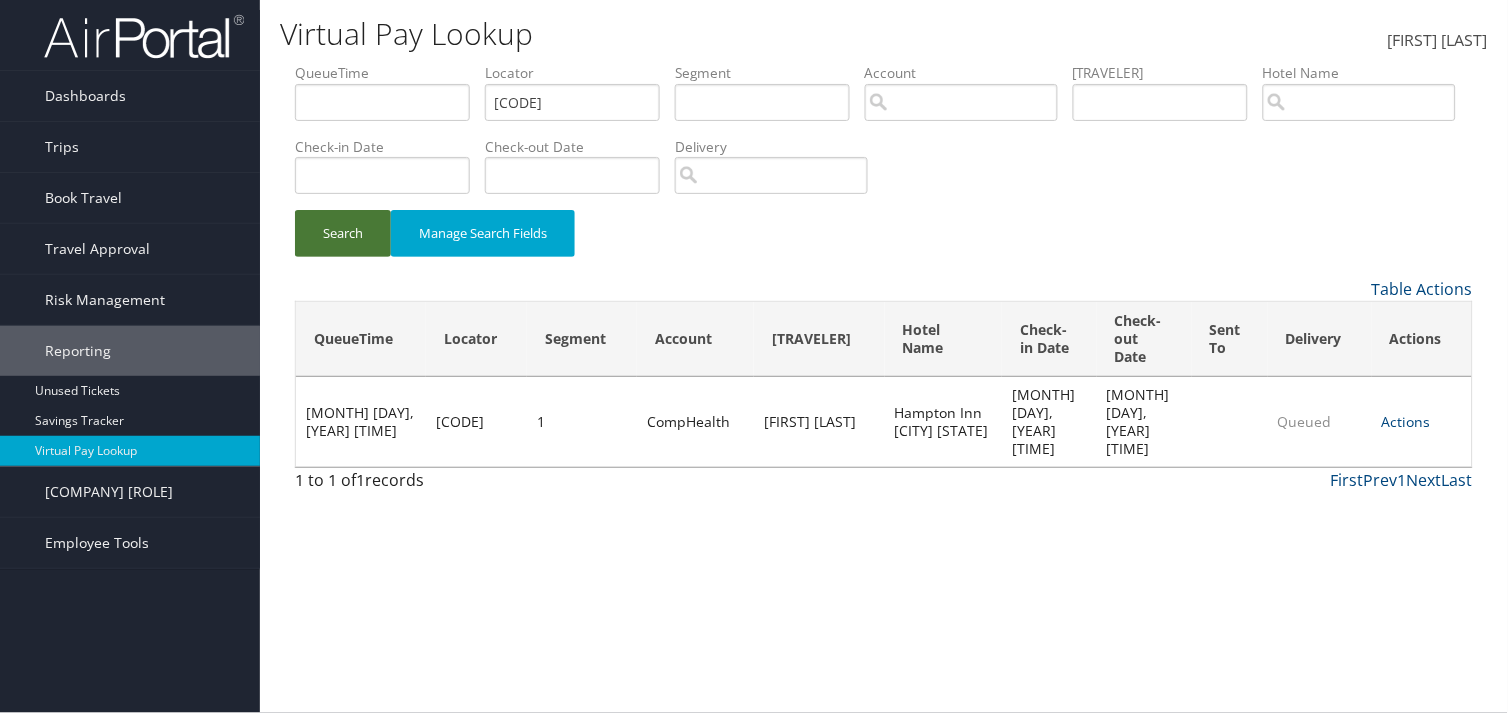 click on "Search" at bounding box center (343, 233) 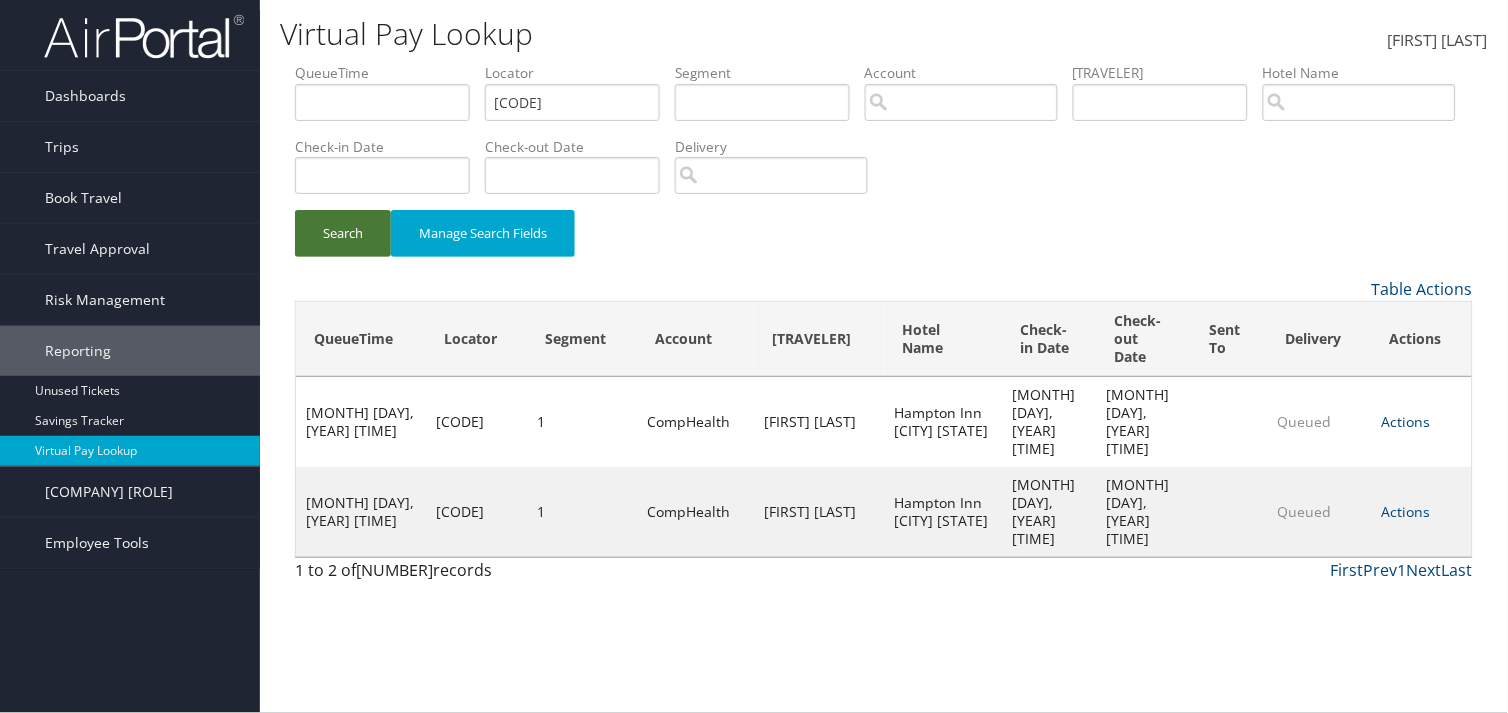 click on "Search" at bounding box center (343, 233) 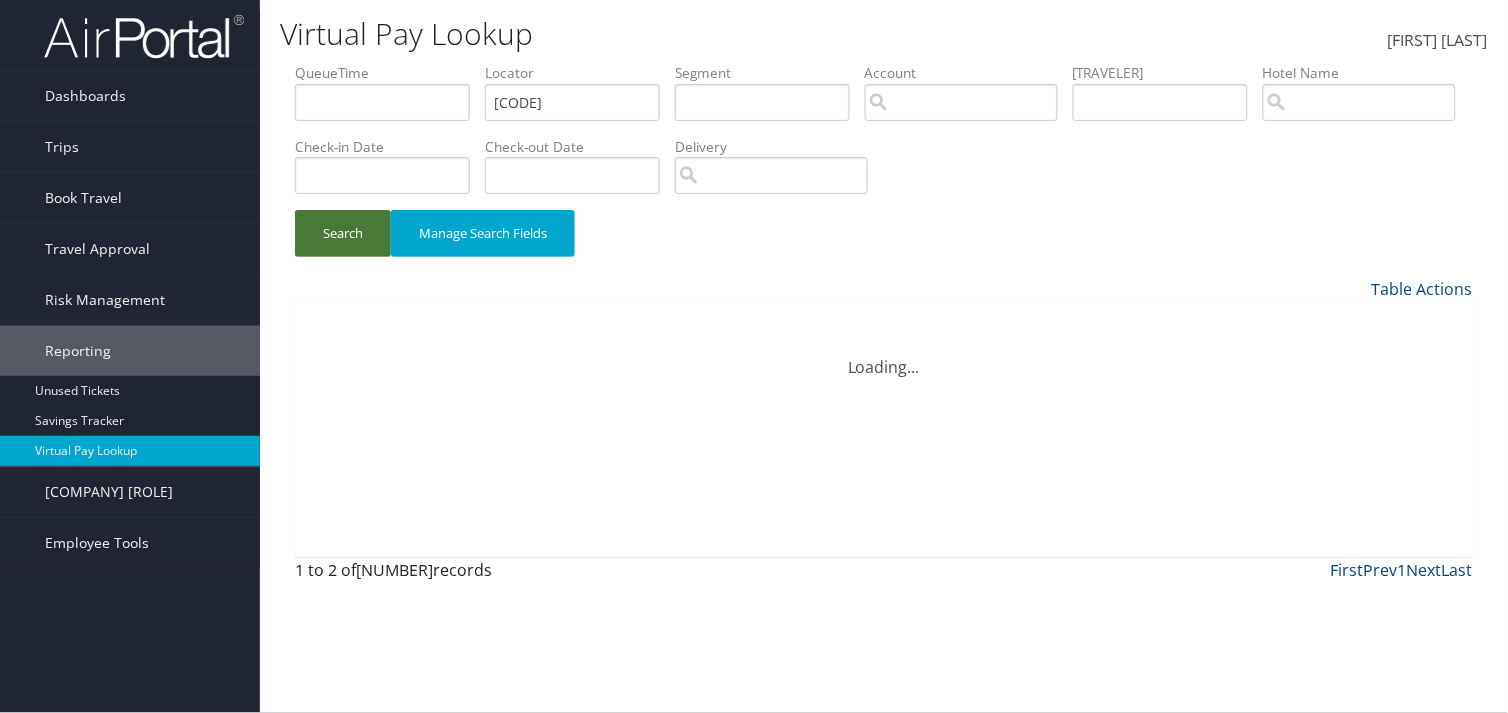 click on "Search" at bounding box center [343, 233] 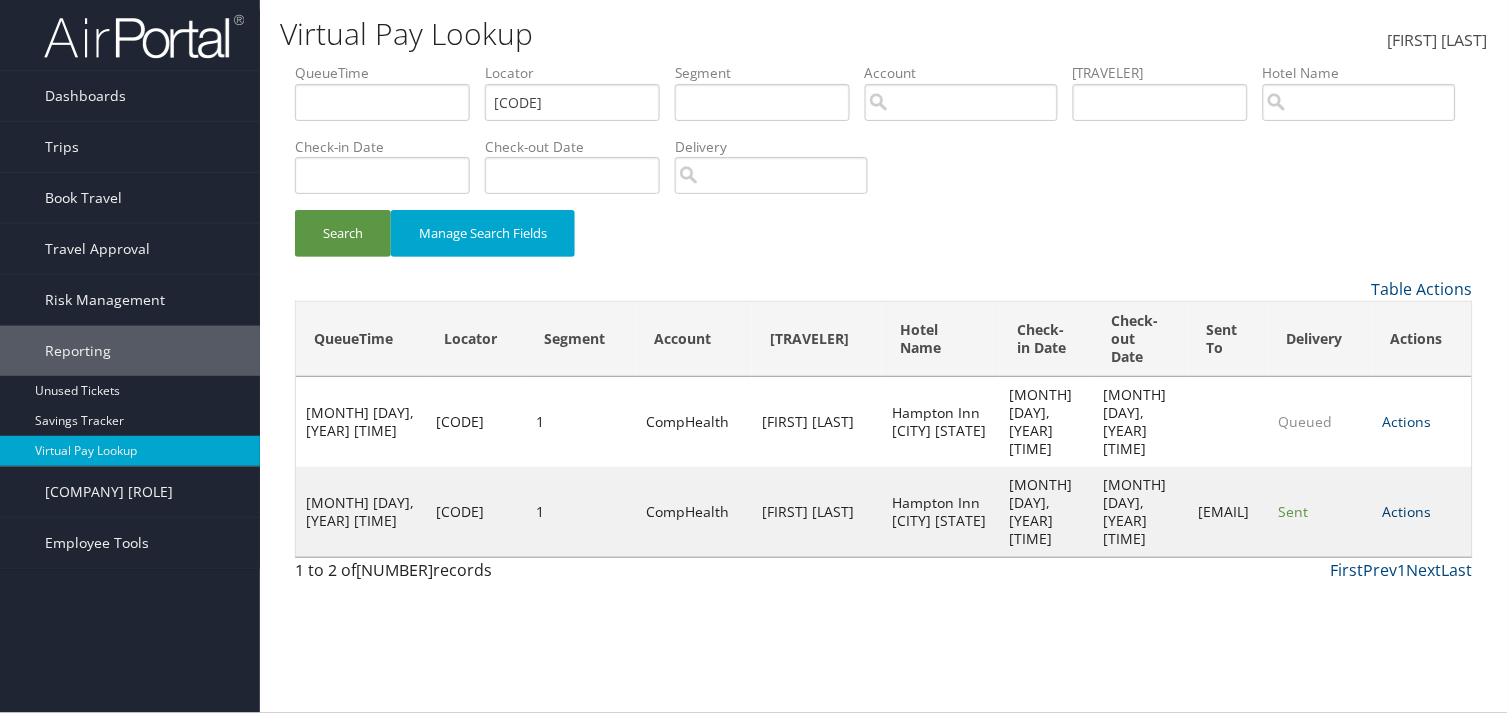 click on "Actions" at bounding box center (1407, 511) 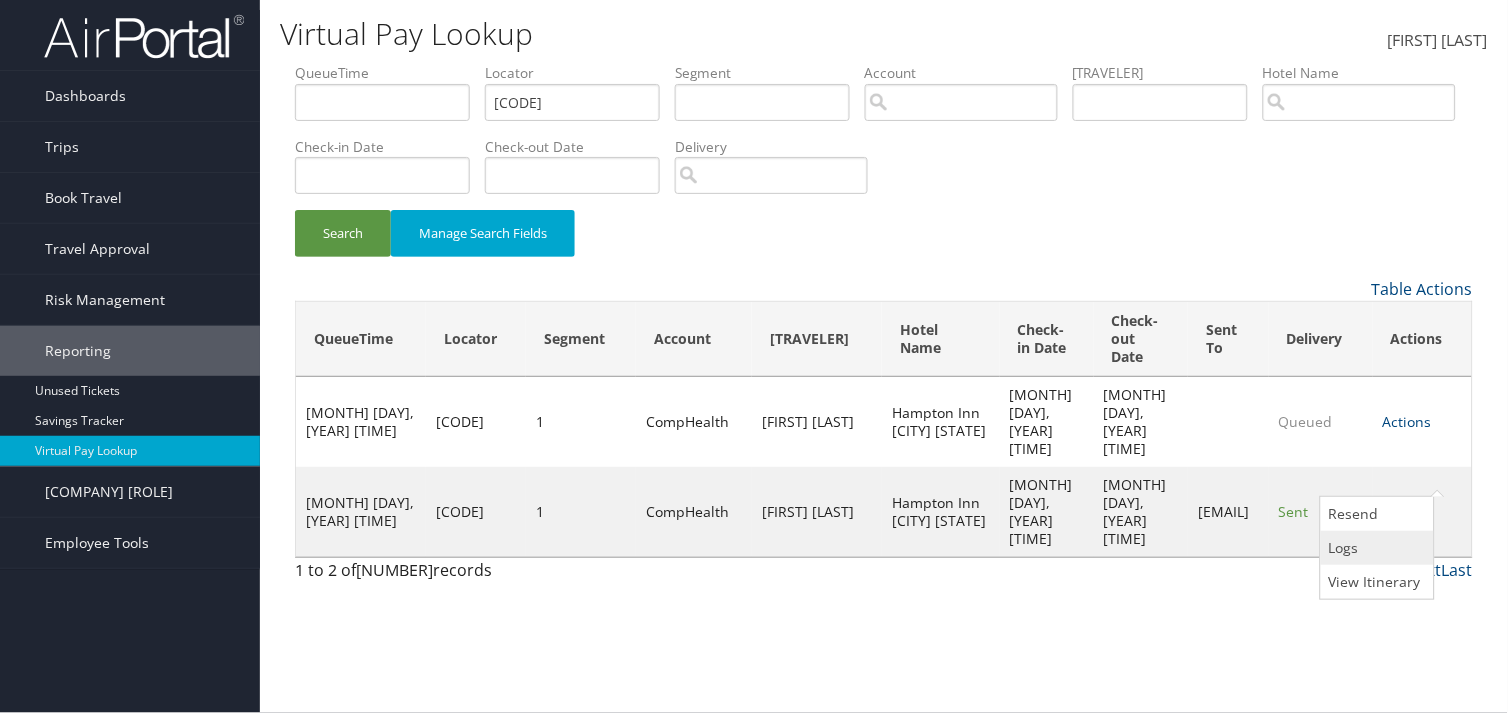 click on "Logs" at bounding box center [1375, 548] 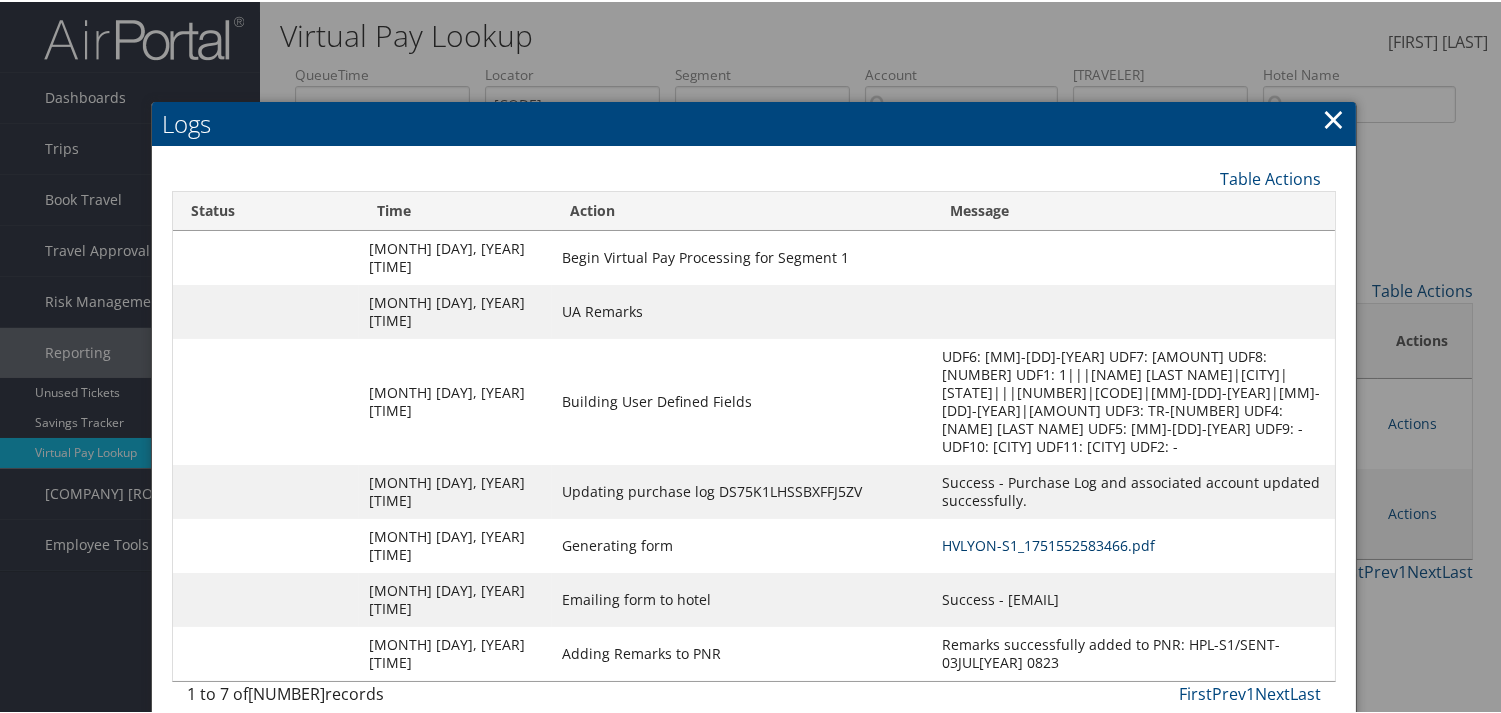 click on "HVLYON-S1_1751552583466.pdf" at bounding box center [1048, 543] 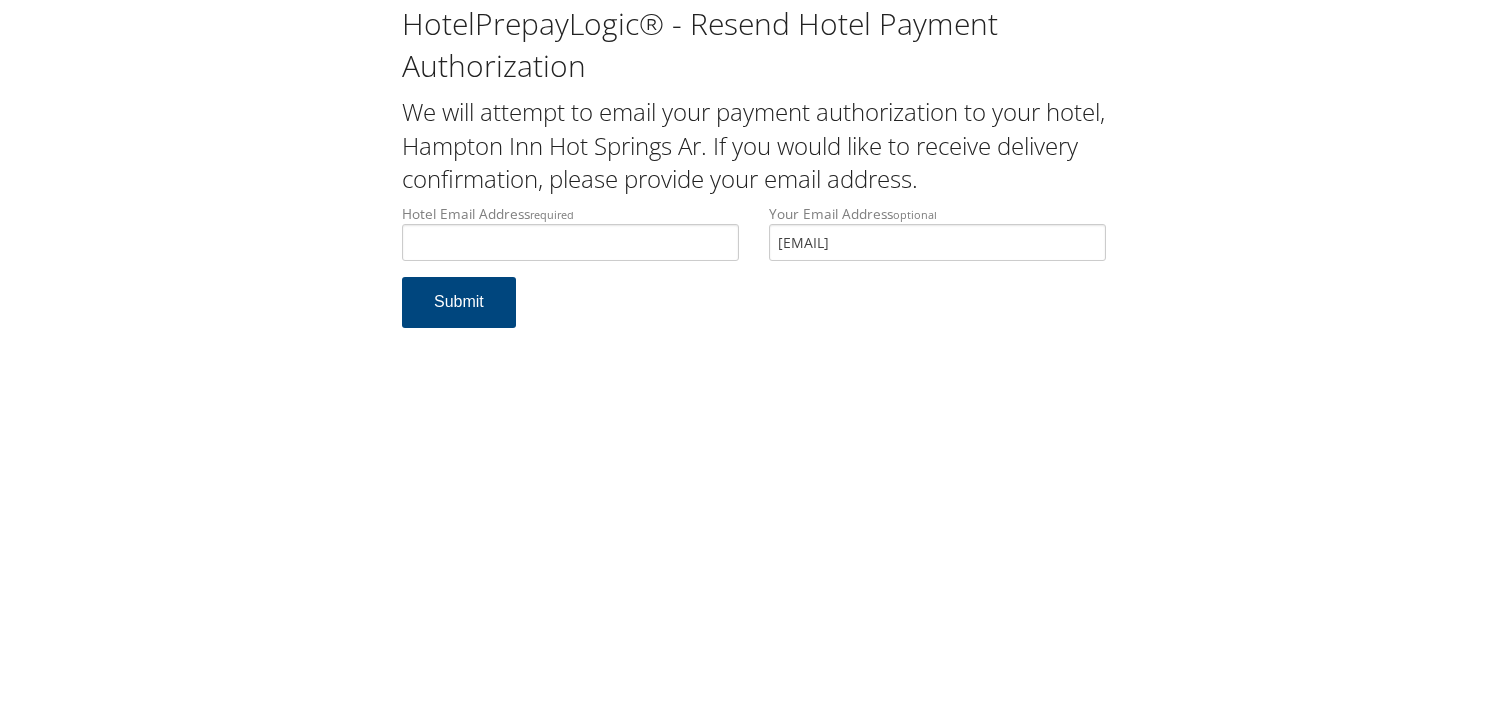 scroll, scrollTop: 0, scrollLeft: 0, axis: both 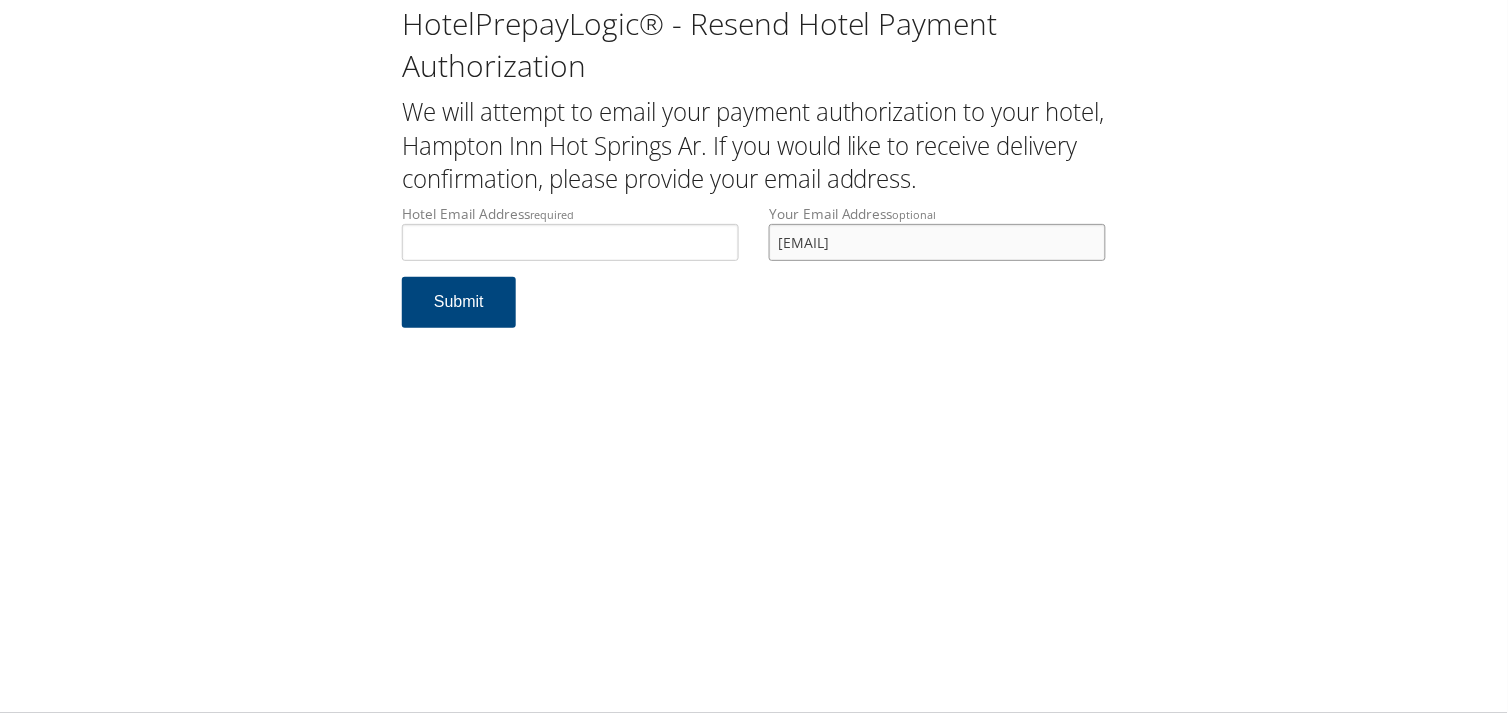 drag, startPoint x: 970, startPoint y: 237, endPoint x: 86, endPoint y: 262, distance: 884.35345 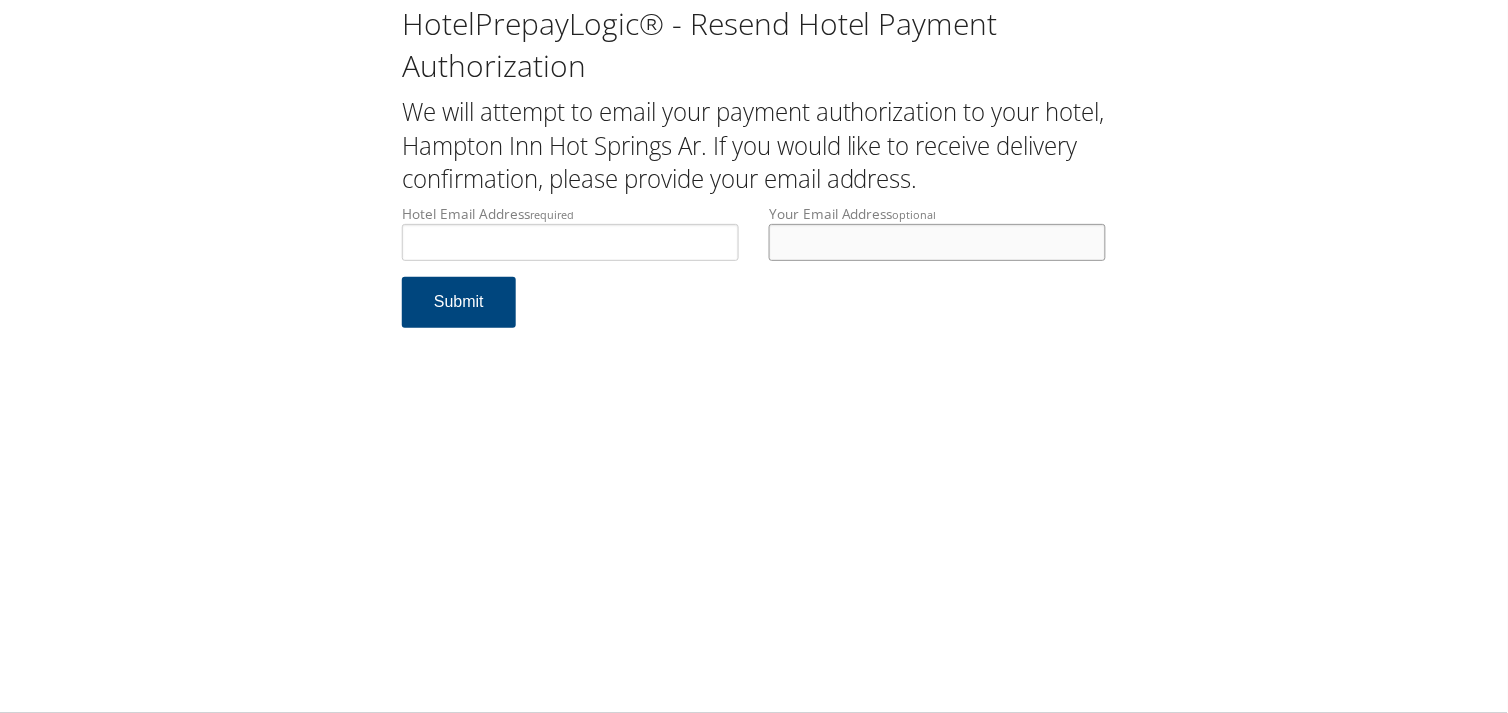 type 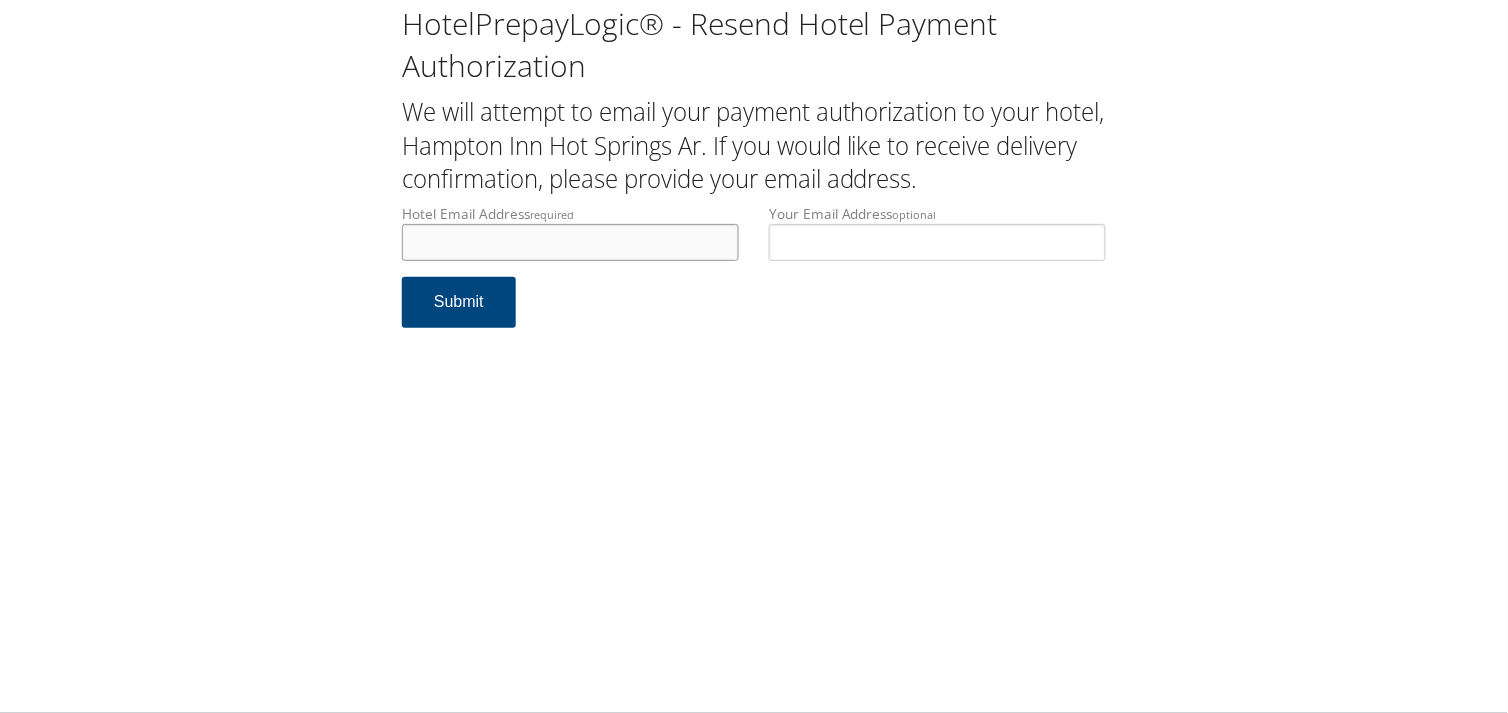 click on "Hotel Email Address  required" at bounding box center (570, 242) 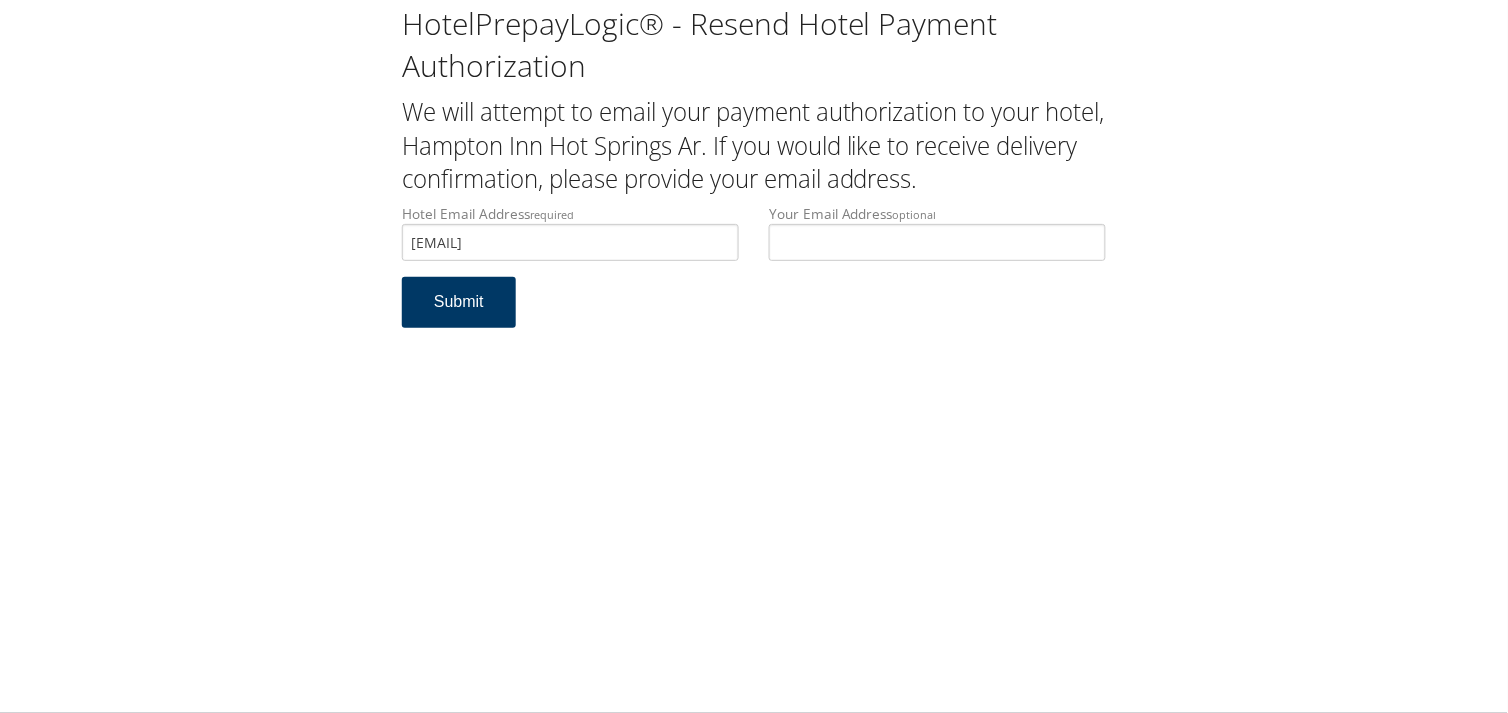 click on "Submit" at bounding box center (459, 302) 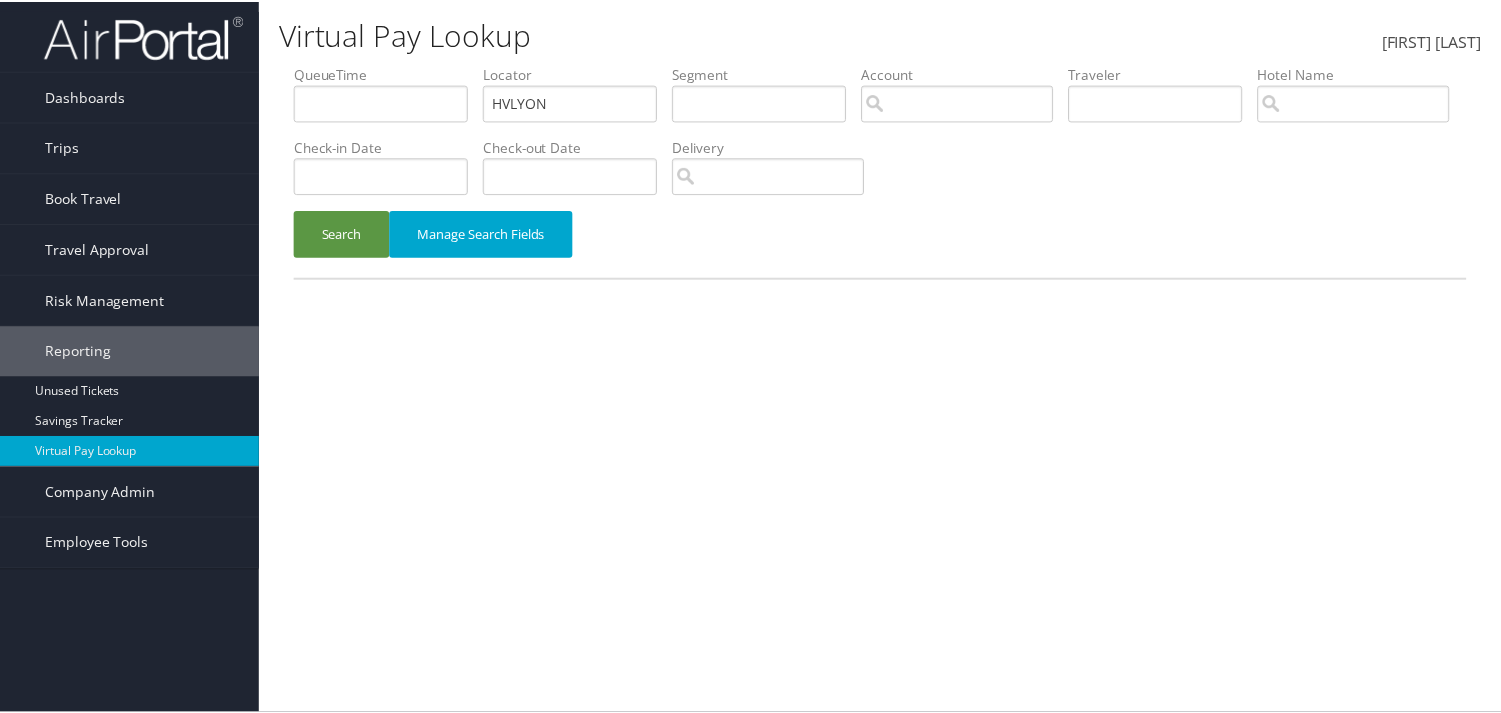 scroll, scrollTop: 0, scrollLeft: 0, axis: both 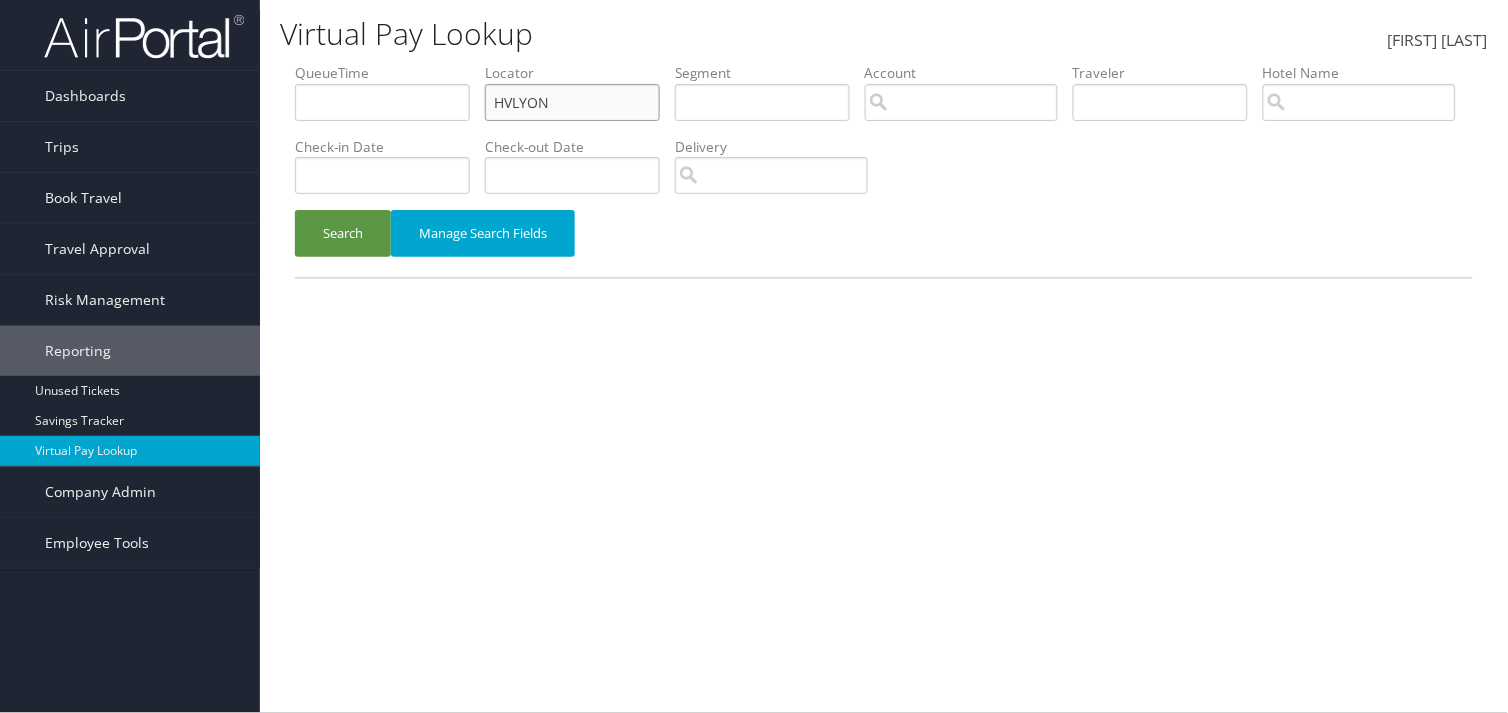 drag, startPoint x: 565, startPoint y: 94, endPoint x: 364, endPoint y: 82, distance: 201.3579 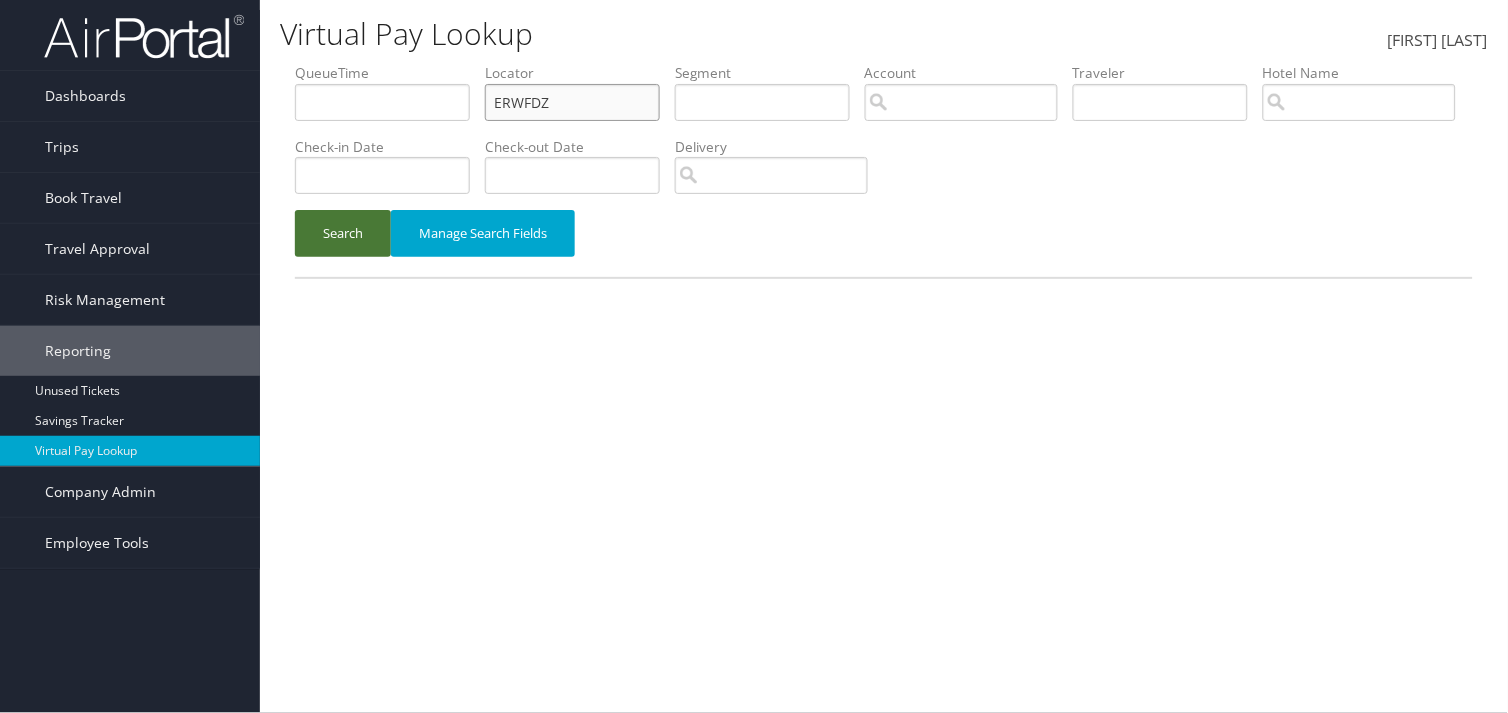 type on "ERWFDZ" 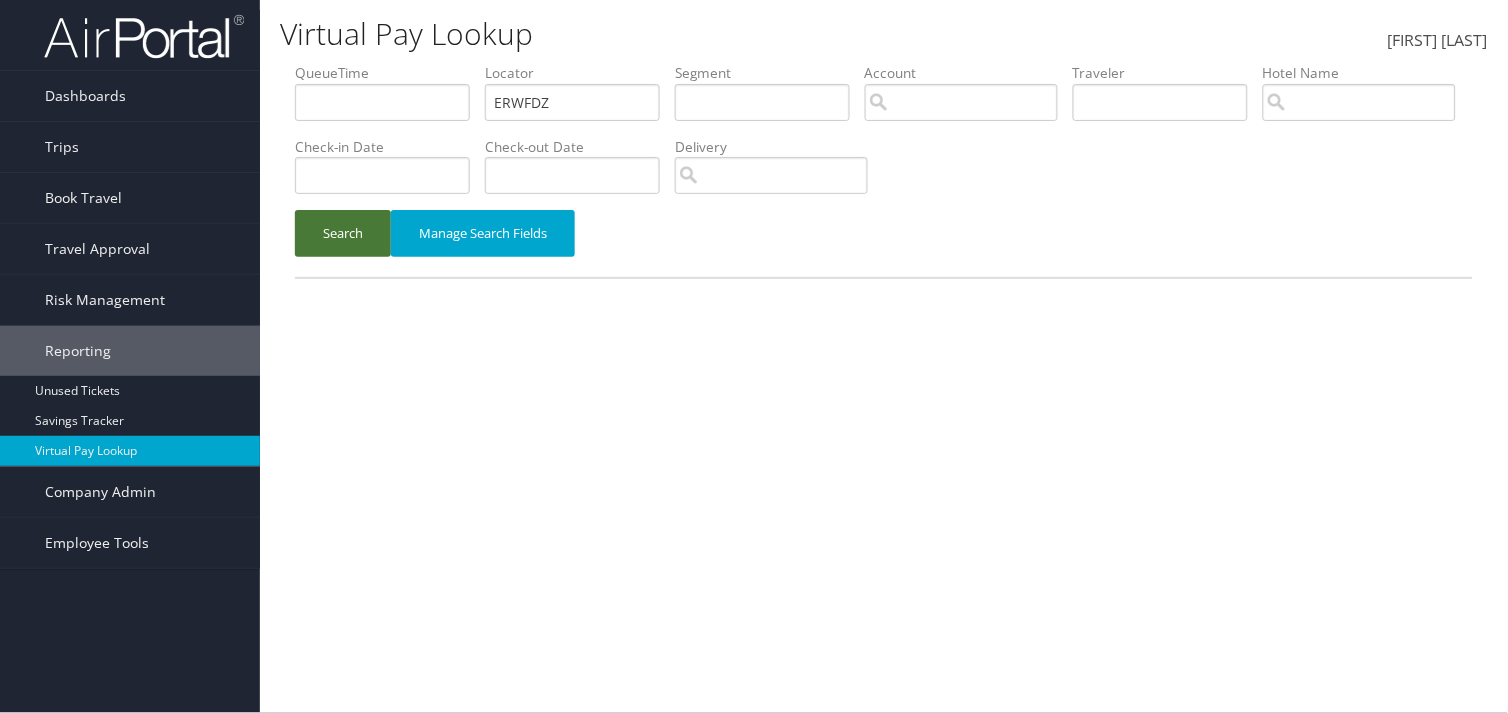click on "Search" at bounding box center [343, 233] 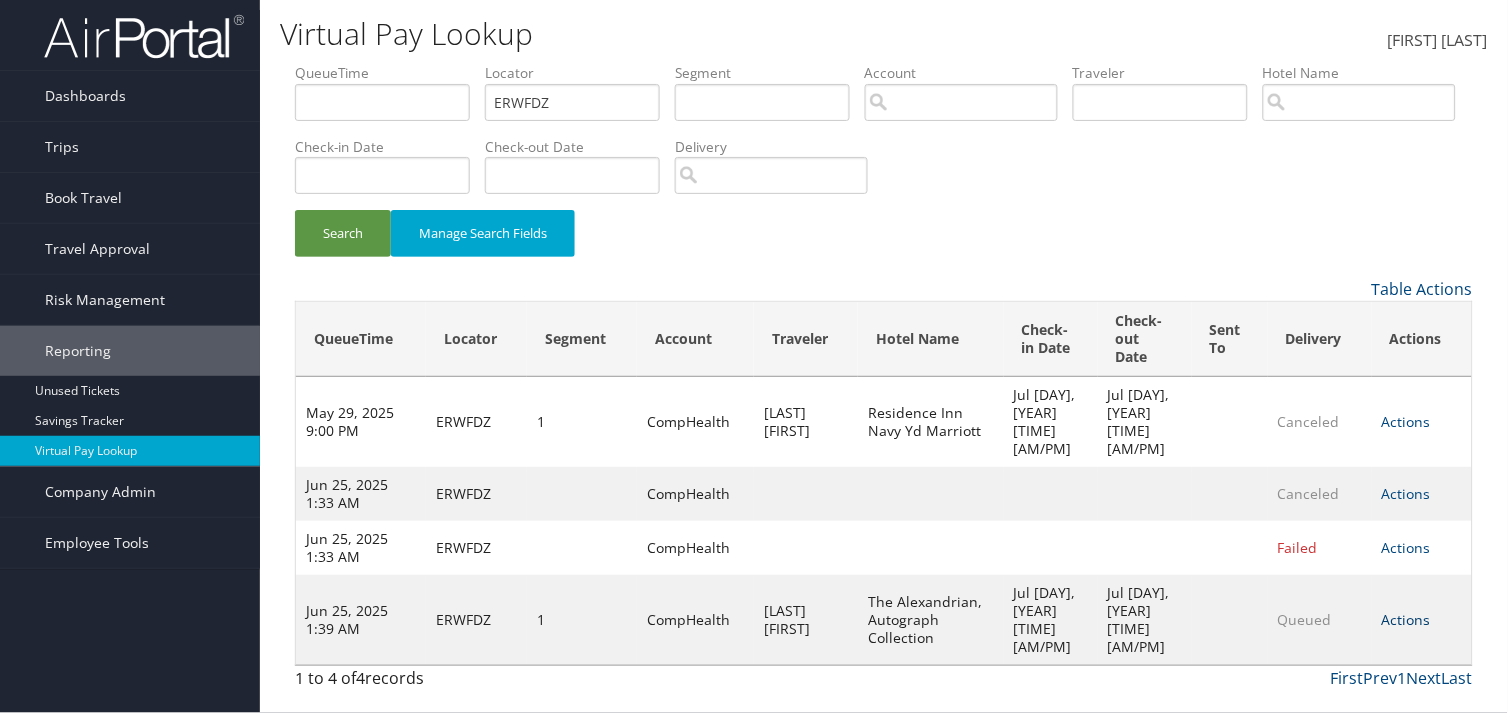 click on "Actions" at bounding box center [1406, 493] 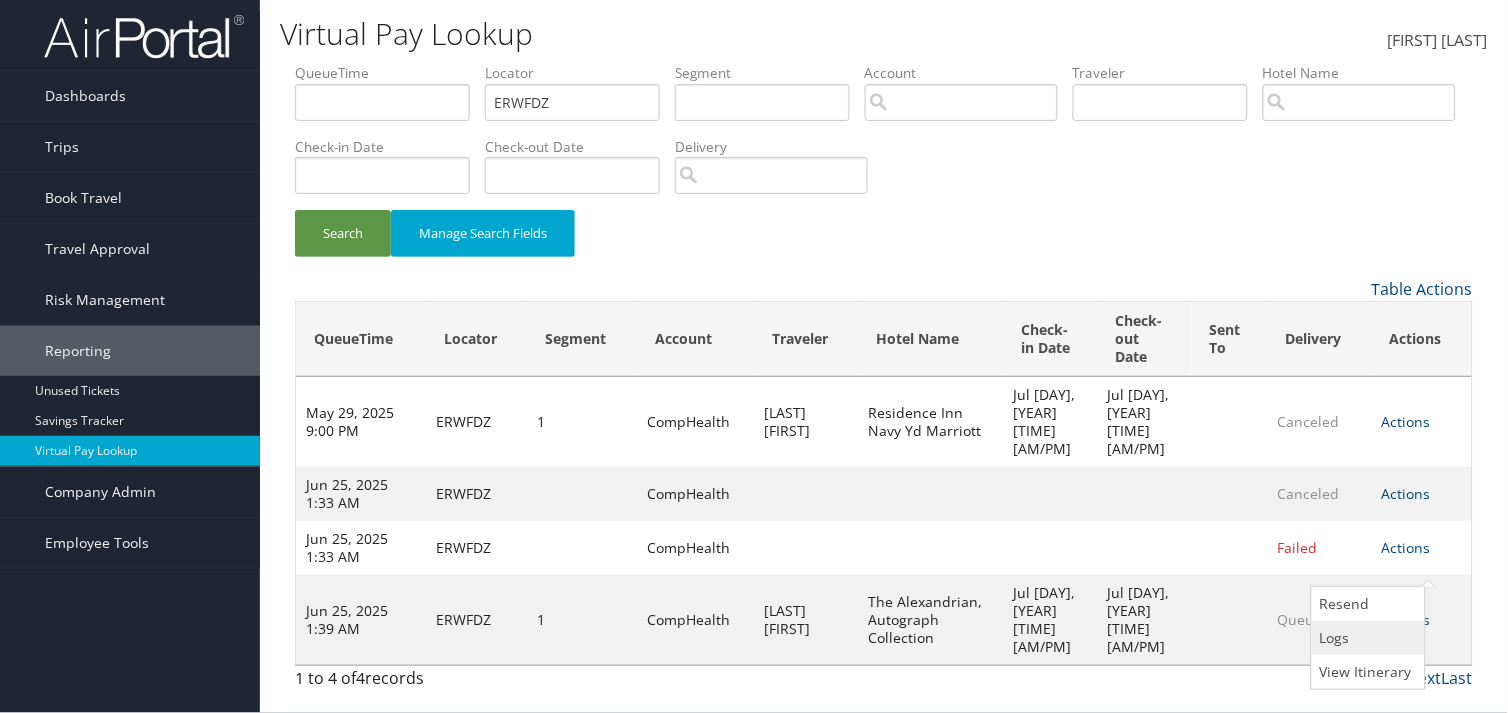 click on "Logs" at bounding box center (1366, 638) 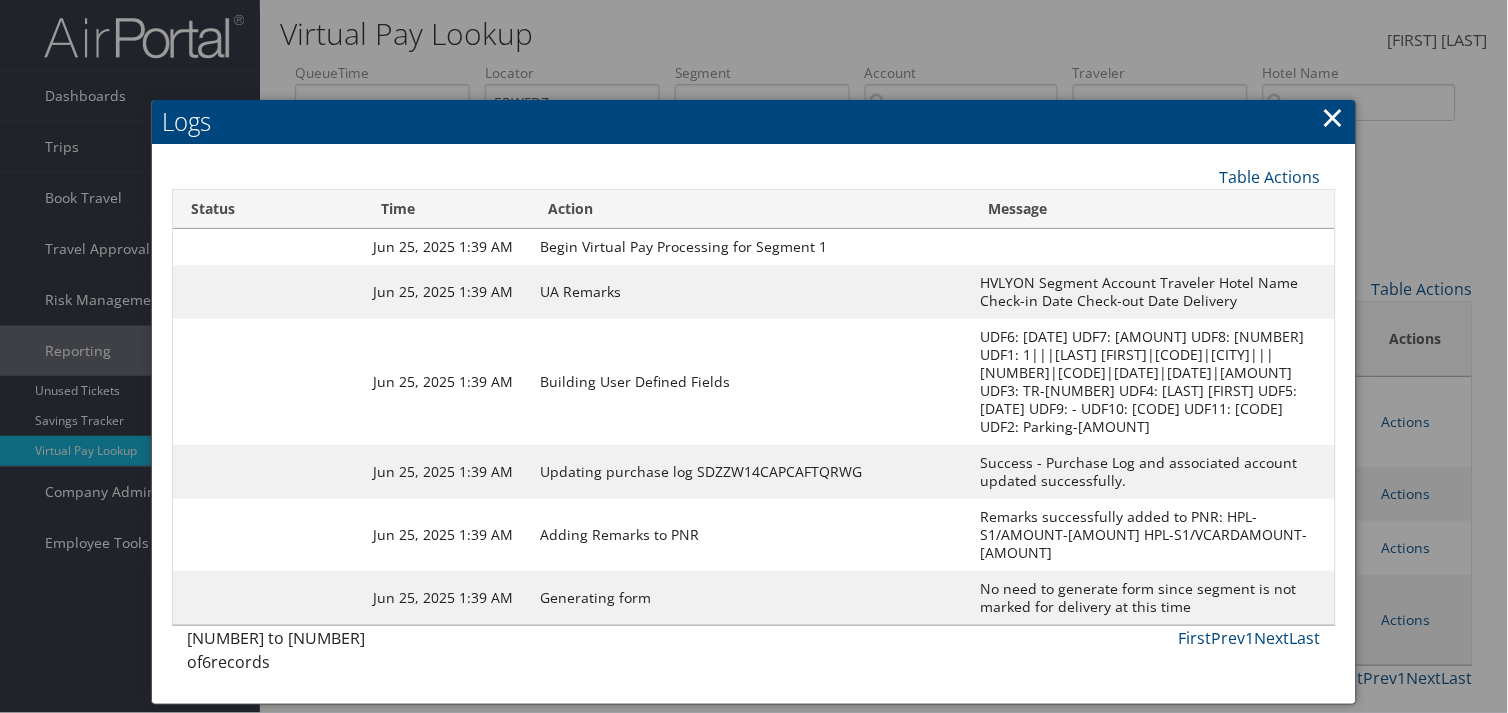 click at bounding box center [754, 356] 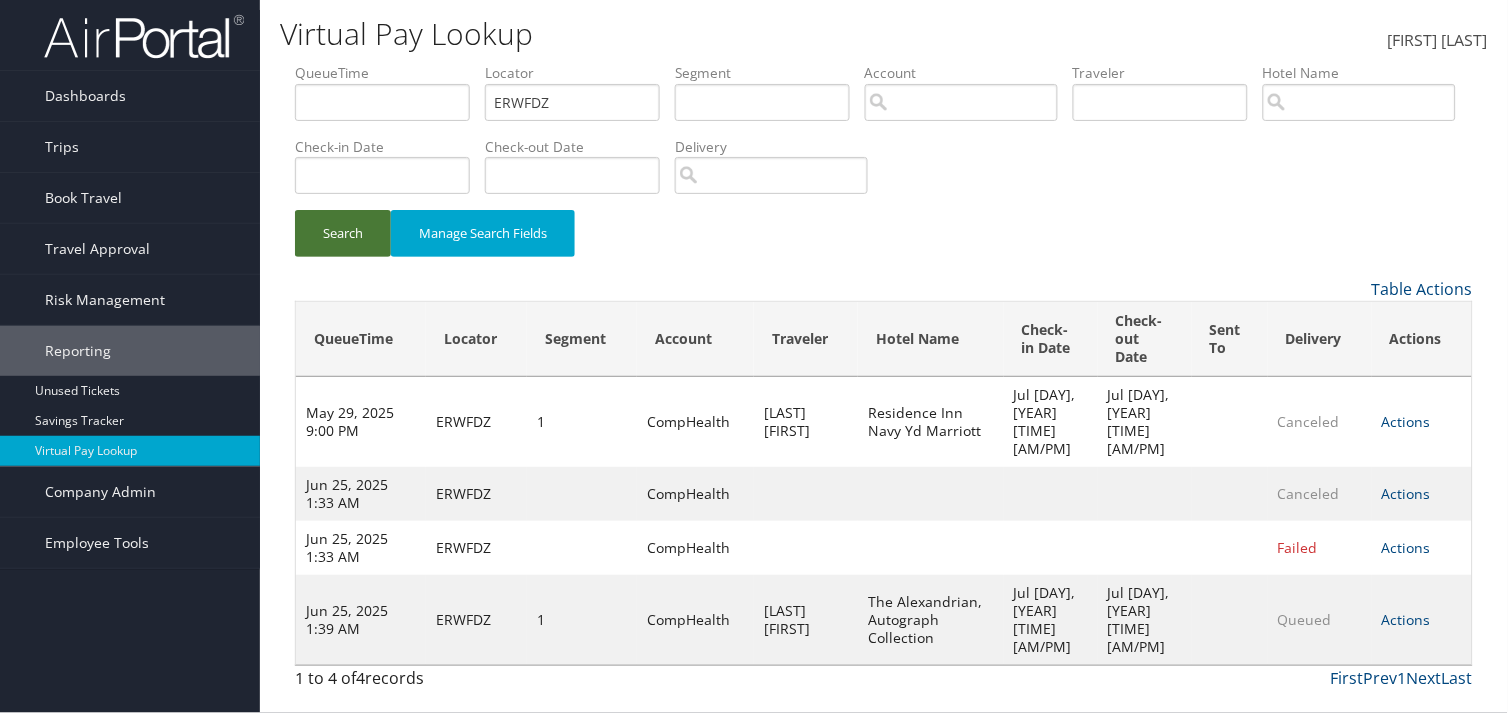 click on "Search" at bounding box center [343, 233] 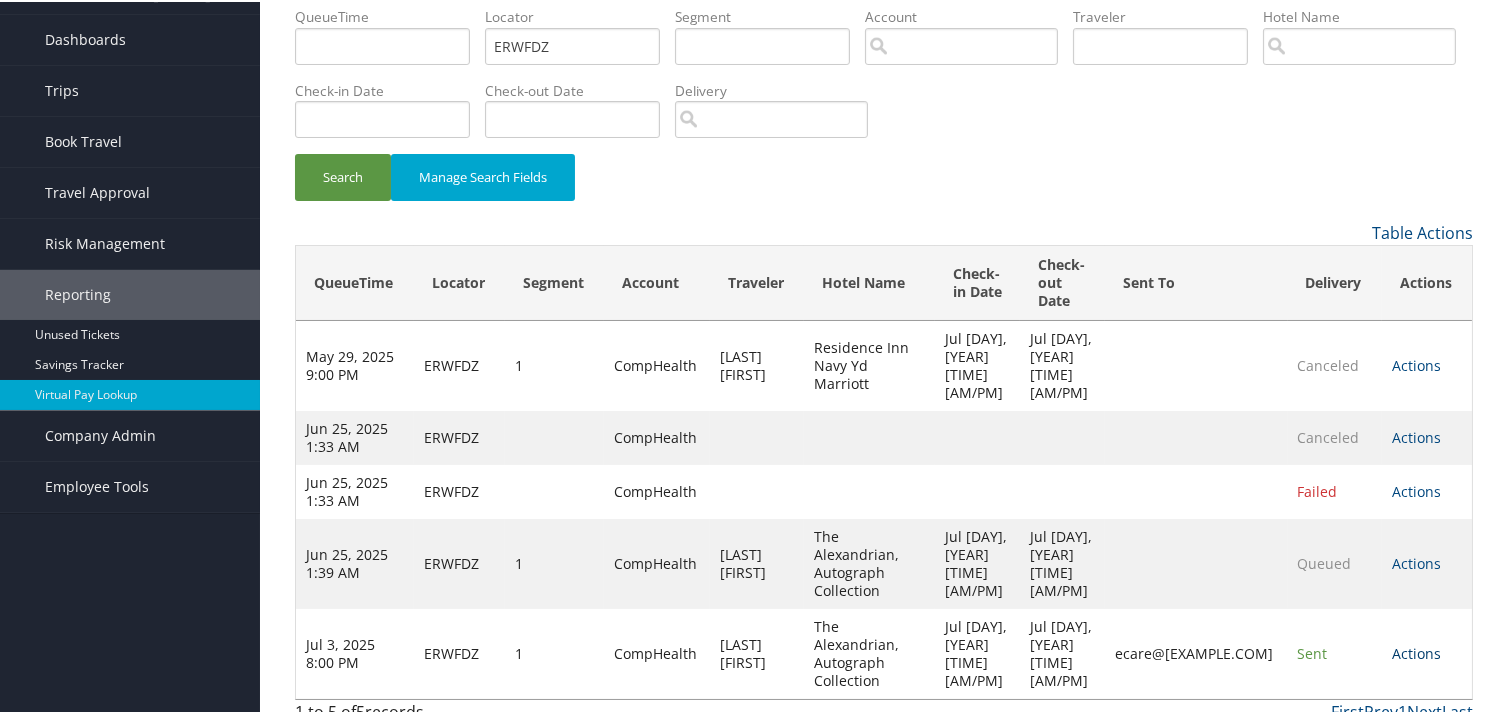 click on "Actions" at bounding box center [1416, 363] 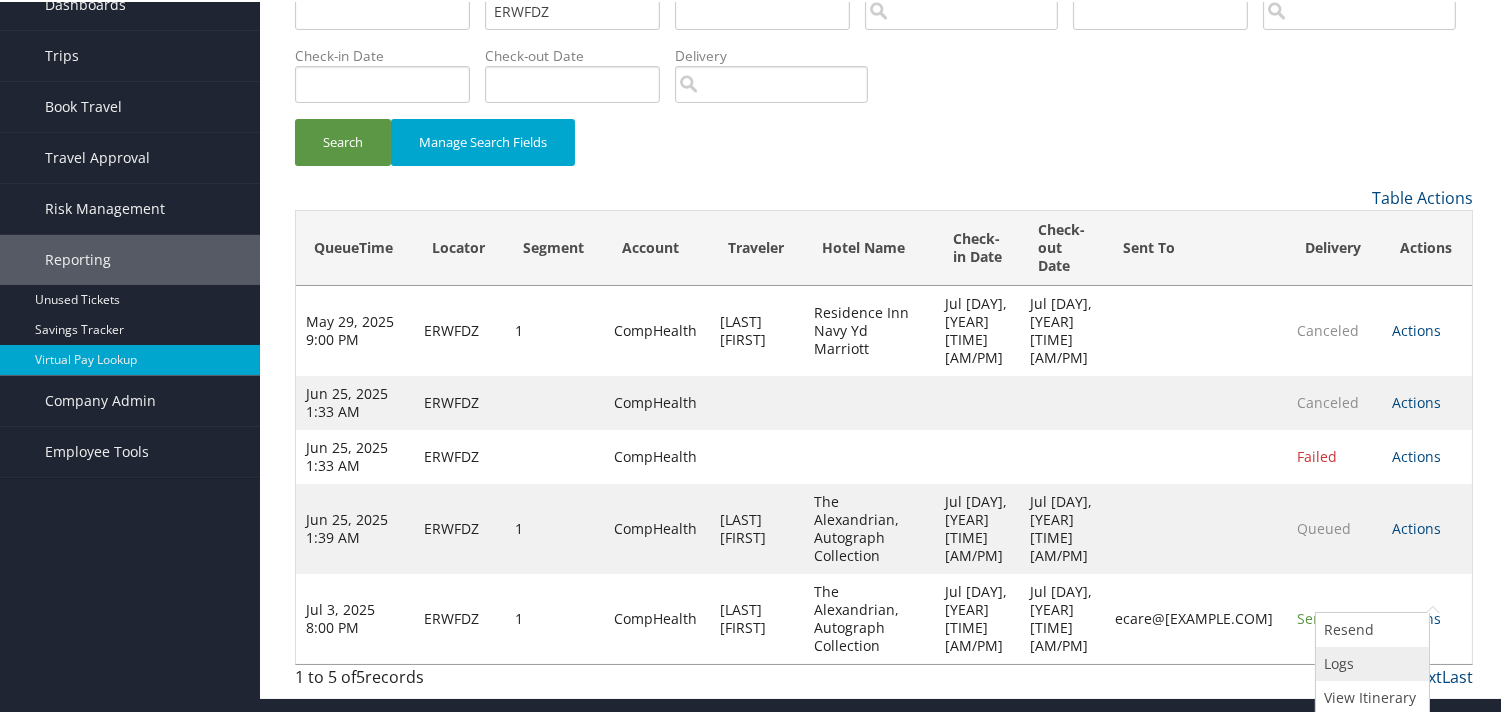 click on "Logs" at bounding box center [1370, 662] 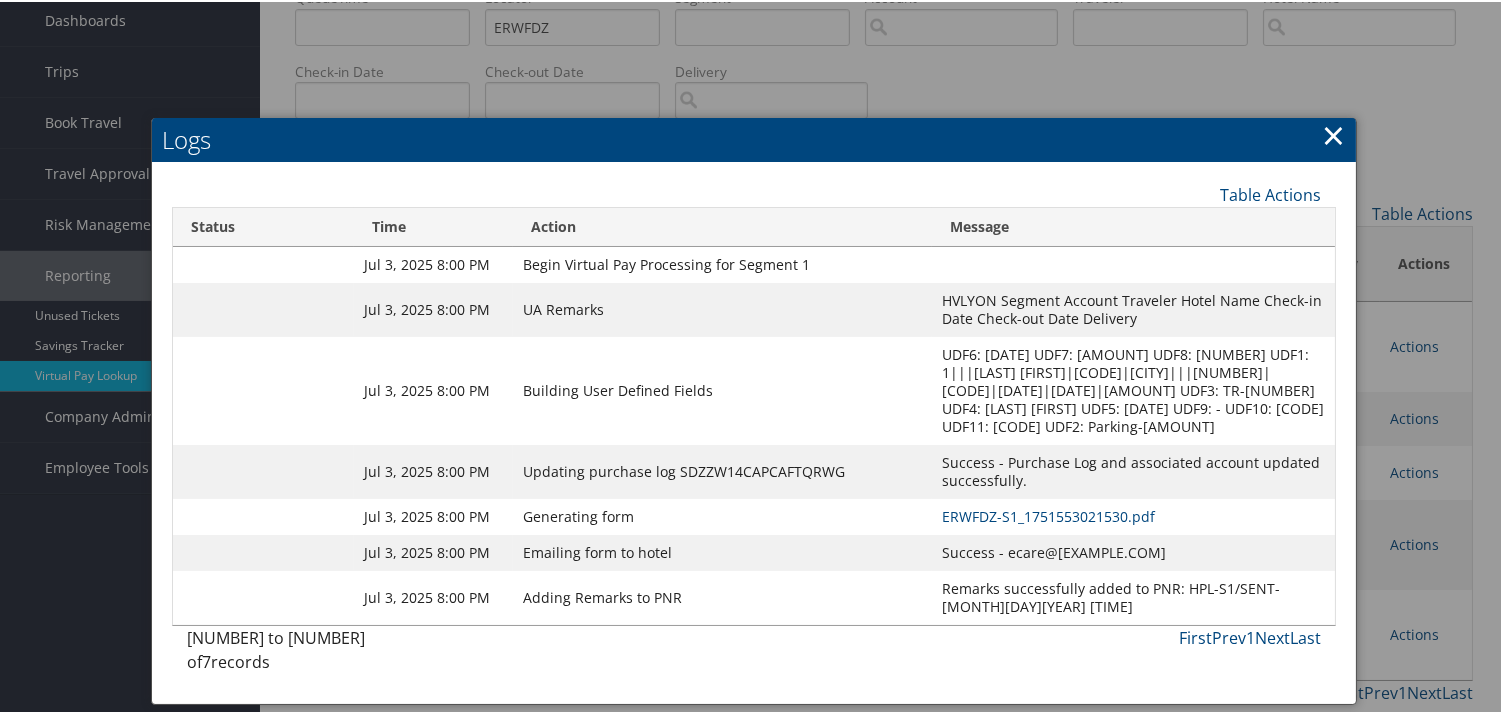 scroll, scrollTop: 115, scrollLeft: 0, axis: vertical 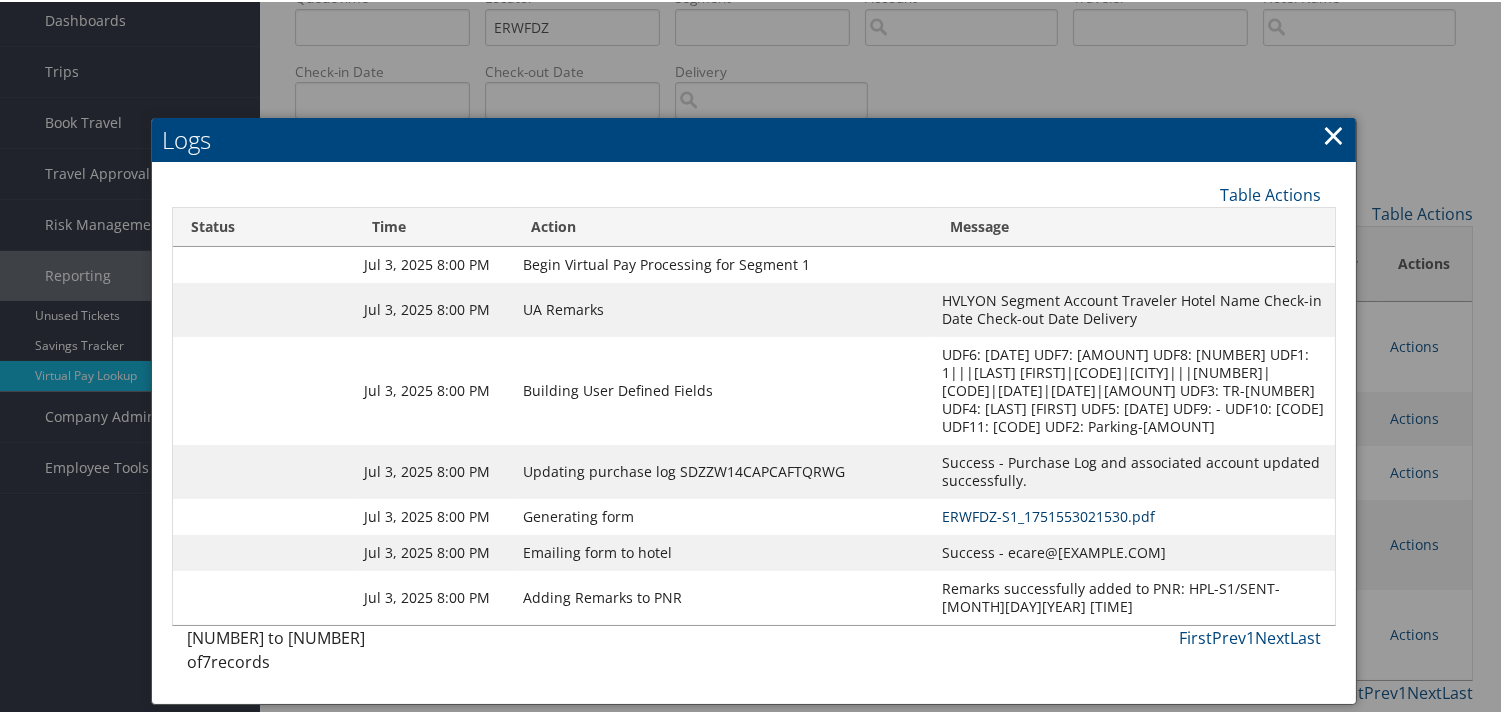 click on "ERWFDZ-S1_1751553021530.pdf" at bounding box center (1048, 514) 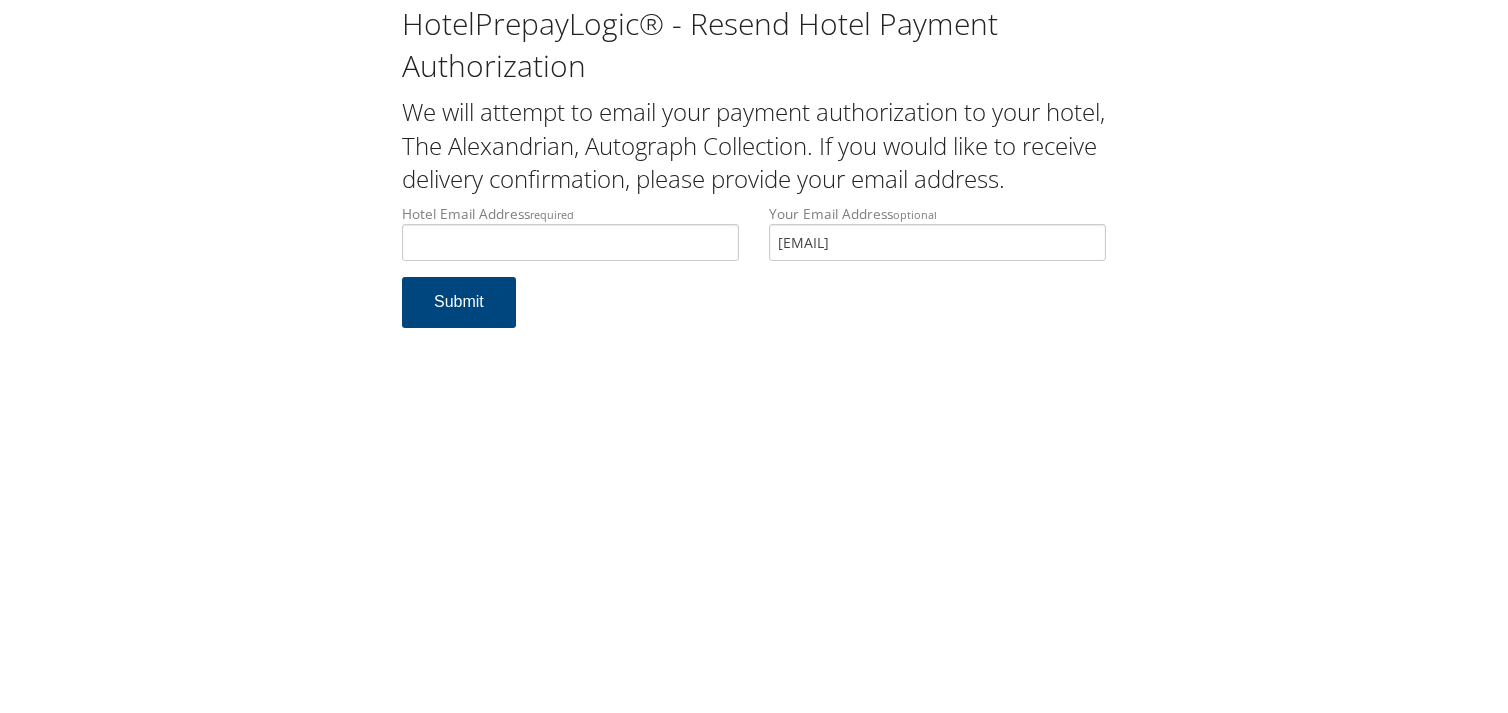 scroll, scrollTop: 0, scrollLeft: 0, axis: both 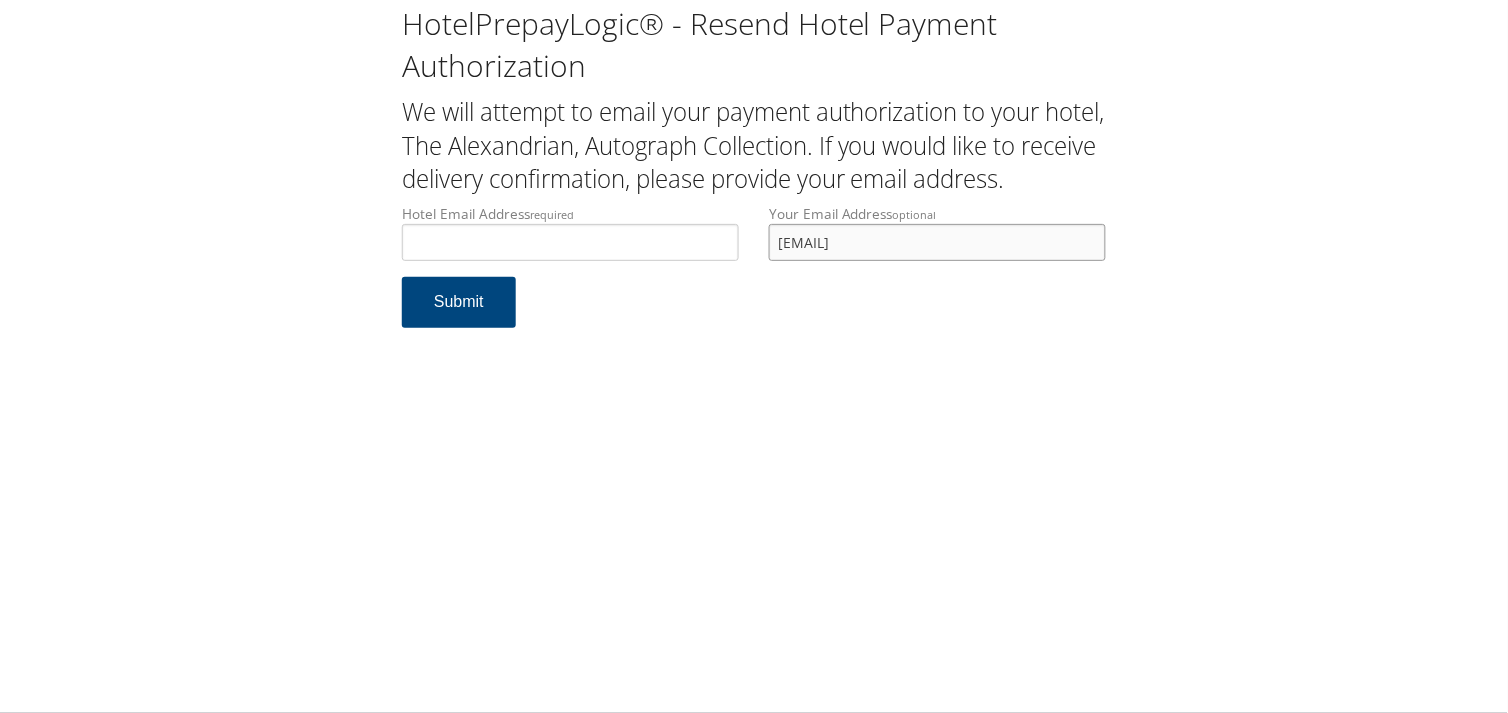 drag, startPoint x: 826, startPoint y: 238, endPoint x: 33, endPoint y: 194, distance: 794.2197 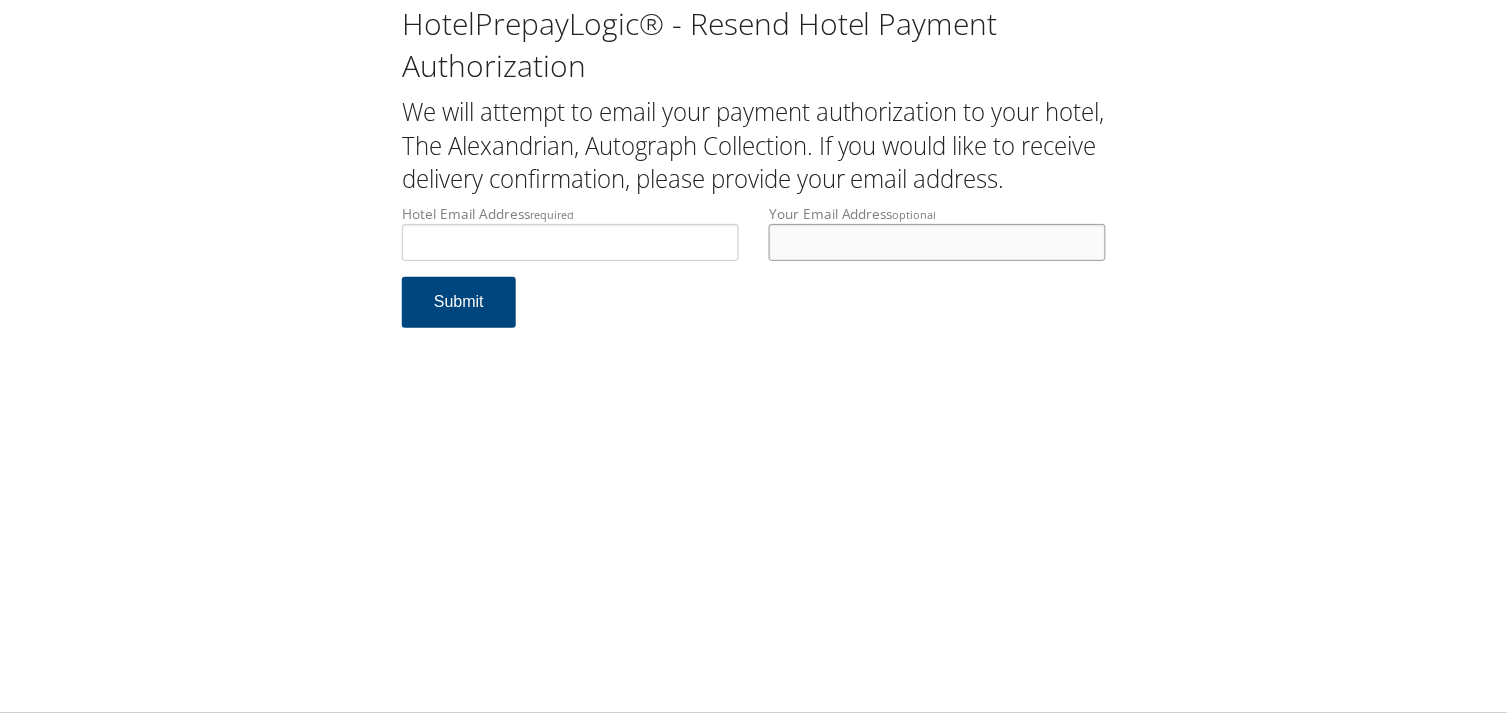type 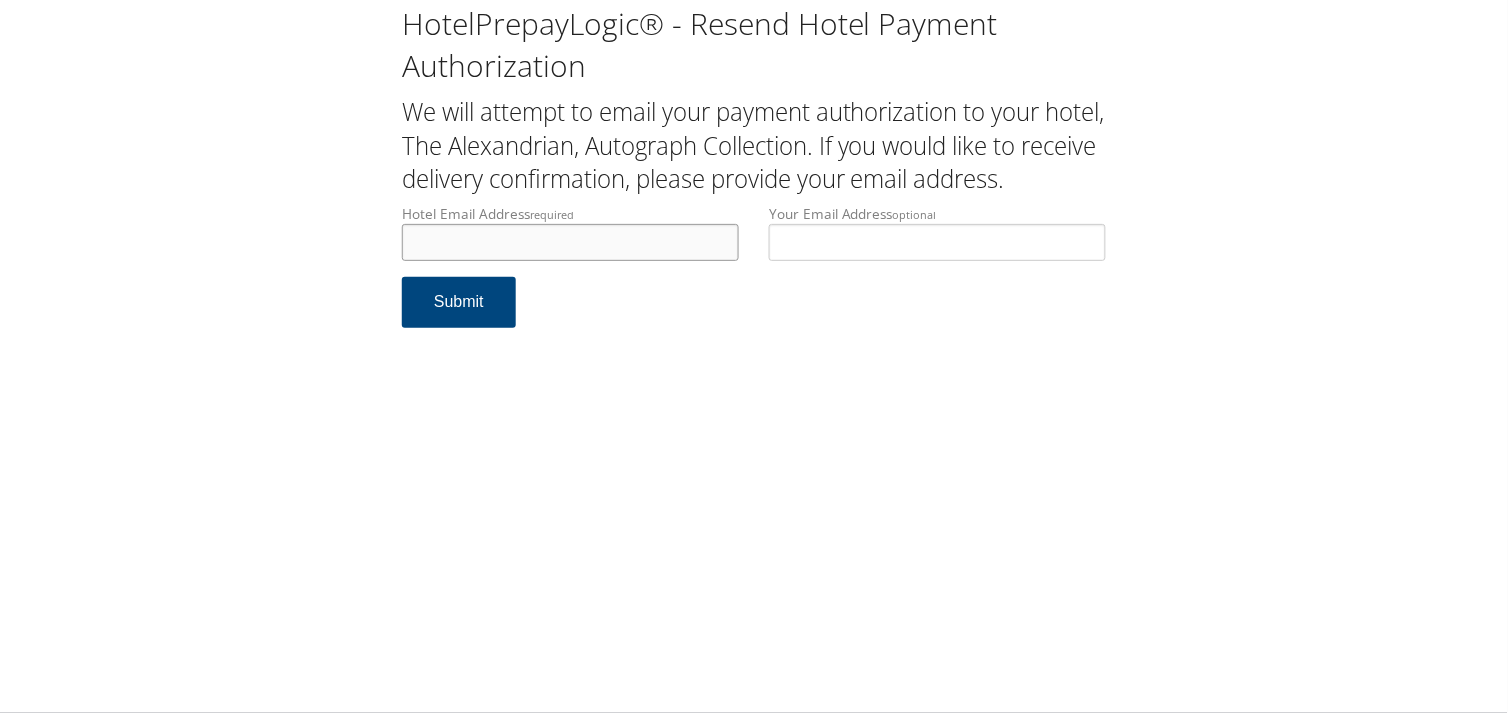 click on "Hotel Email Address  required" at bounding box center (570, 242) 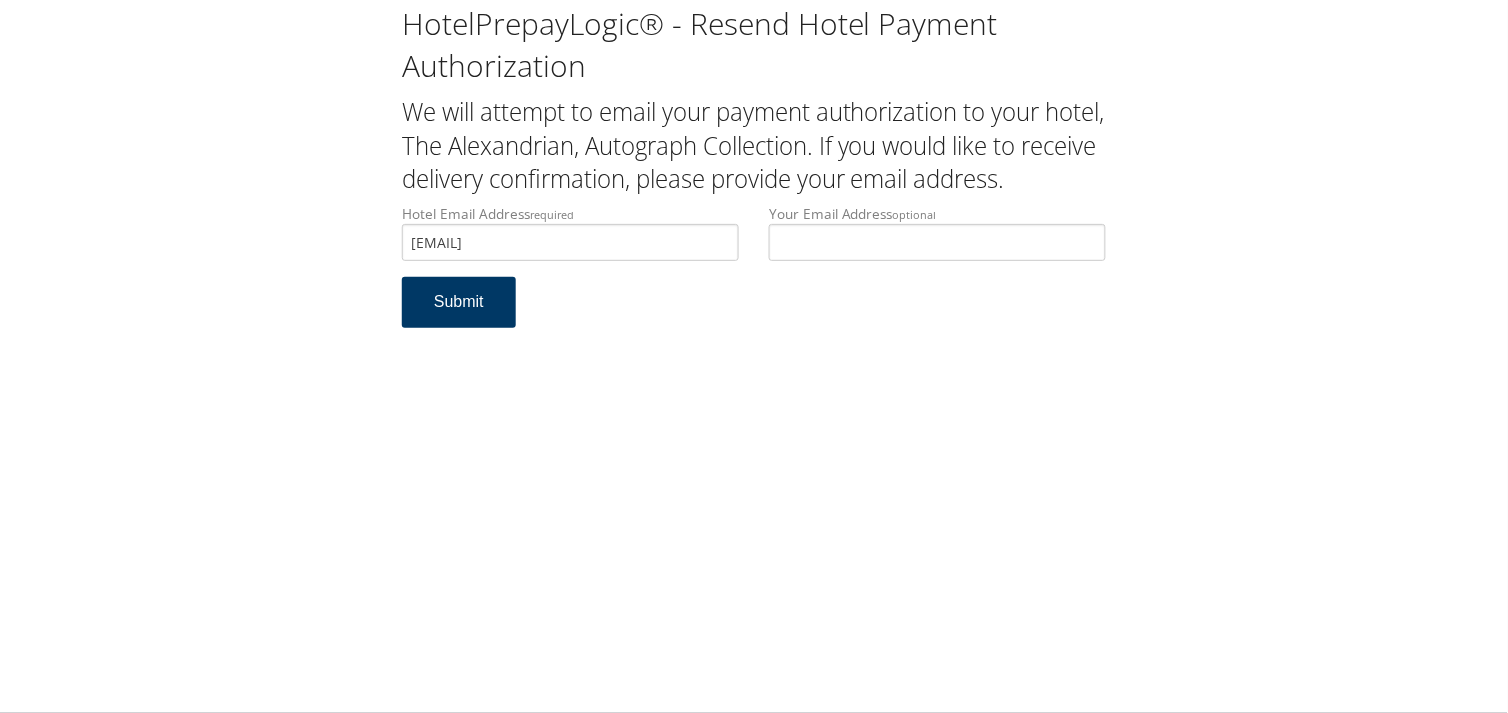 click on "Submit" at bounding box center (459, 302) 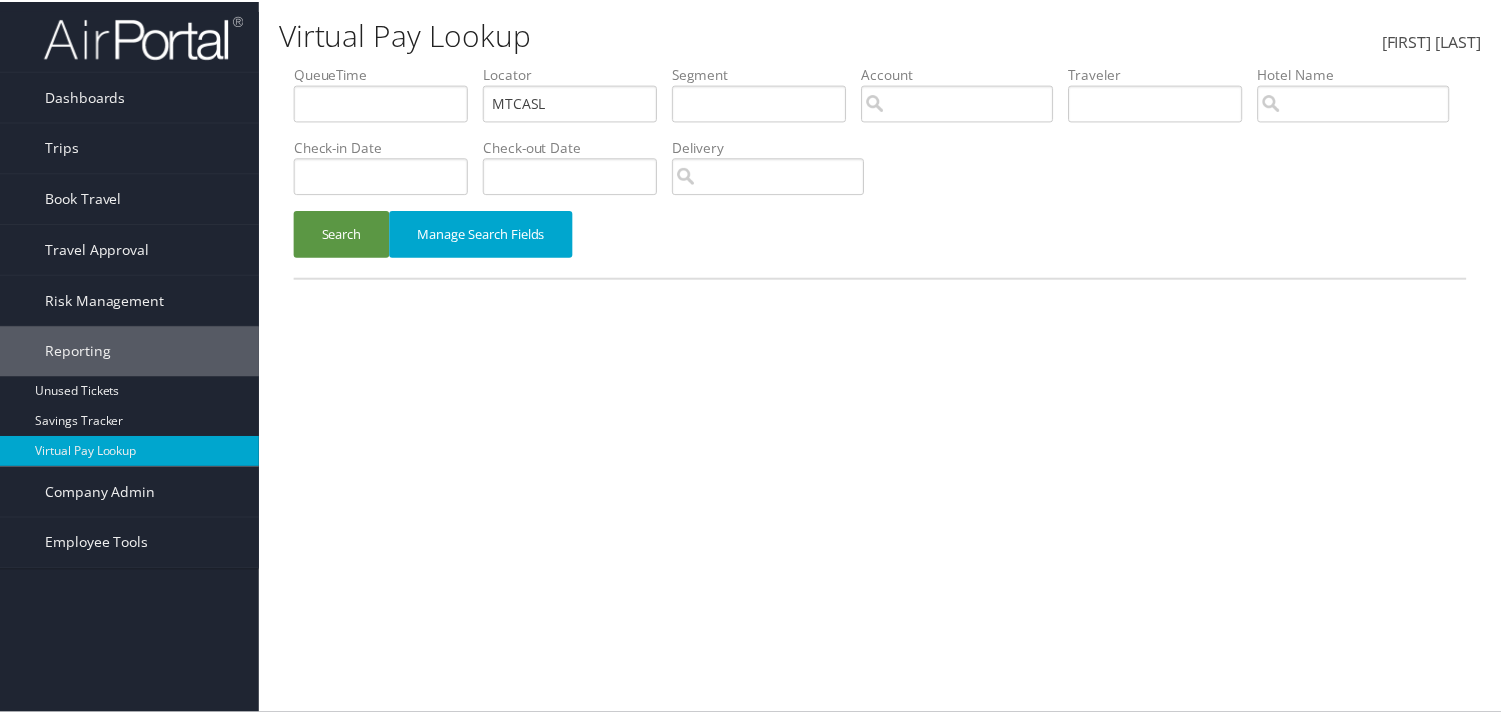 scroll, scrollTop: 0, scrollLeft: 0, axis: both 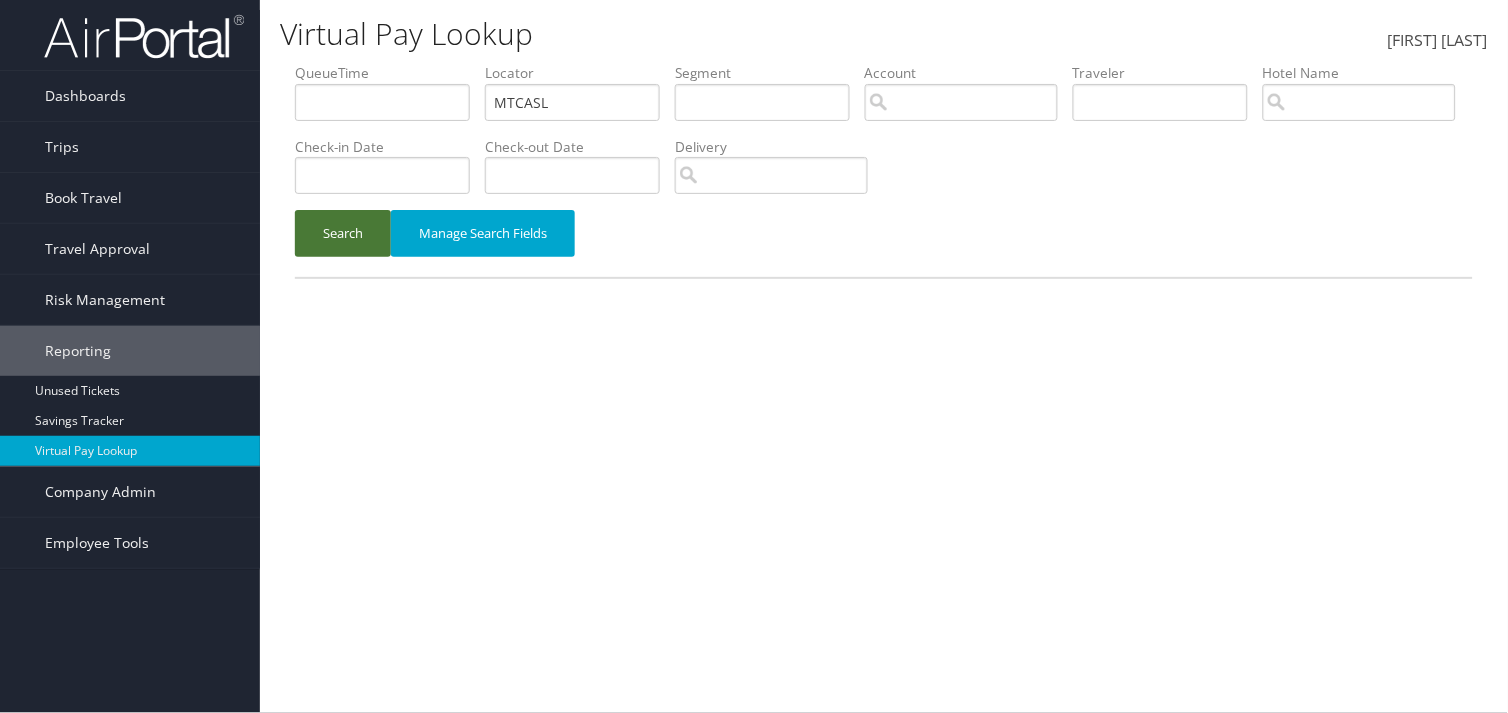 click on "Search" at bounding box center (343, 233) 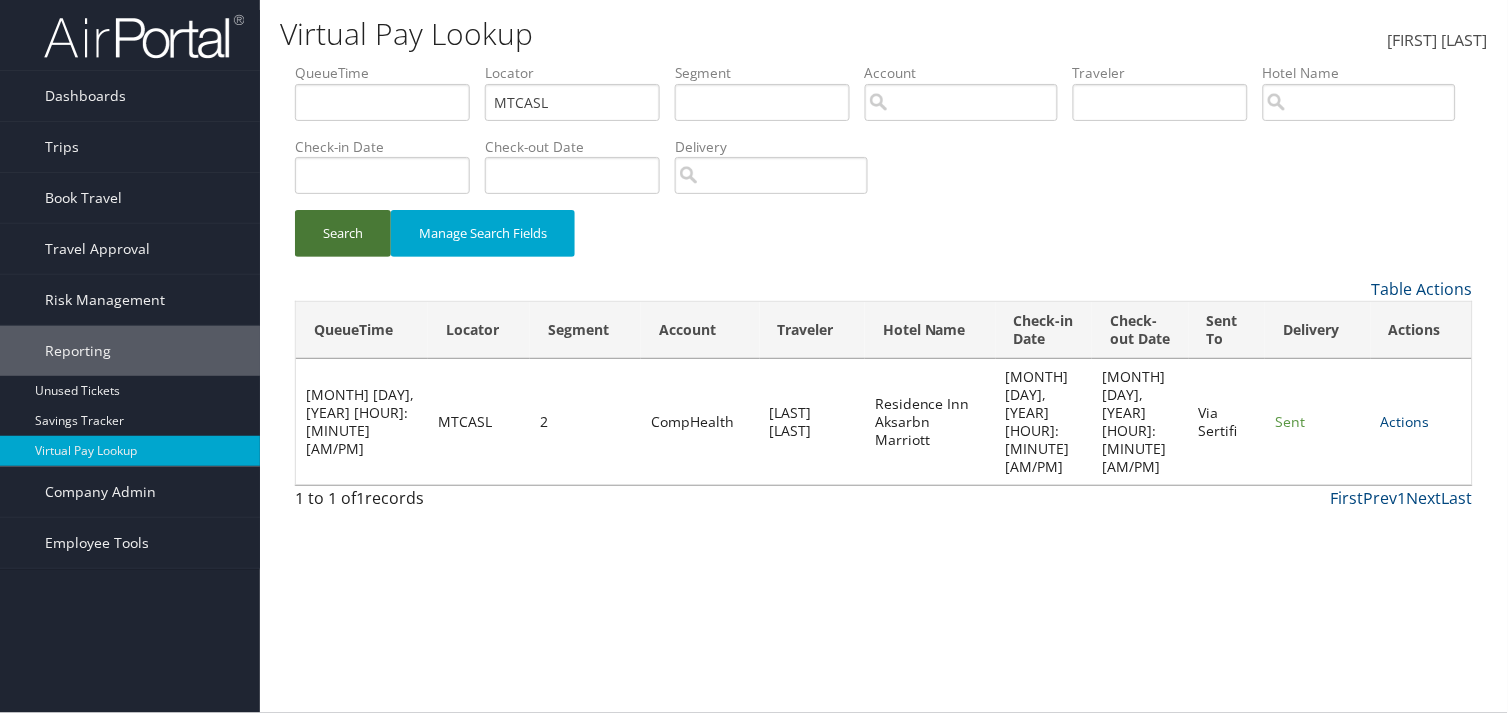 click on "Search" at bounding box center [343, 233] 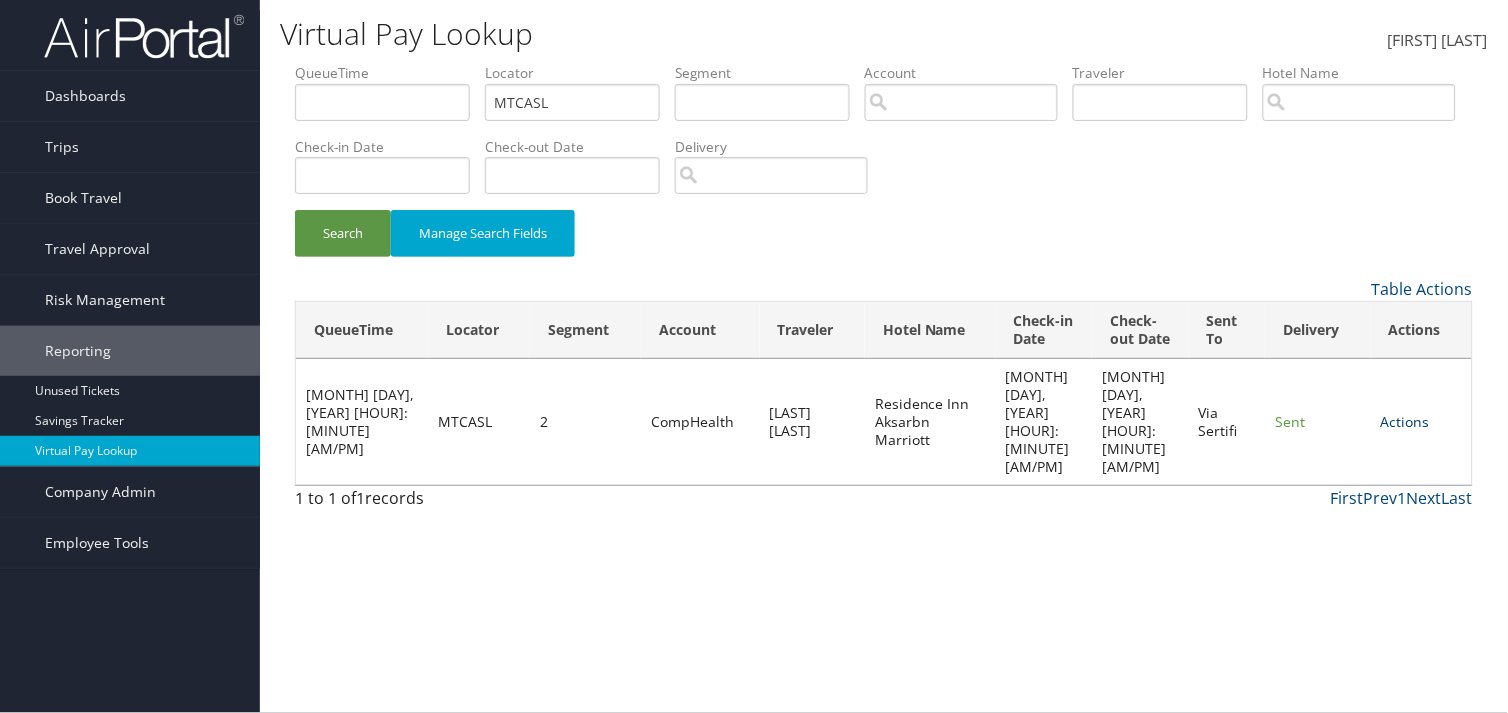click on "Actions" at bounding box center [1405, 421] 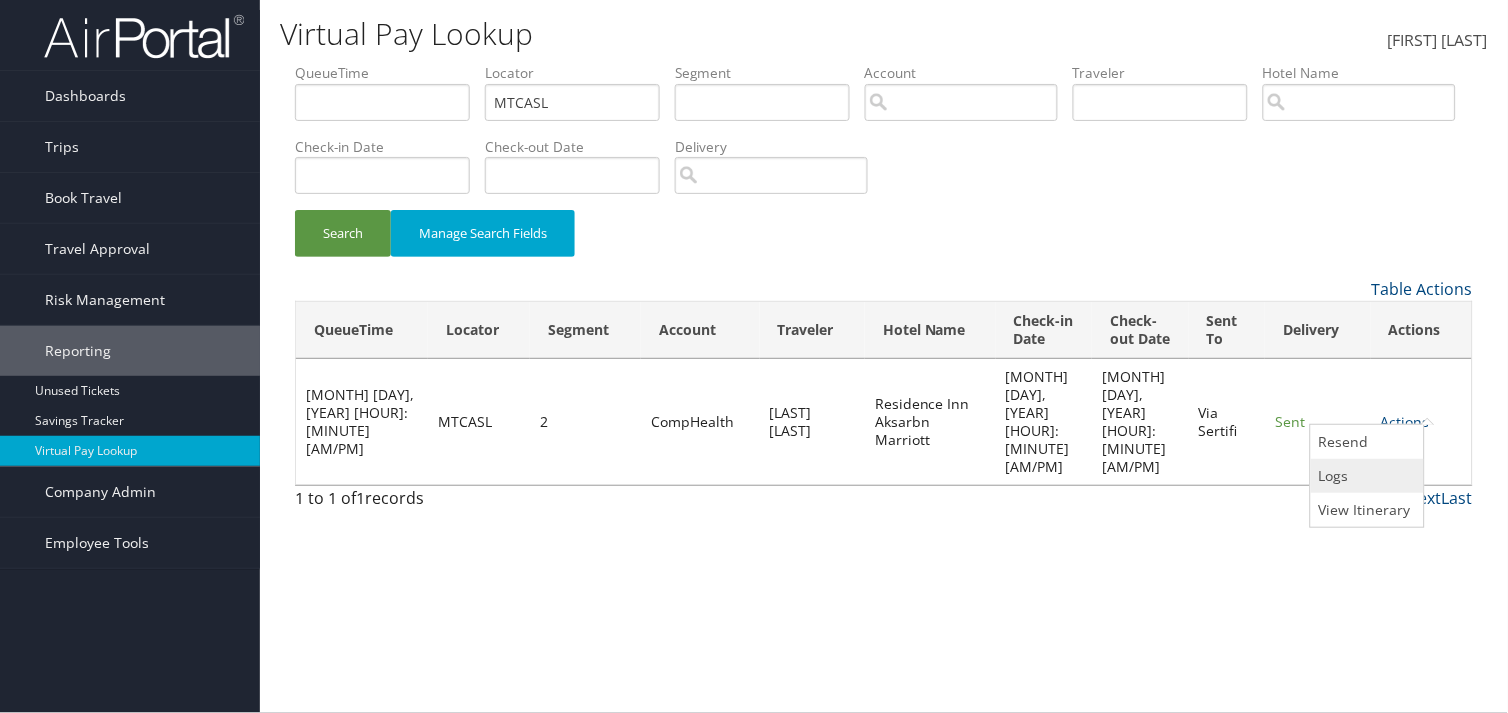 click on "Logs" at bounding box center (1365, 476) 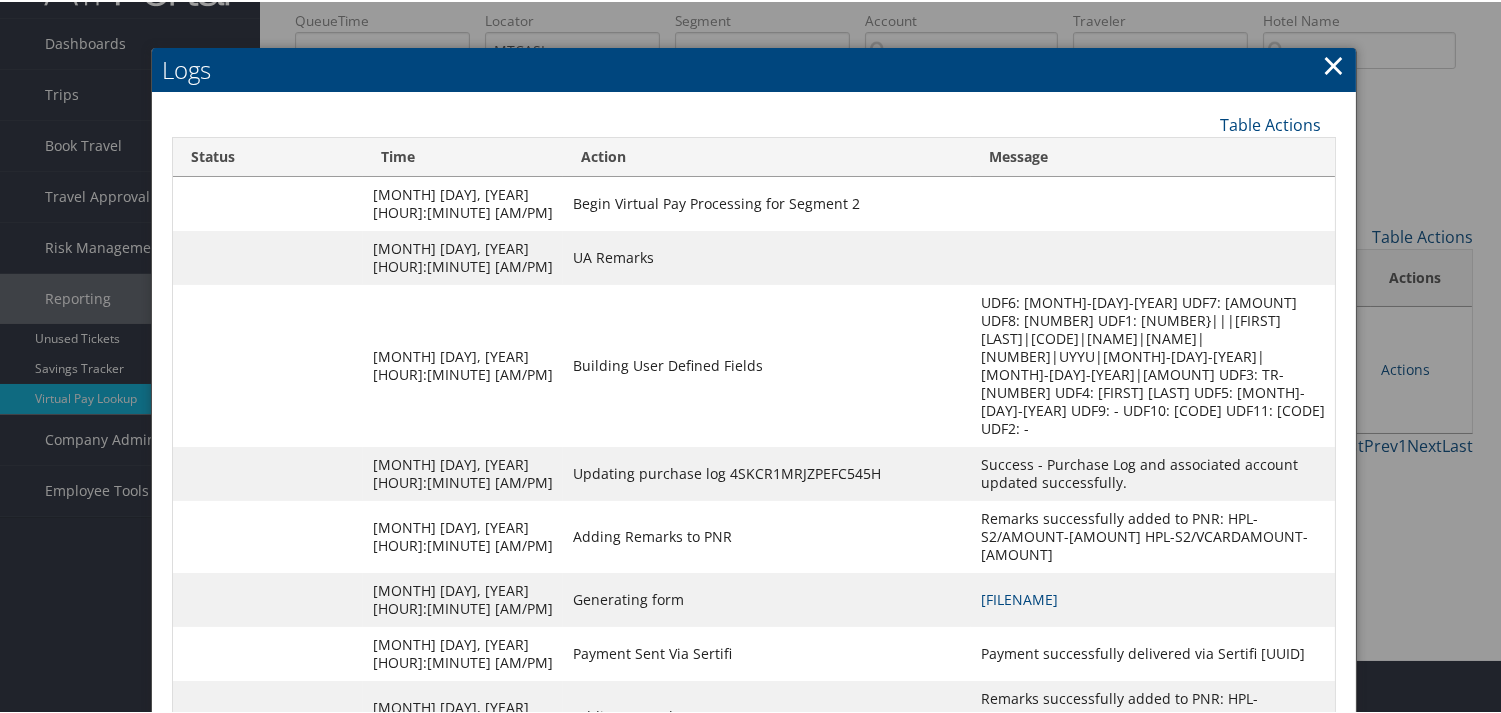 scroll, scrollTop: 82, scrollLeft: 0, axis: vertical 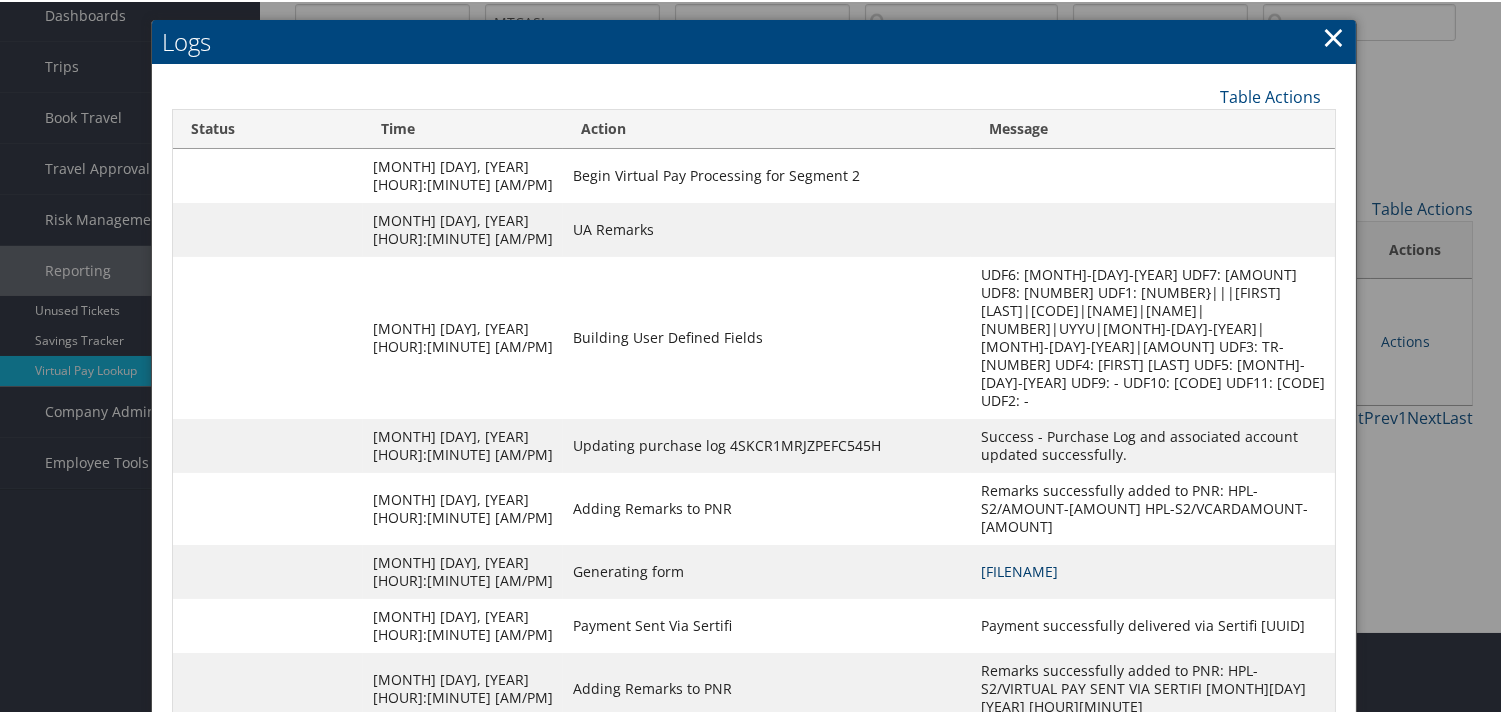 click on "MTCASL-S2_1747766530622.pdf" at bounding box center (1019, 569) 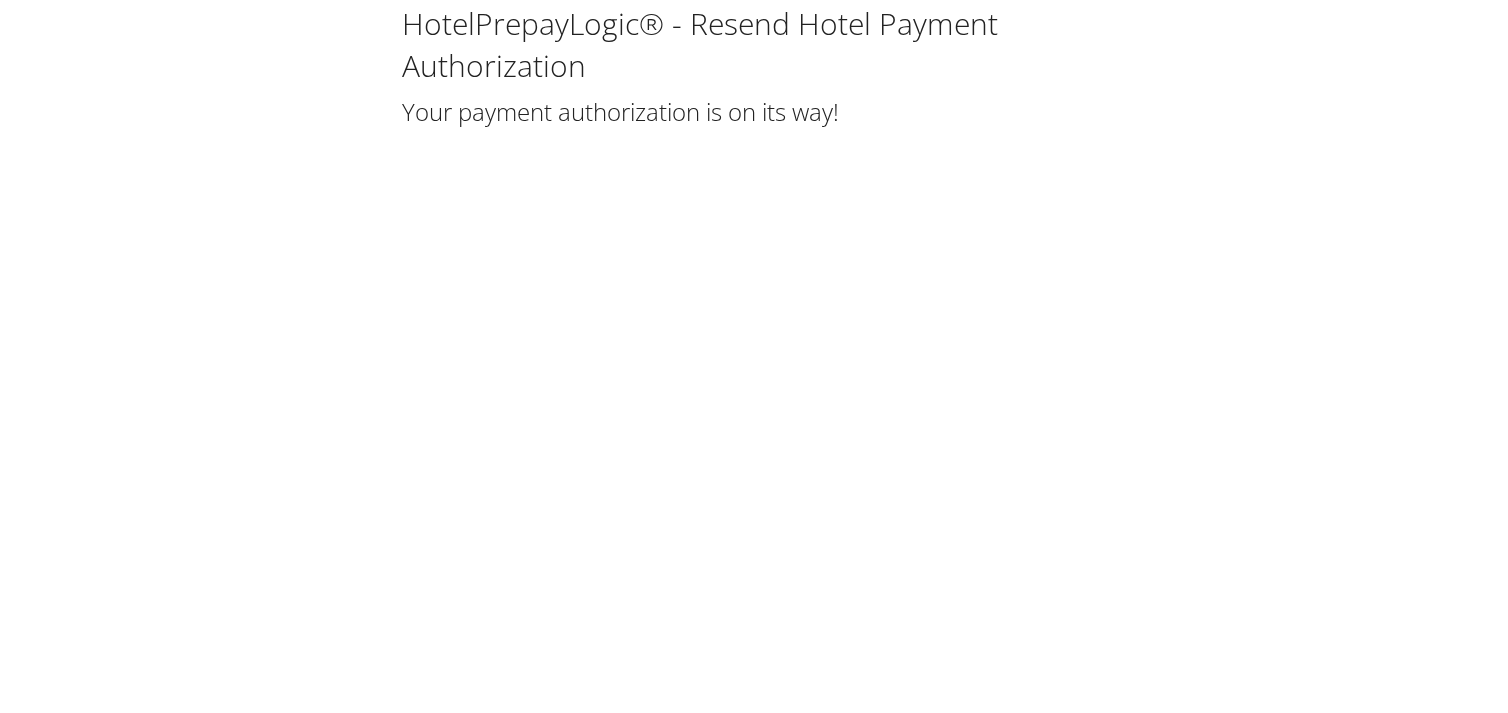 scroll, scrollTop: 0, scrollLeft: 0, axis: both 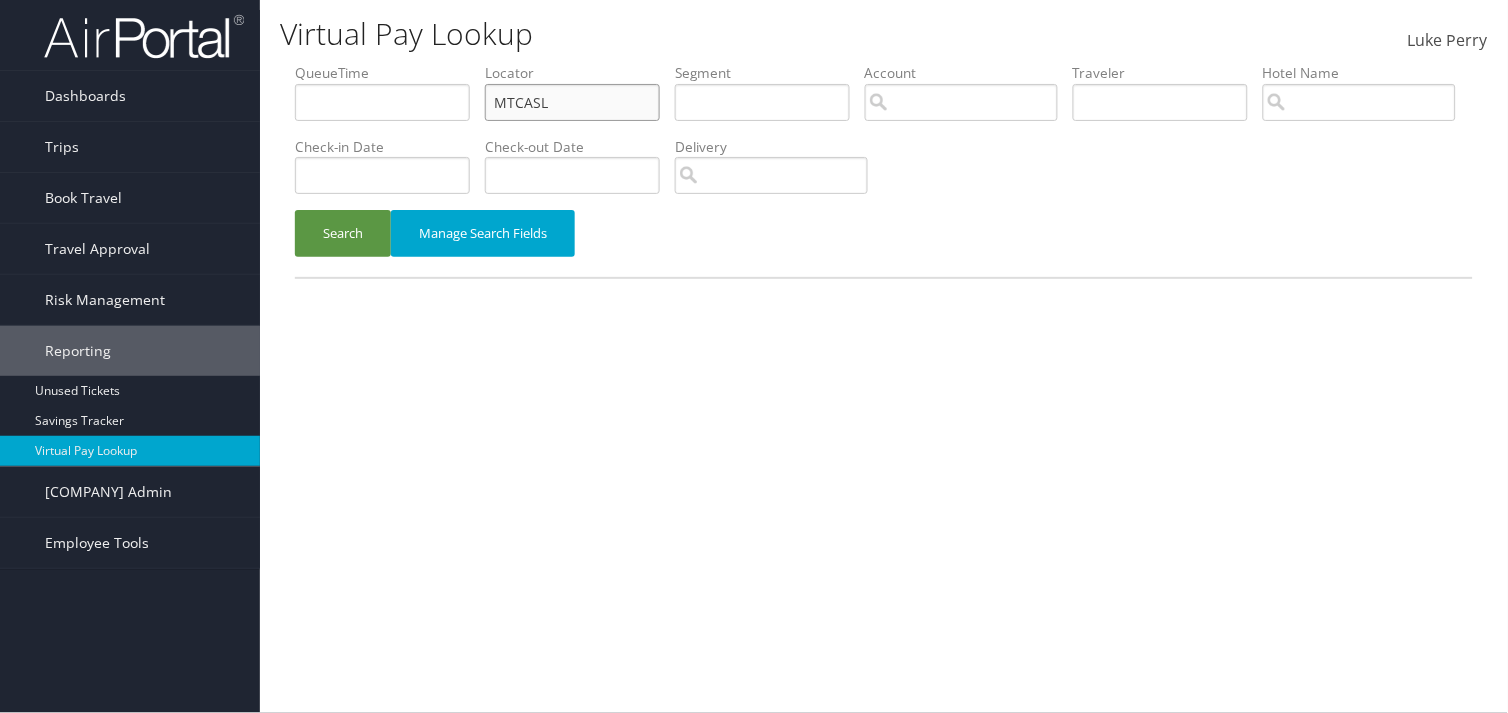 drag, startPoint x: 506, startPoint y: 95, endPoint x: 254, endPoint y: 61, distance: 254.28331 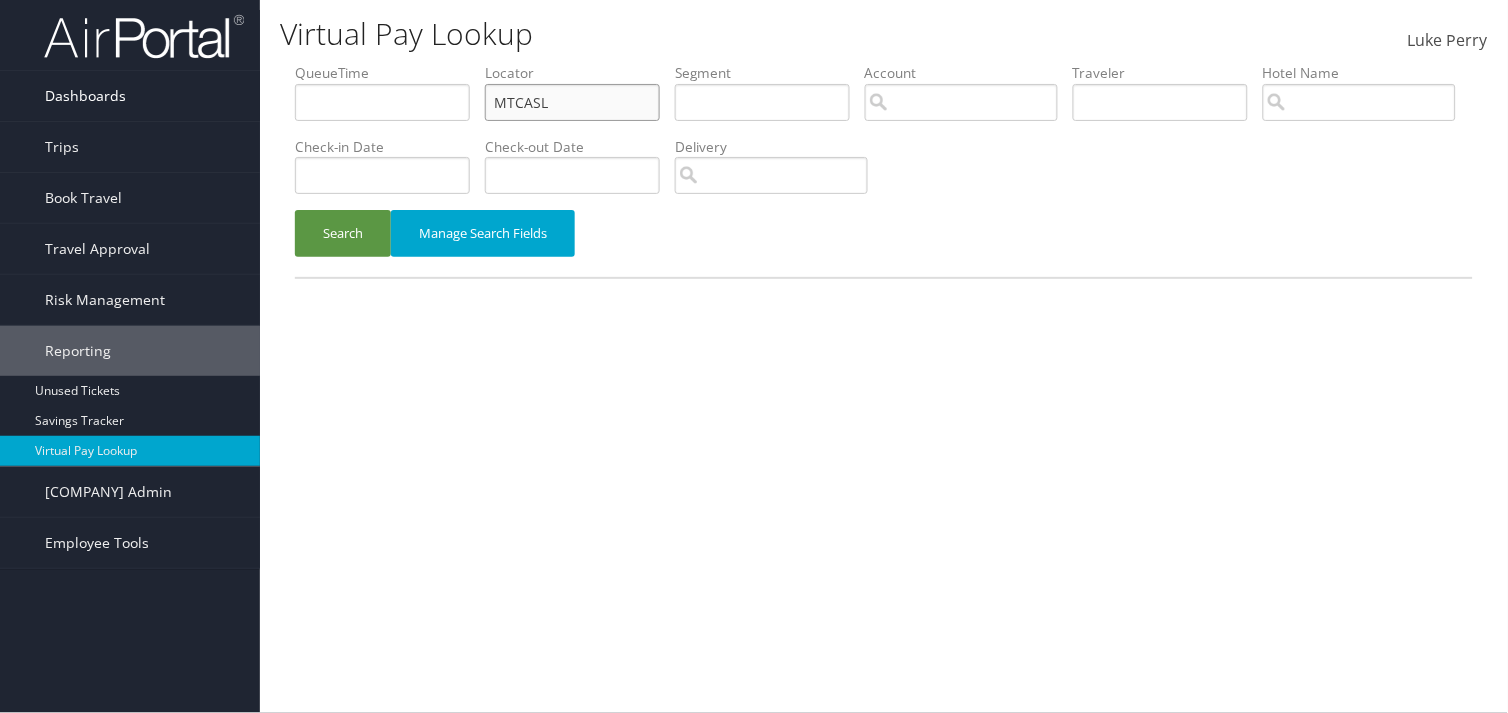 drag, startPoint x: 564, startPoint y: 93, endPoint x: 184, endPoint y: 94, distance: 380.0013 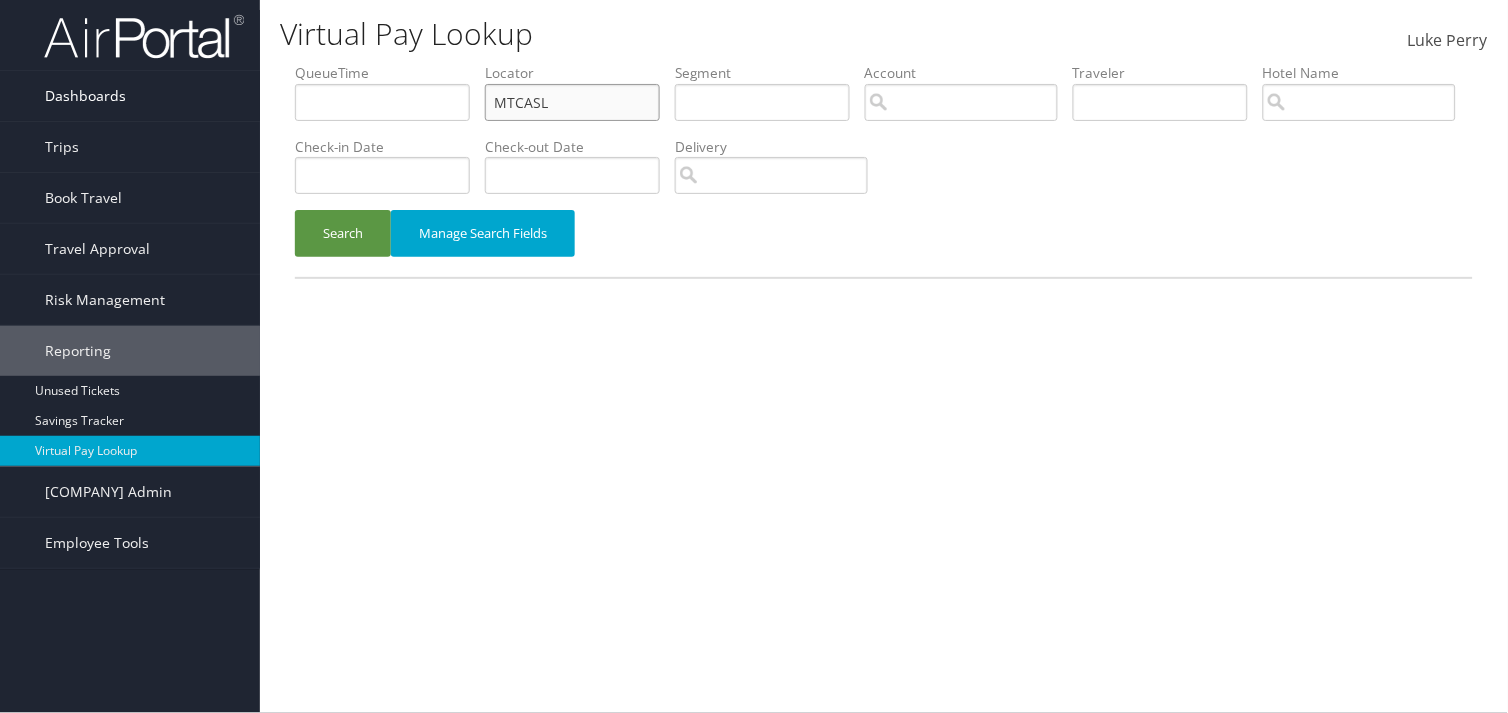 click on "Dashboards AirPortal 360™ (Manager) My Travel Dashboard   Trips Airtinerary® Lookup Current/Future Trips Past Trips Trips Missing Hotels Hotel Check-ins   Book Travel Approval Request (Beta)   Travel Approval Pending Trip Approvals Approved Trips Canceled Trips Approvals (Beta)   Risk Management SecurityLogic® Map Assistance Requests Travel Alerts Notifications   Reporting Unused Tickets Savings Tracker Virtual Pay Lookup   Company Admin Company Information Configure Approval Types (Beta) People Users (Beta) Vendor Contracts Travel Policy Service Fees  Reporting Fields (Beta) Report Settings Virtual Pay Settings   Employee Tools Help Desk" at bounding box center [754, 356] 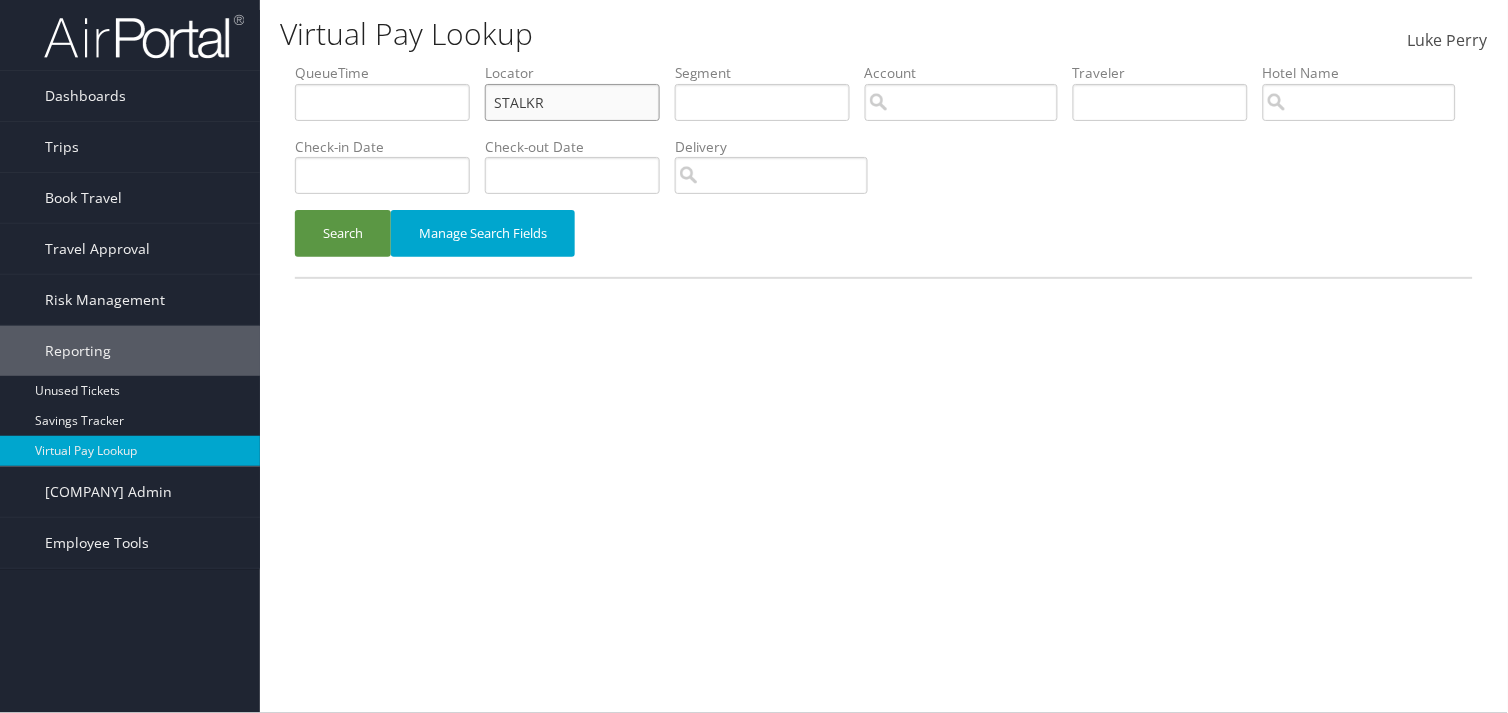 click on "STALKR" at bounding box center [382, 102] 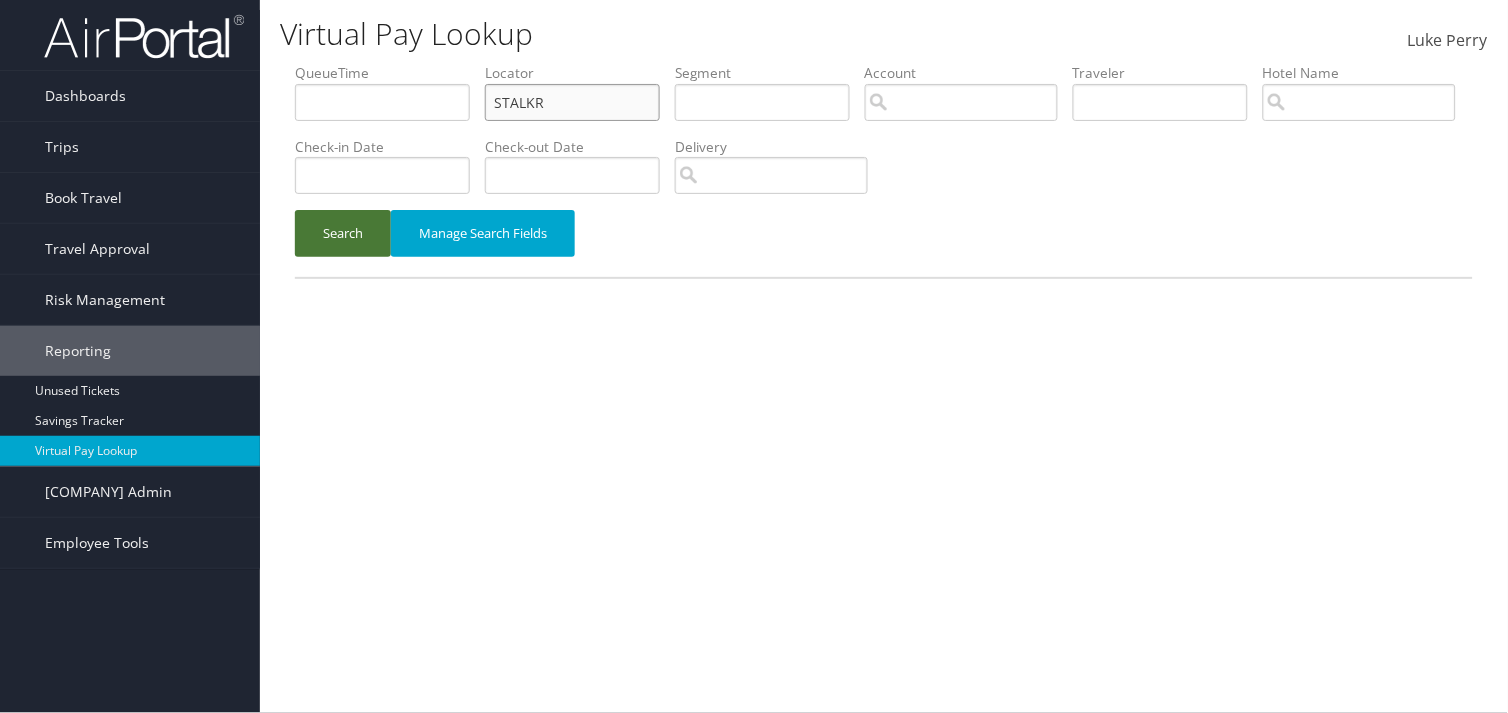 type on "STALKR" 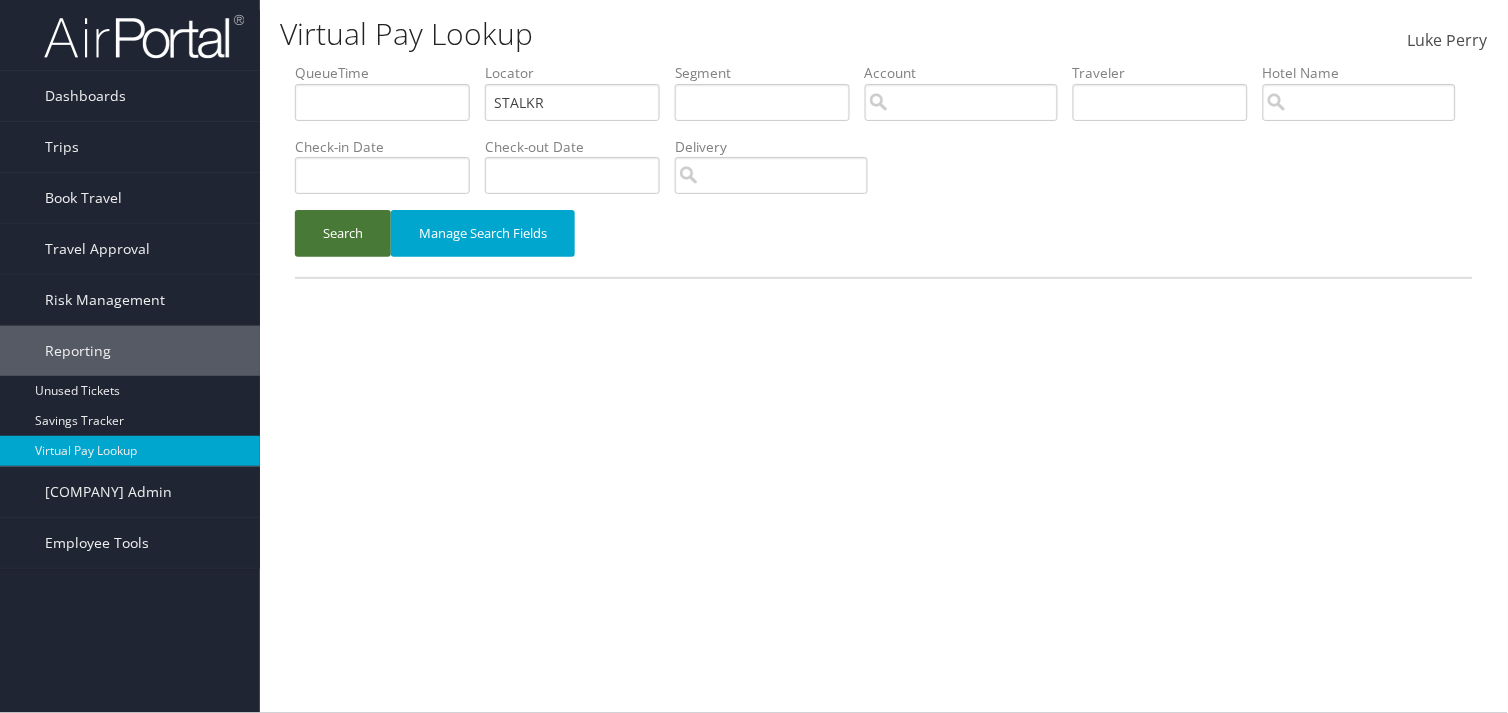 click on "Search" at bounding box center (343, 233) 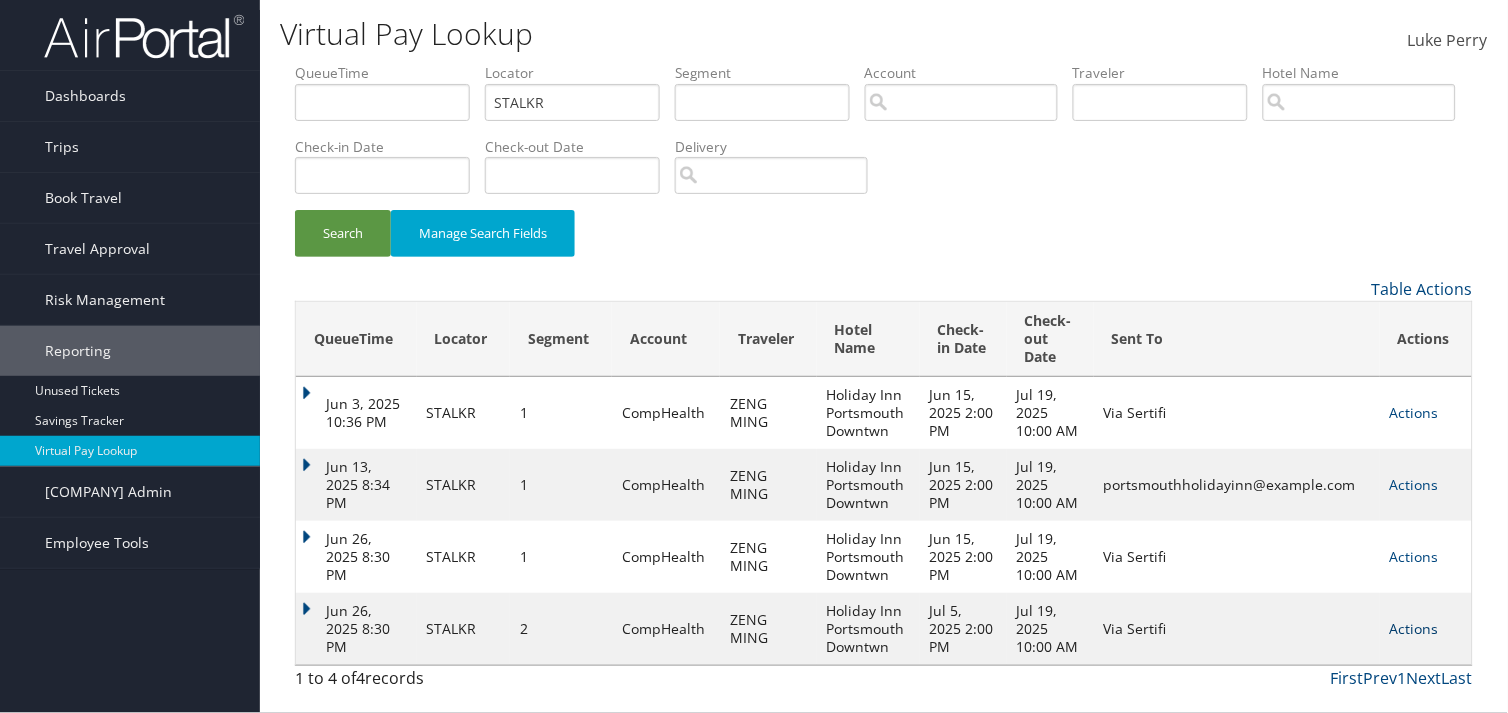 click on "Actions" at bounding box center (1414, 484) 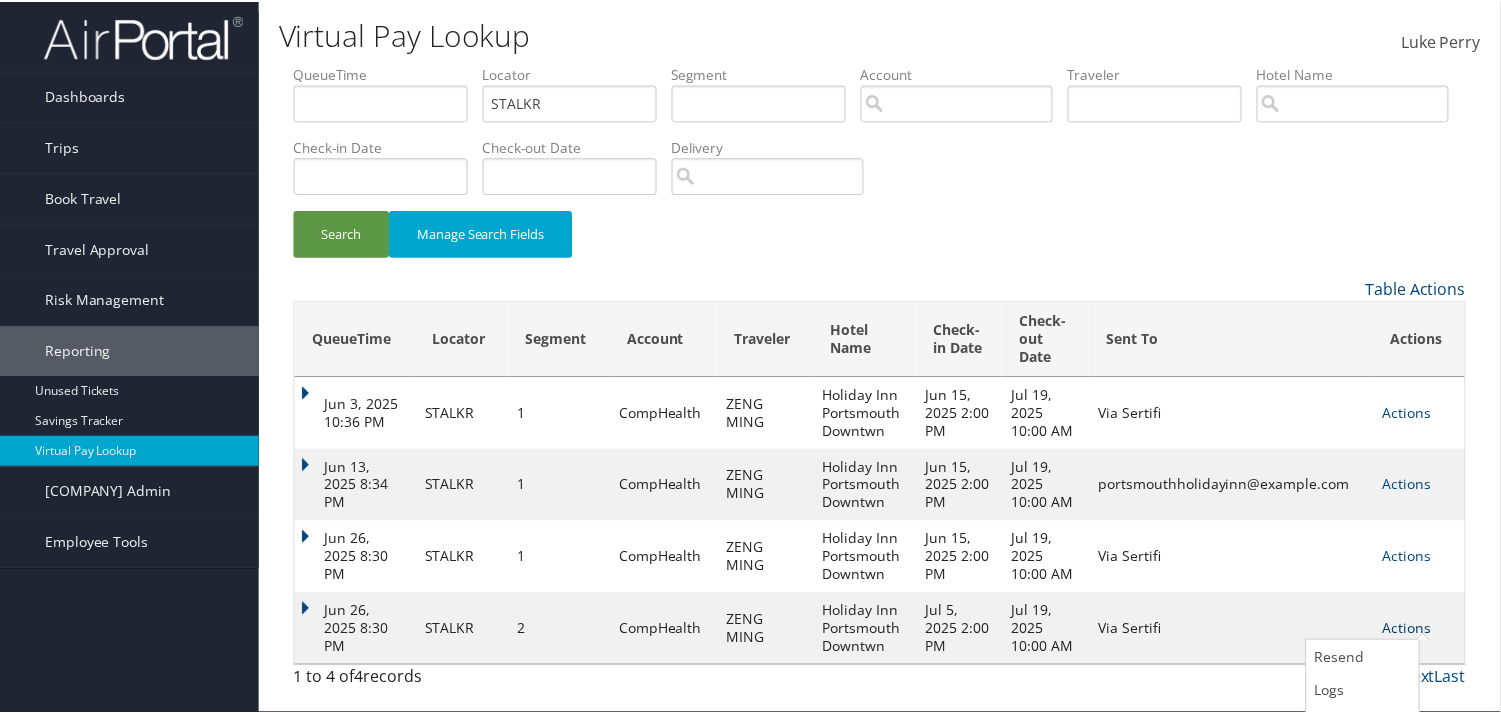 scroll, scrollTop: 31, scrollLeft: 0, axis: vertical 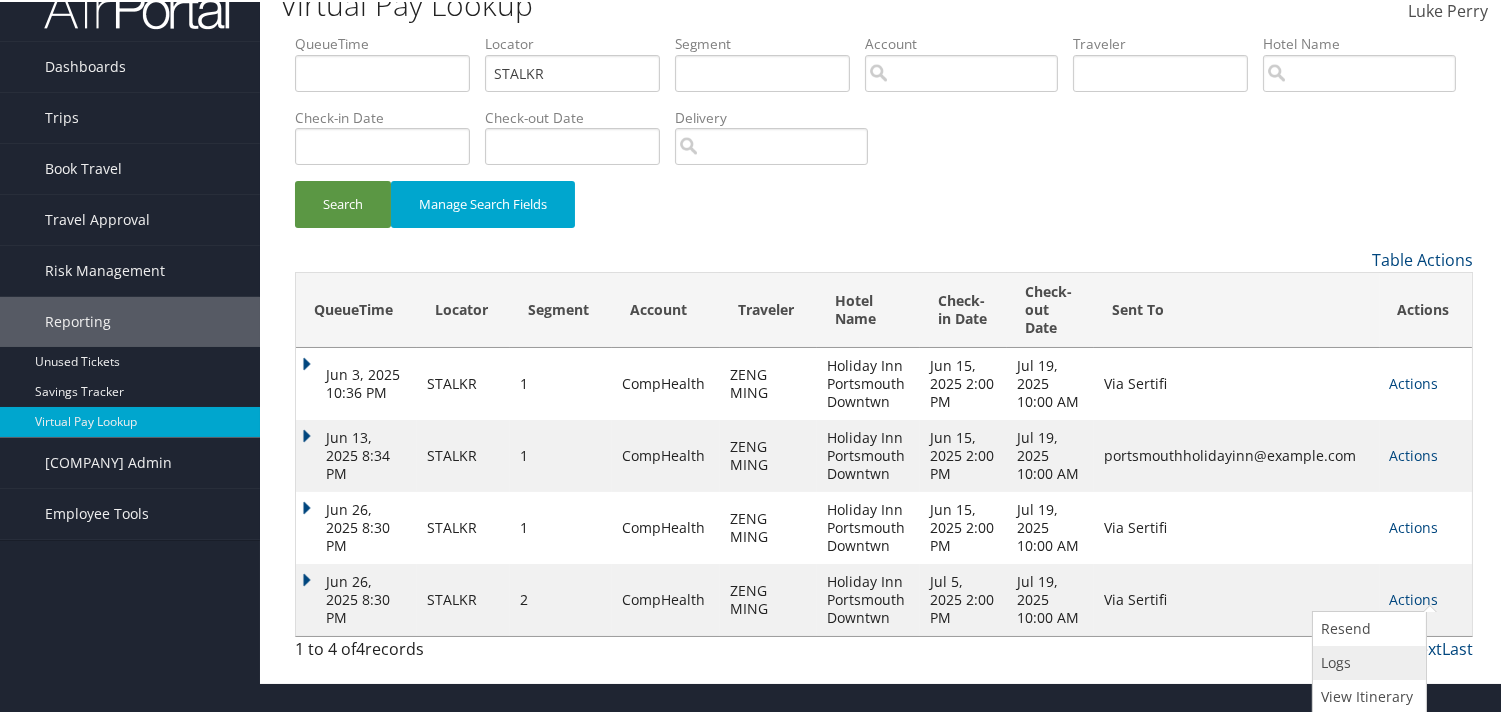 click on "Logs" at bounding box center (1367, 661) 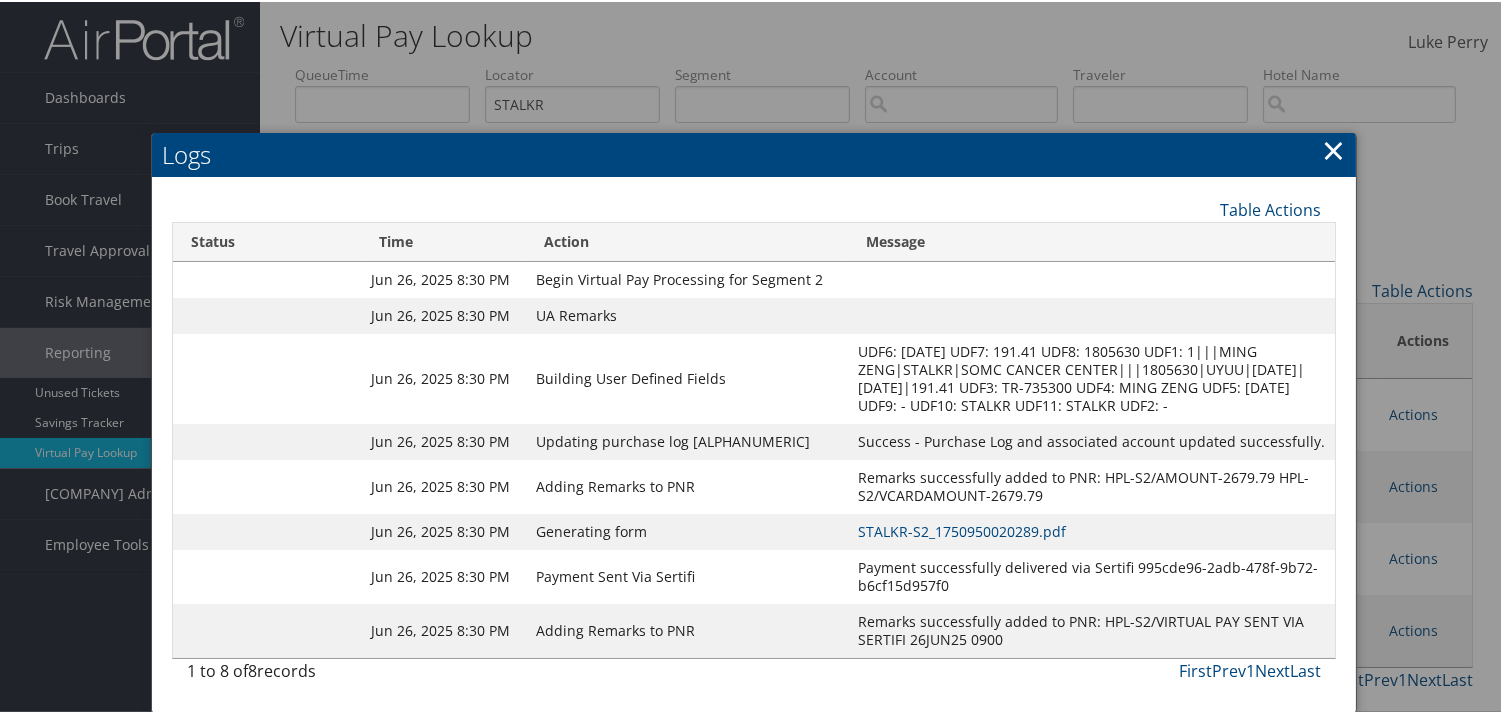 scroll, scrollTop: 113, scrollLeft: 0, axis: vertical 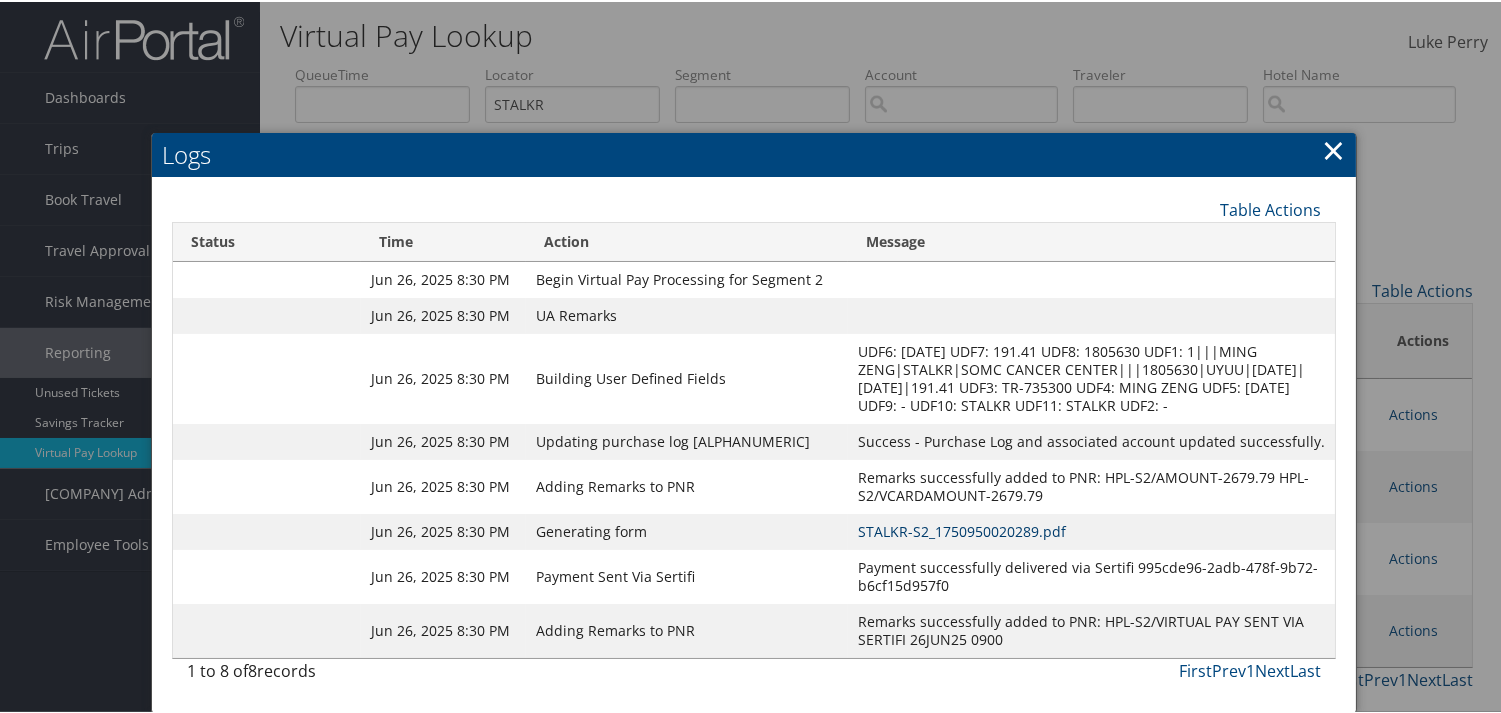 click on "STALKR-S2_1750950020289.pdf" at bounding box center (962, 529) 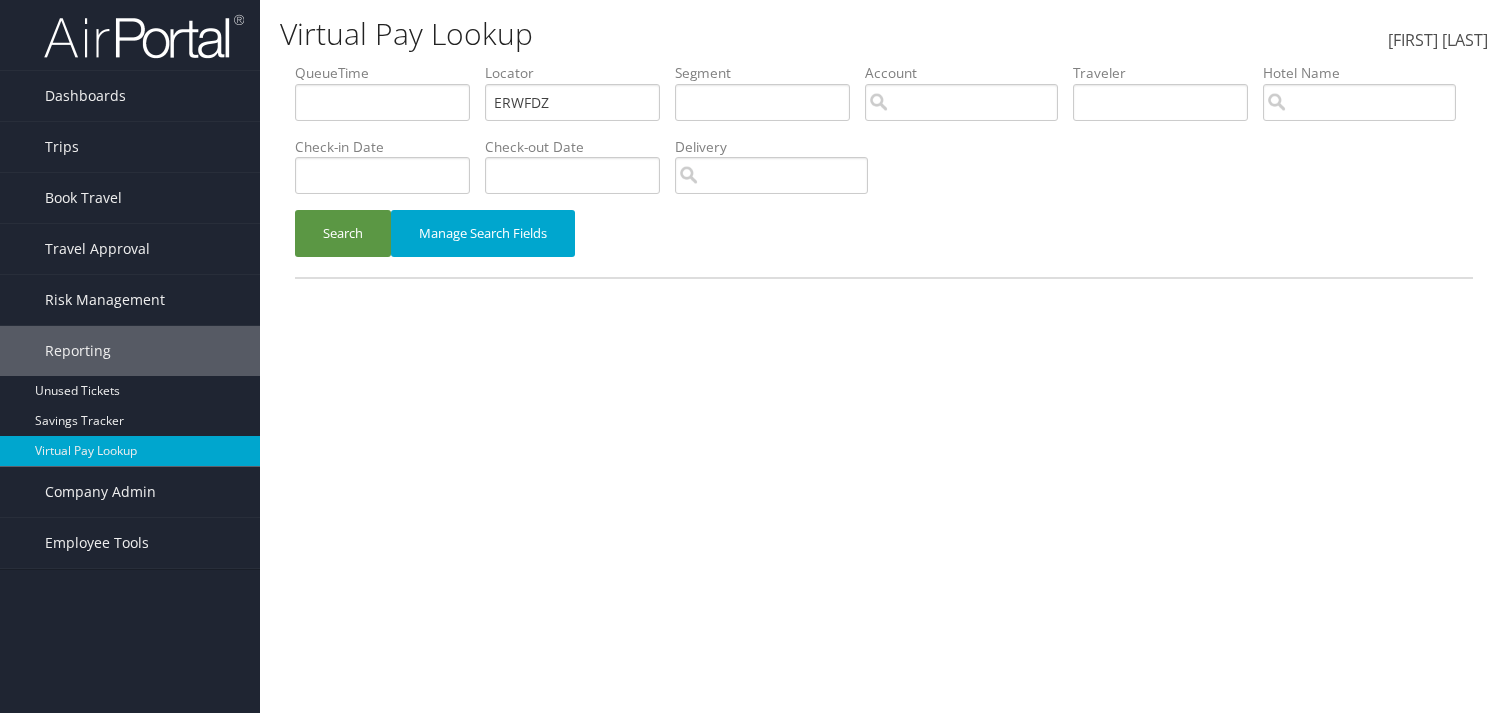 scroll, scrollTop: 0, scrollLeft: 0, axis: both 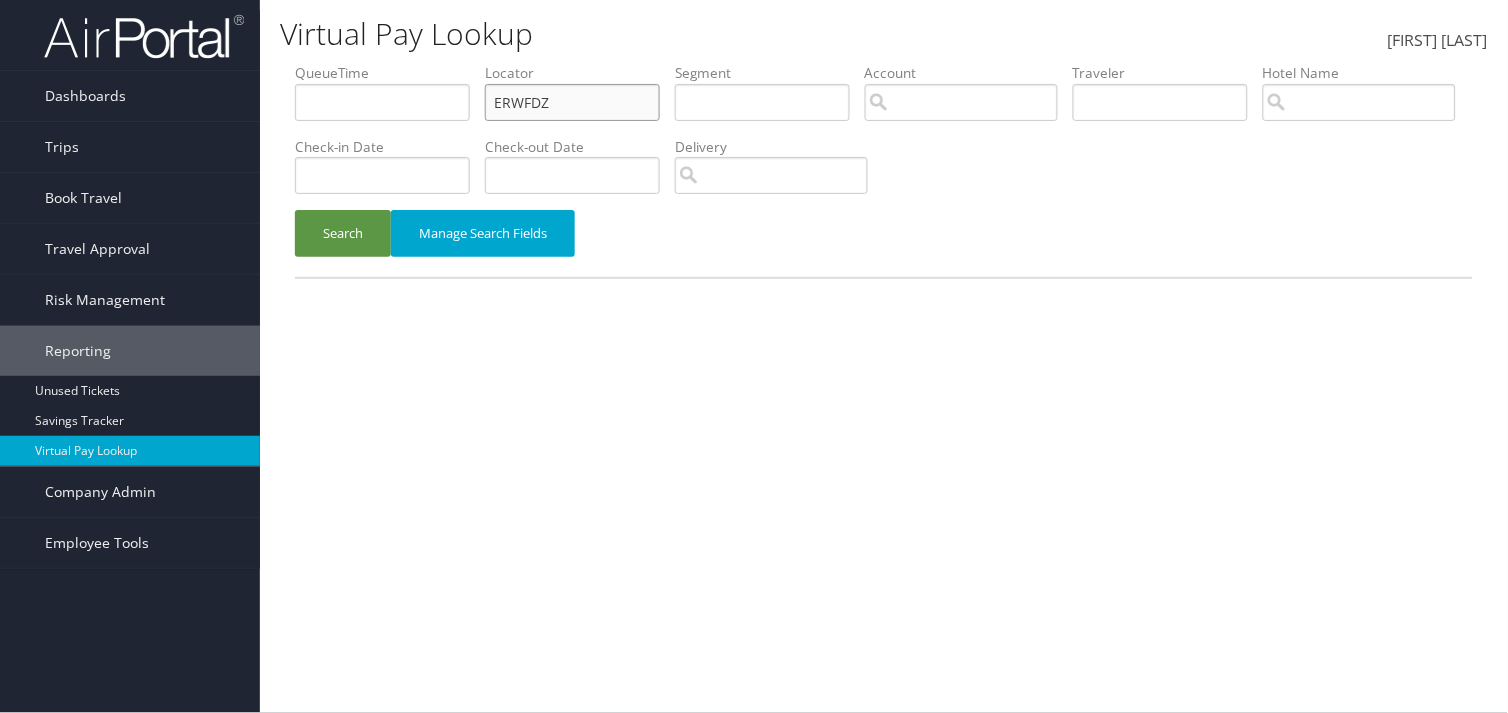 drag, startPoint x: 0, startPoint y: 0, endPoint x: 486, endPoint y: 111, distance: 498.5148 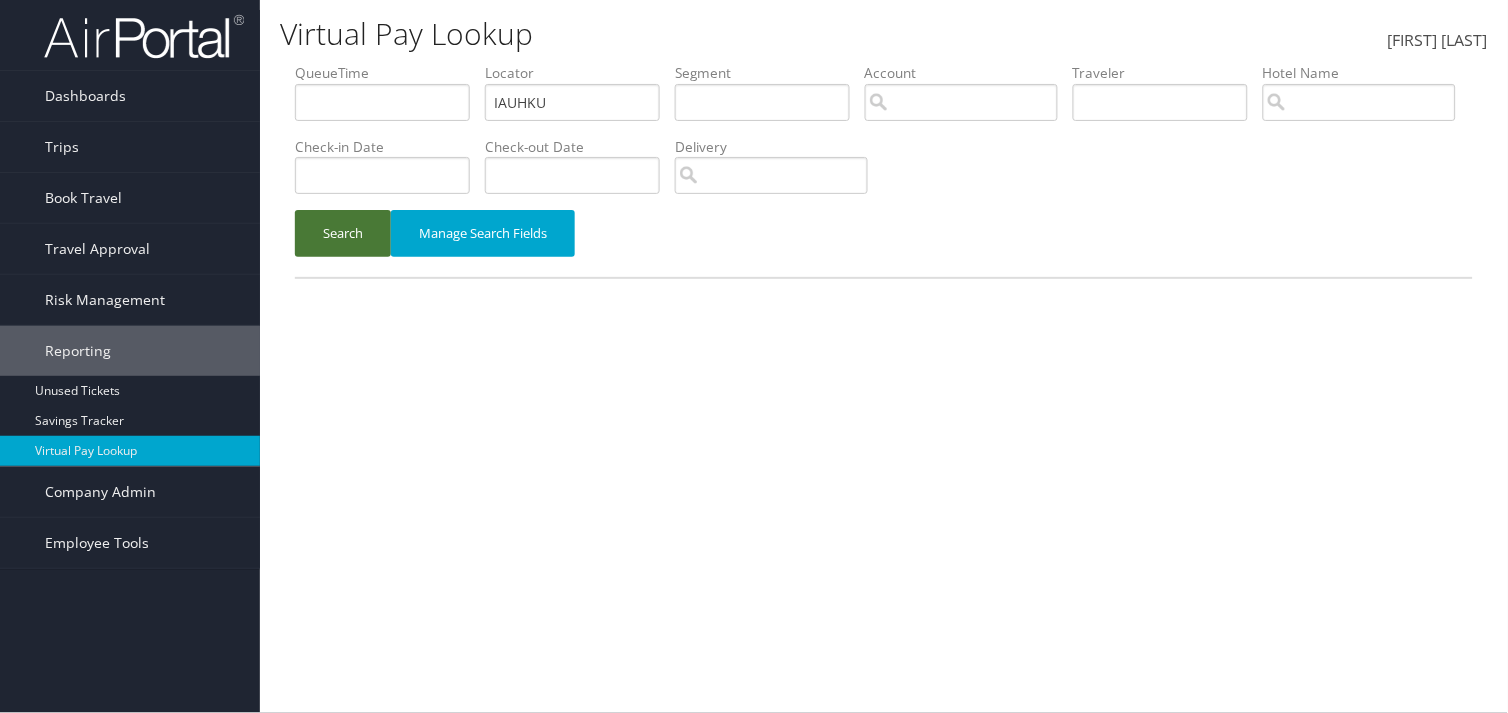 click on "Search" at bounding box center [343, 233] 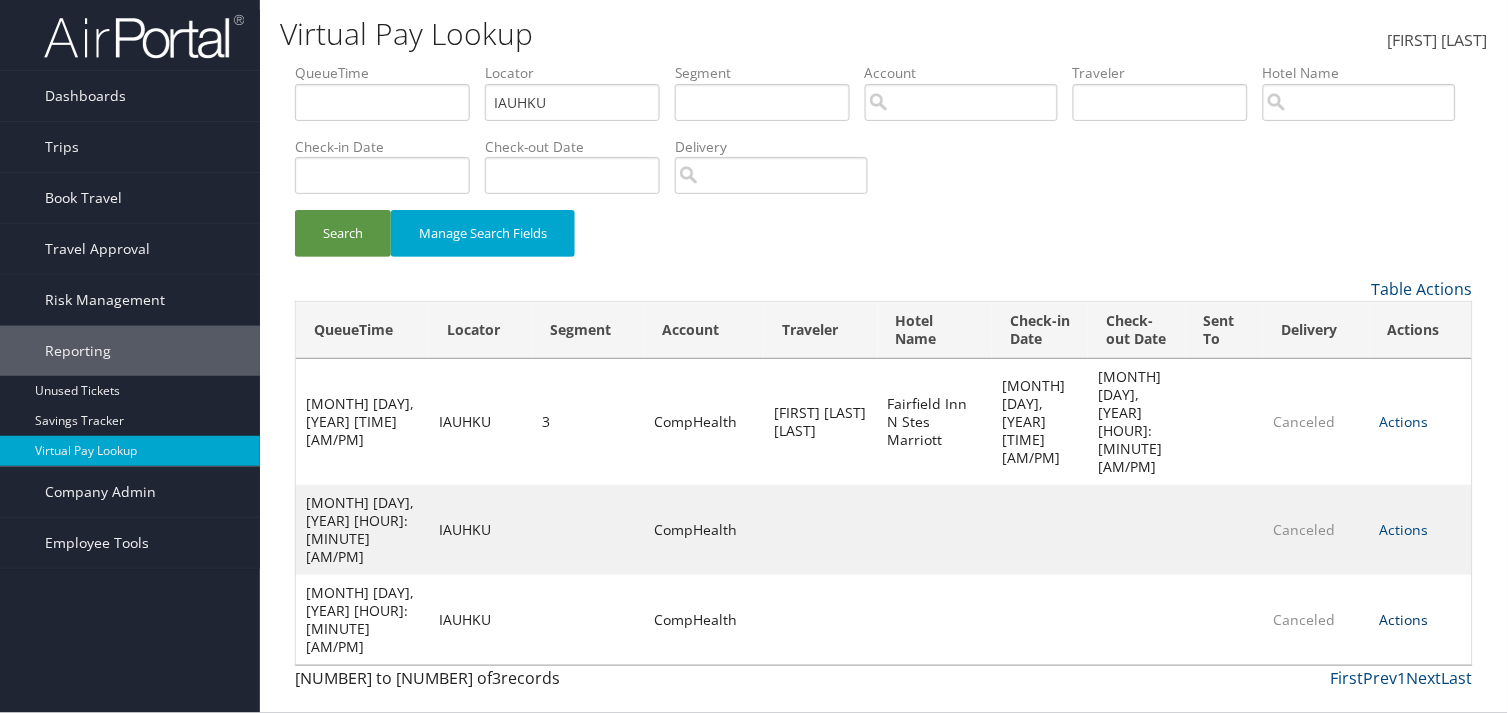 click on "Actions" at bounding box center [1404, 421] 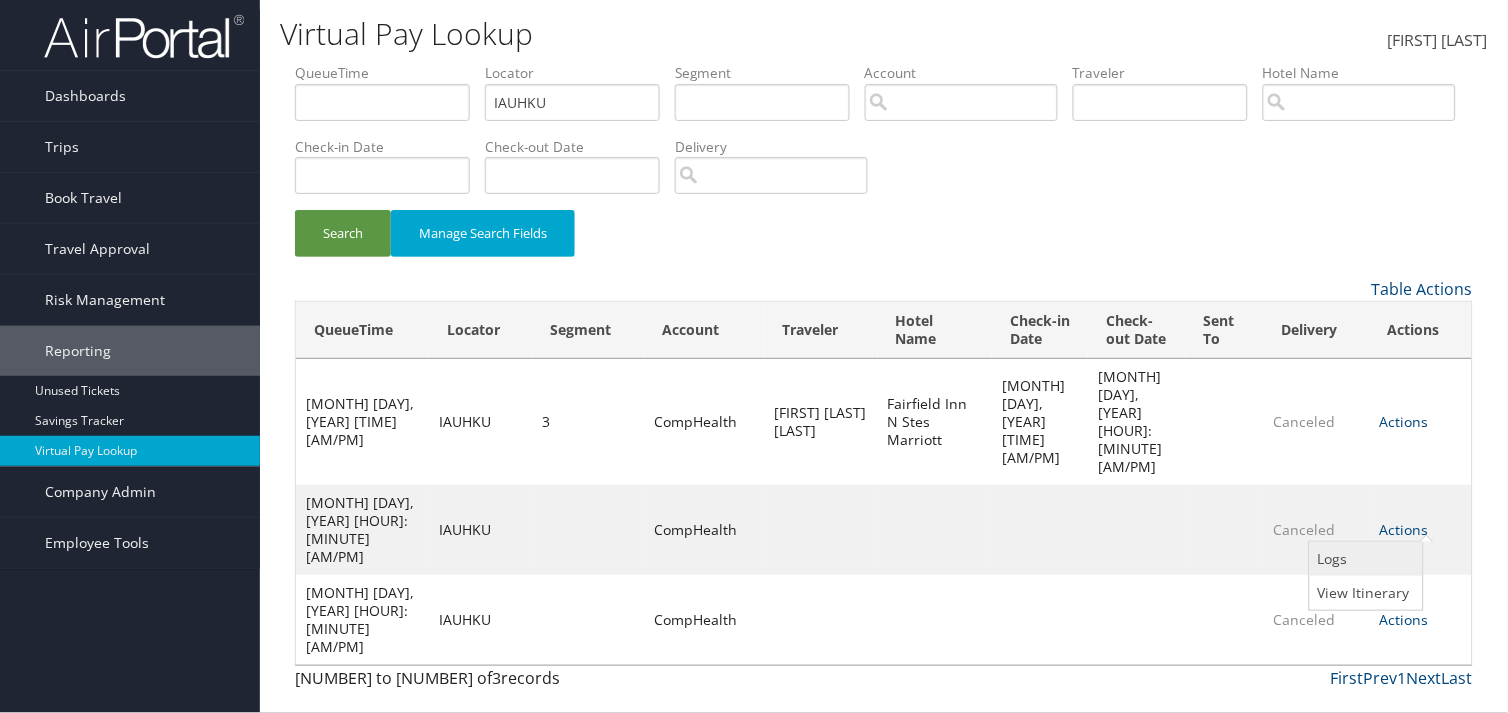 click on "Logs" at bounding box center [1364, 559] 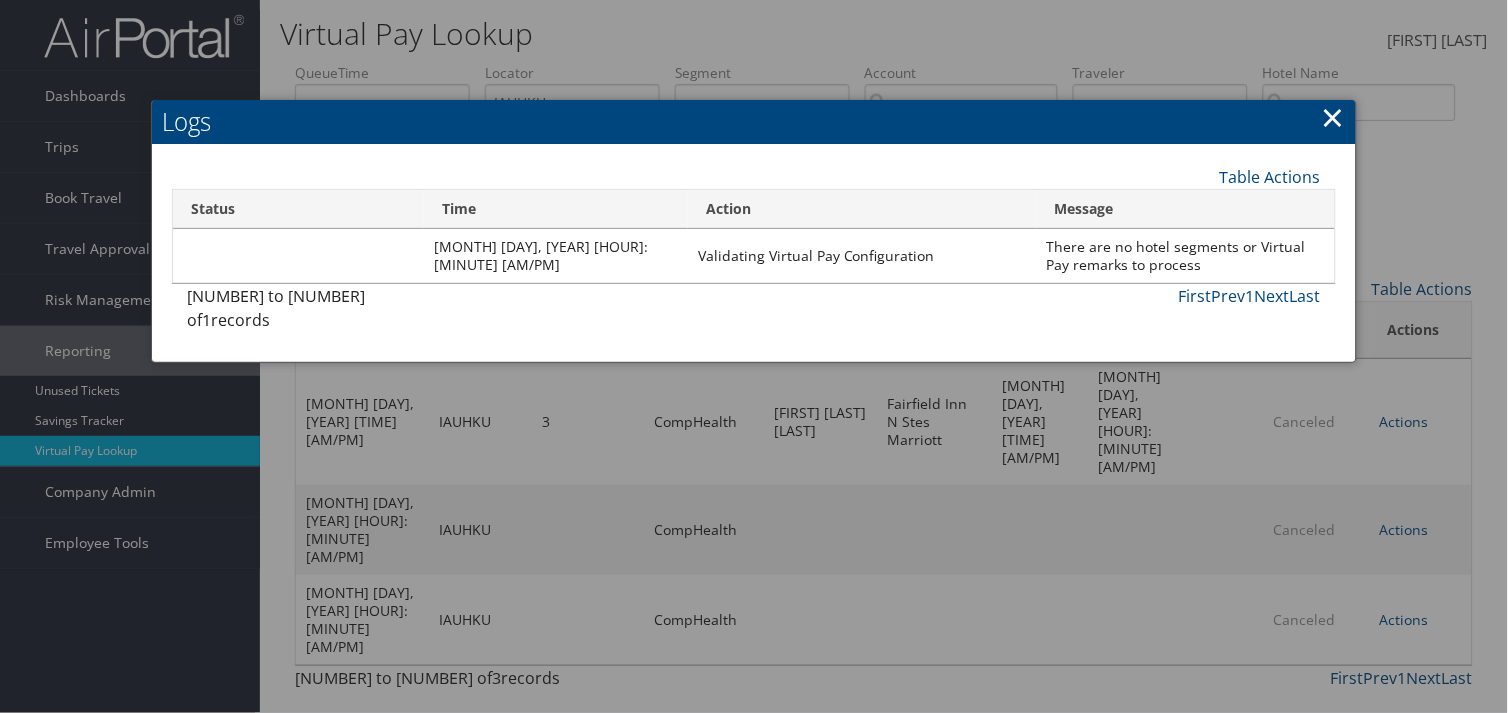 click at bounding box center (754, 356) 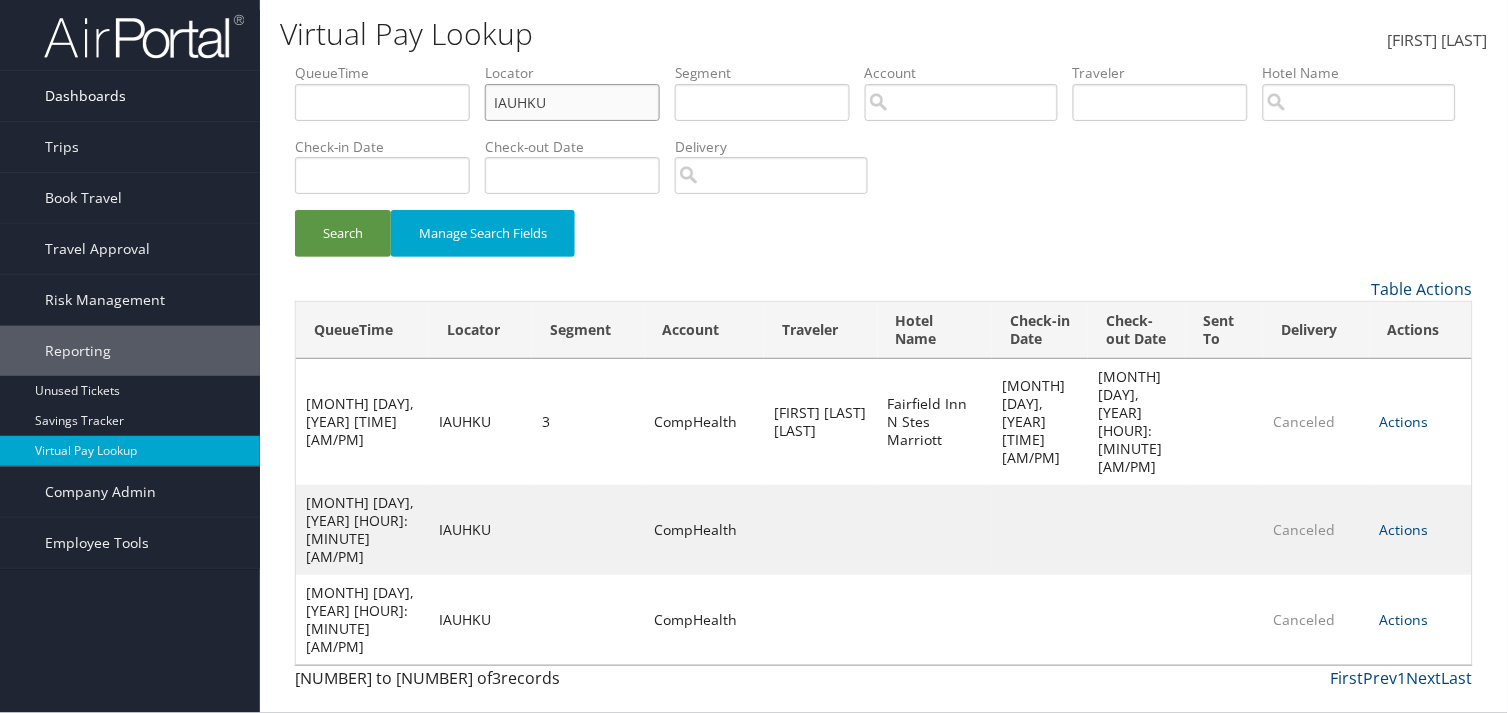 drag, startPoint x: 560, startPoint y: 96, endPoint x: 251, endPoint y: 84, distance: 309.2329 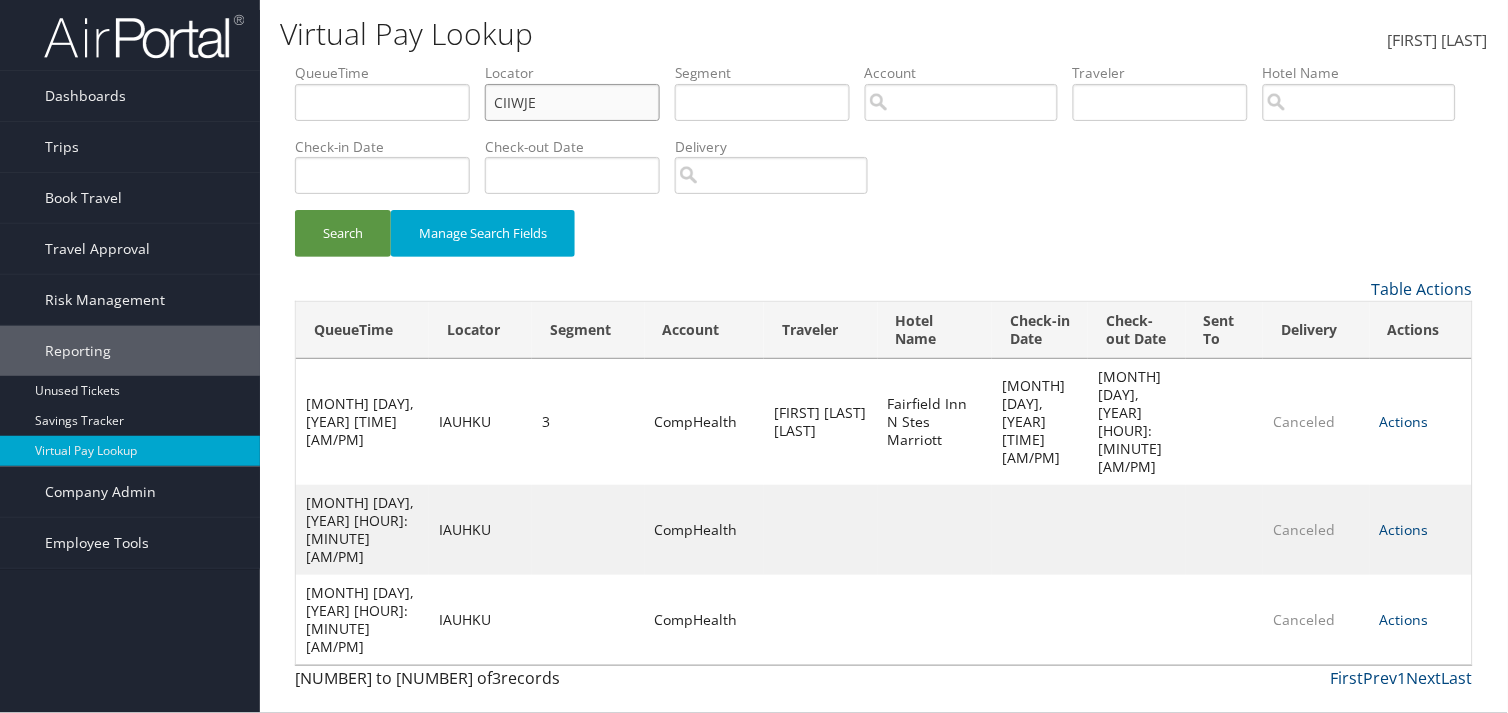 click on "CIIWJE" at bounding box center (382, 102) 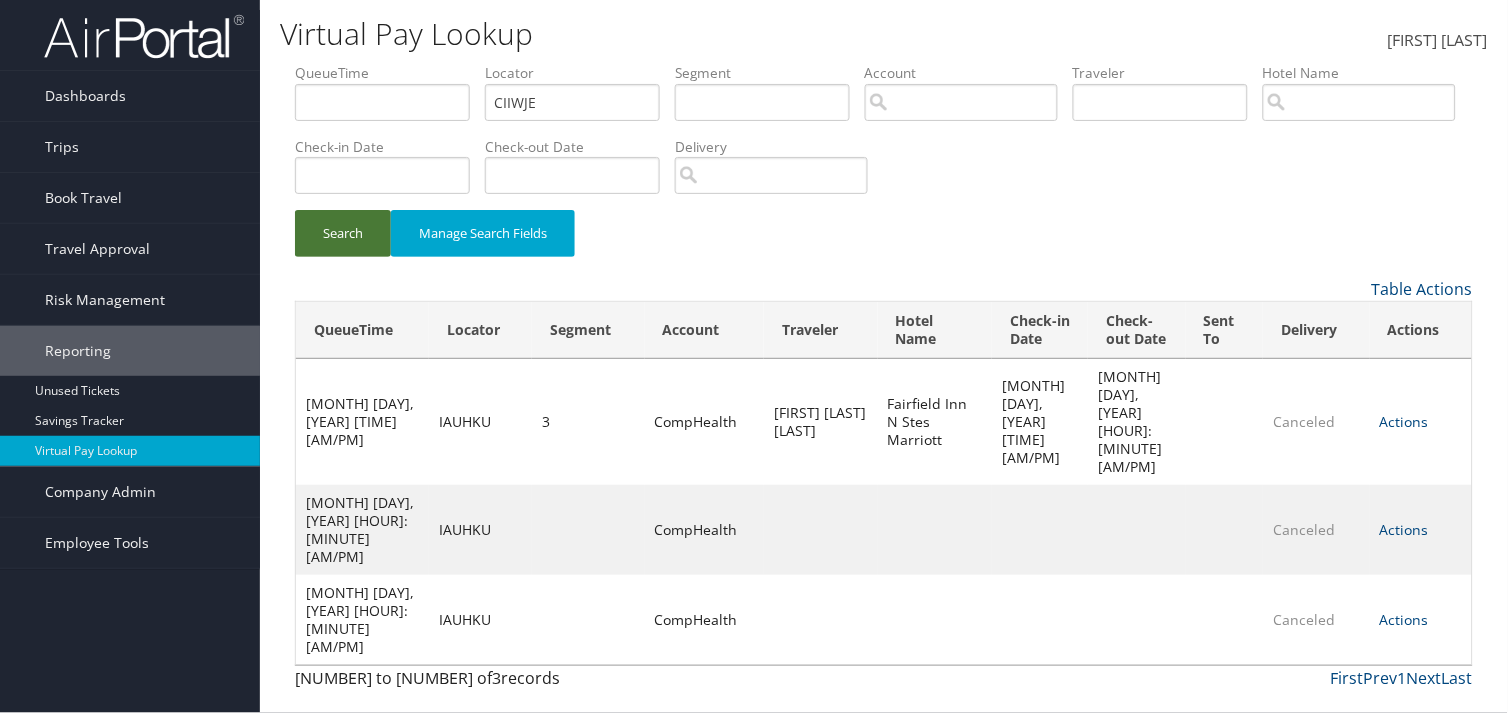 click on "Search" at bounding box center [343, 233] 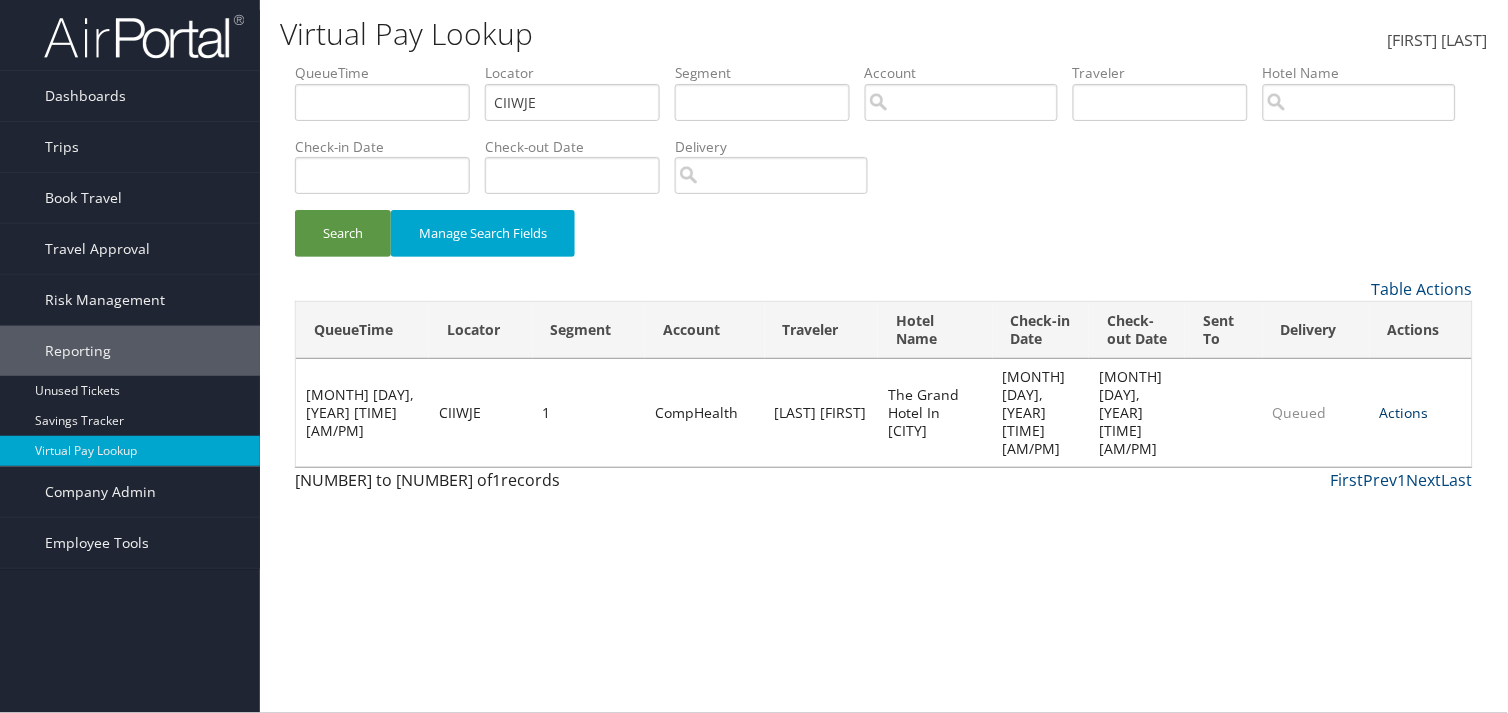 click on "Actions" at bounding box center [1404, 412] 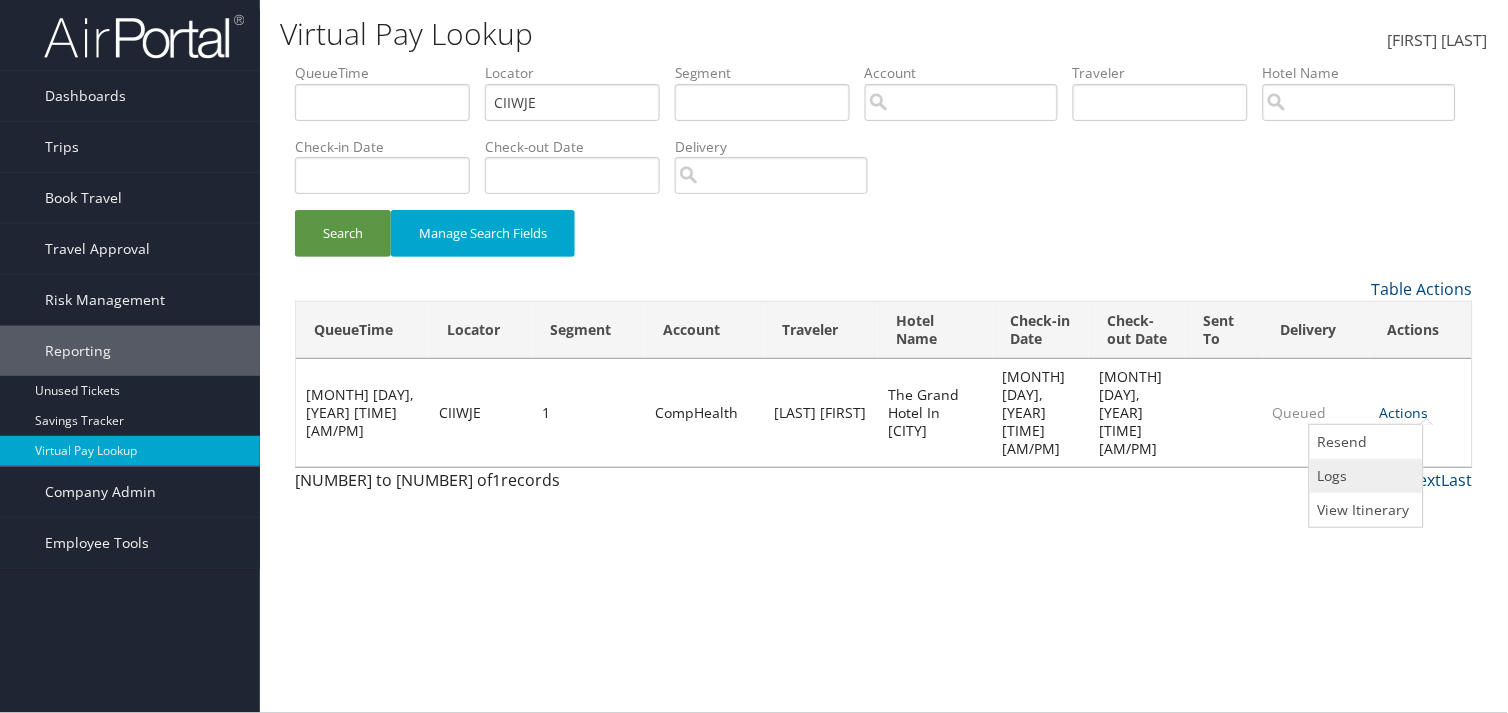 click on "Logs" at bounding box center [1364, 476] 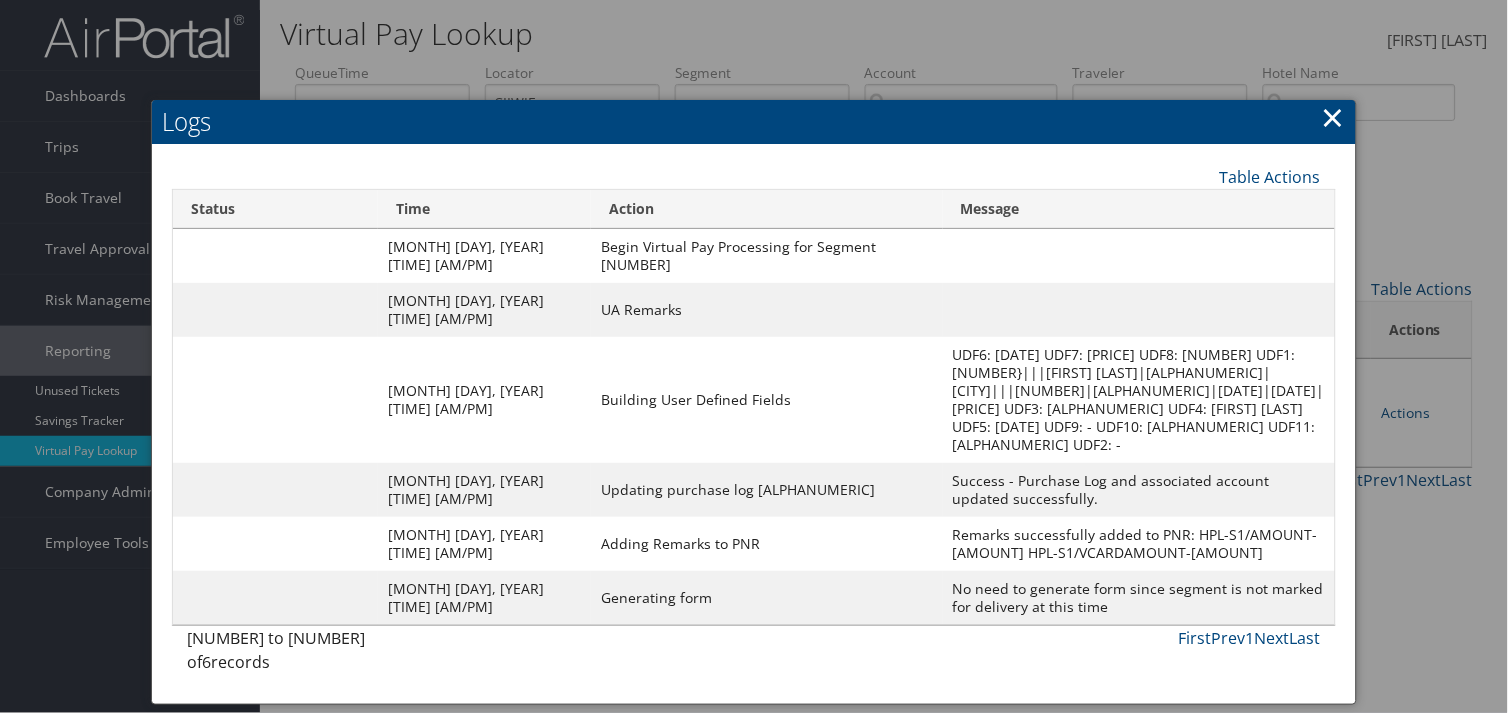 click at bounding box center (754, 356) 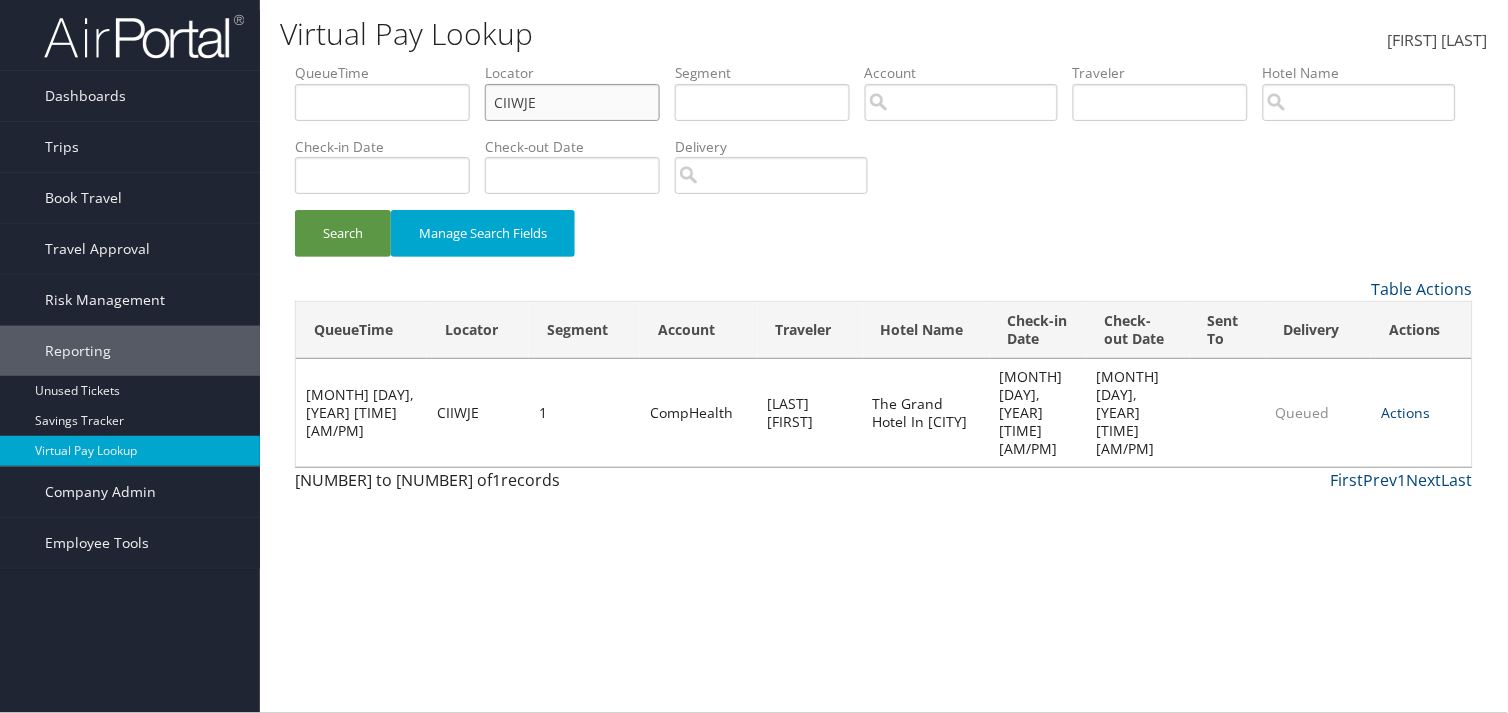 drag, startPoint x: 535, startPoint y: 95, endPoint x: 363, endPoint y: 88, distance: 172.14238 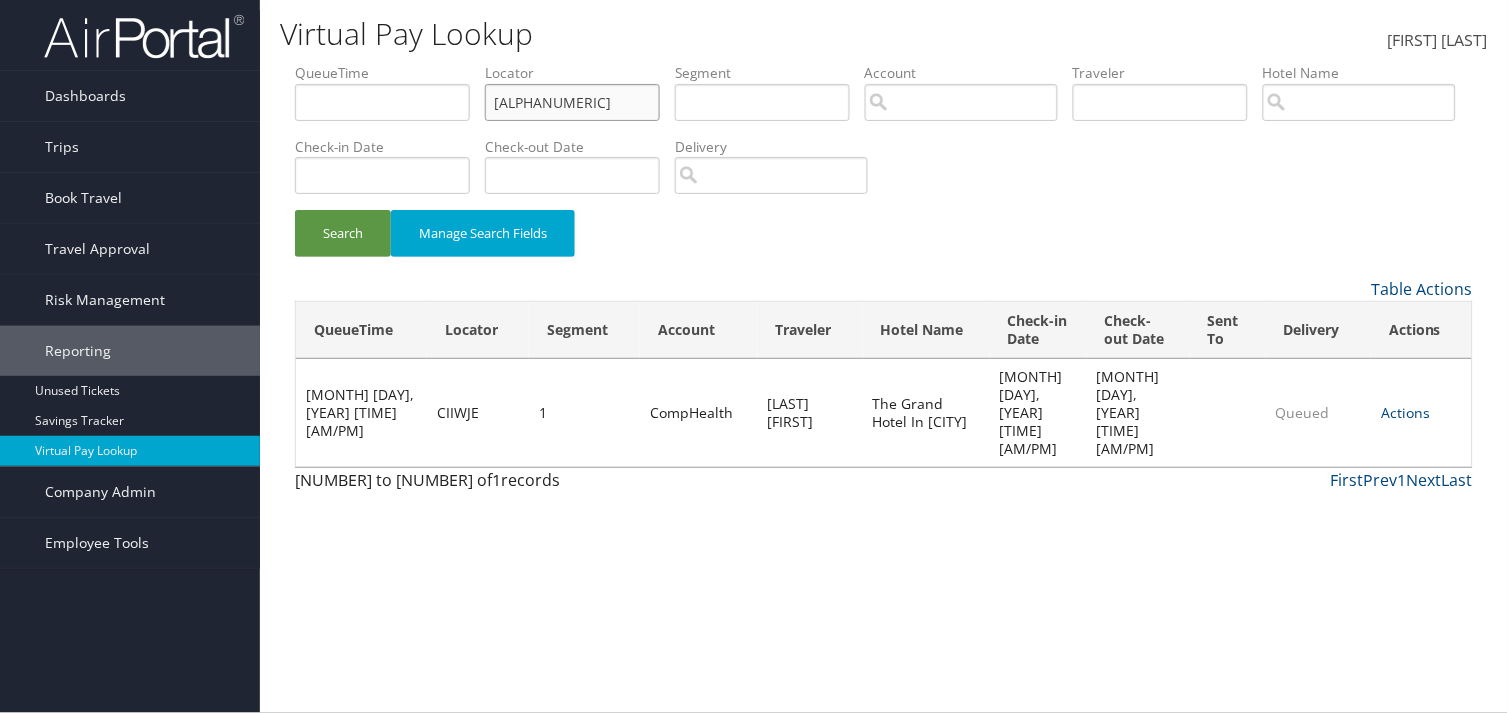 click on "[ALPHANUMERIC]" at bounding box center (382, 102) 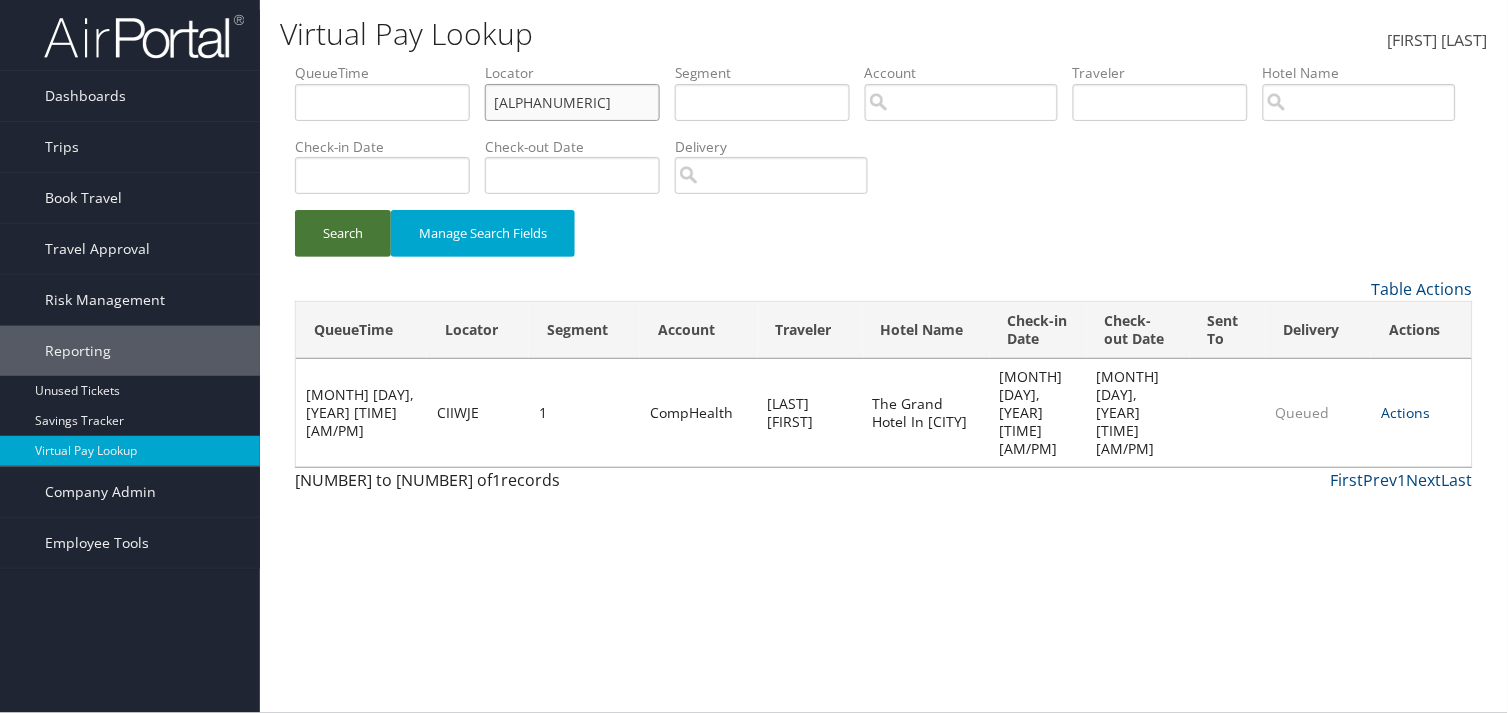 type on "[ALPHANUMERIC]" 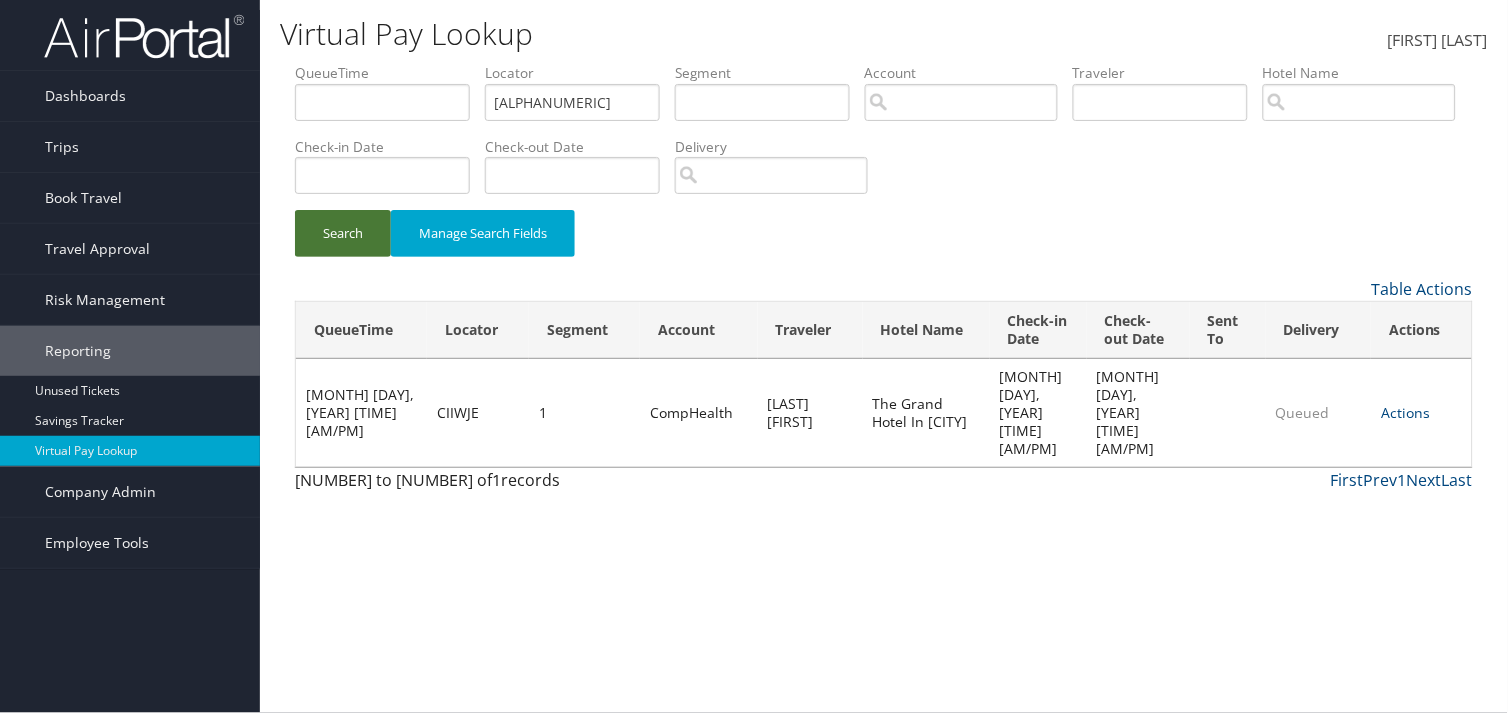 click on "Search" at bounding box center (343, 233) 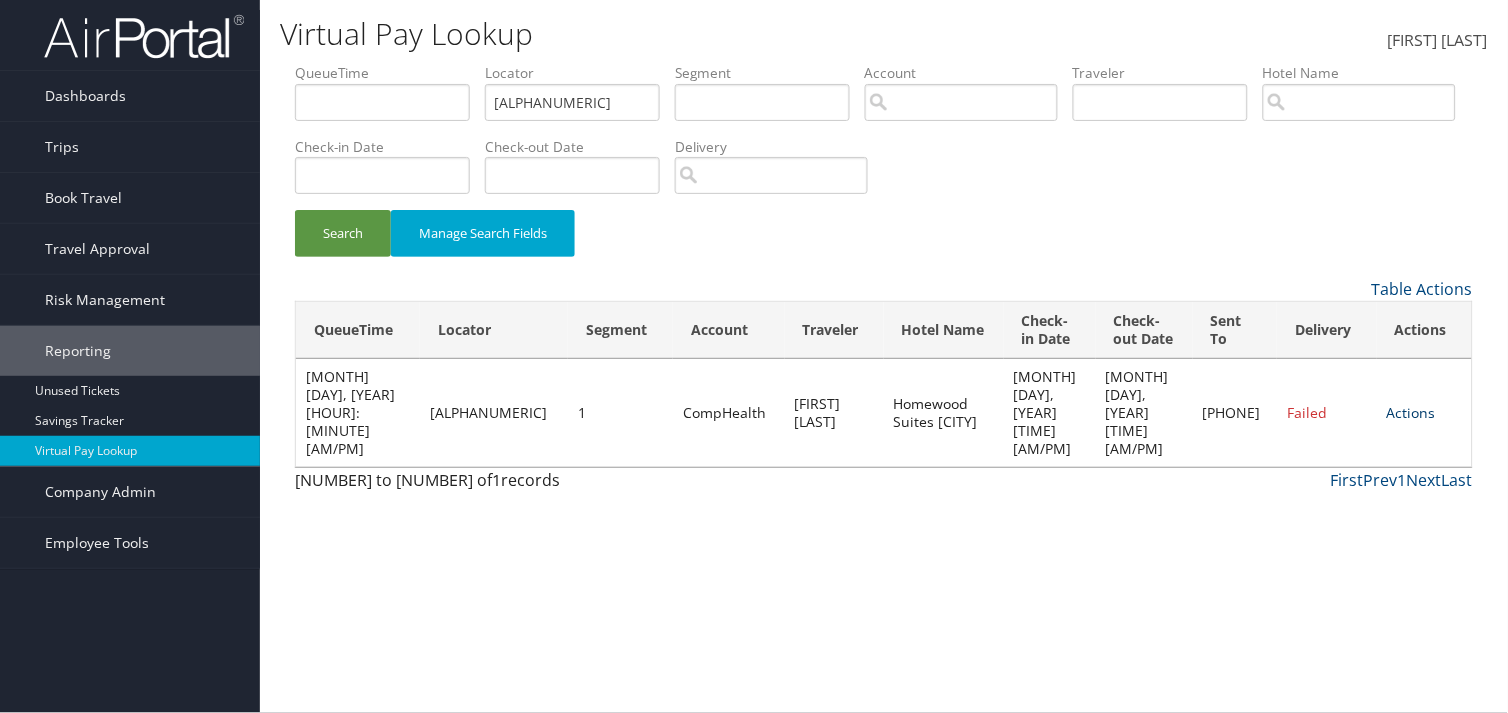 click at bounding box center [1436, 412] 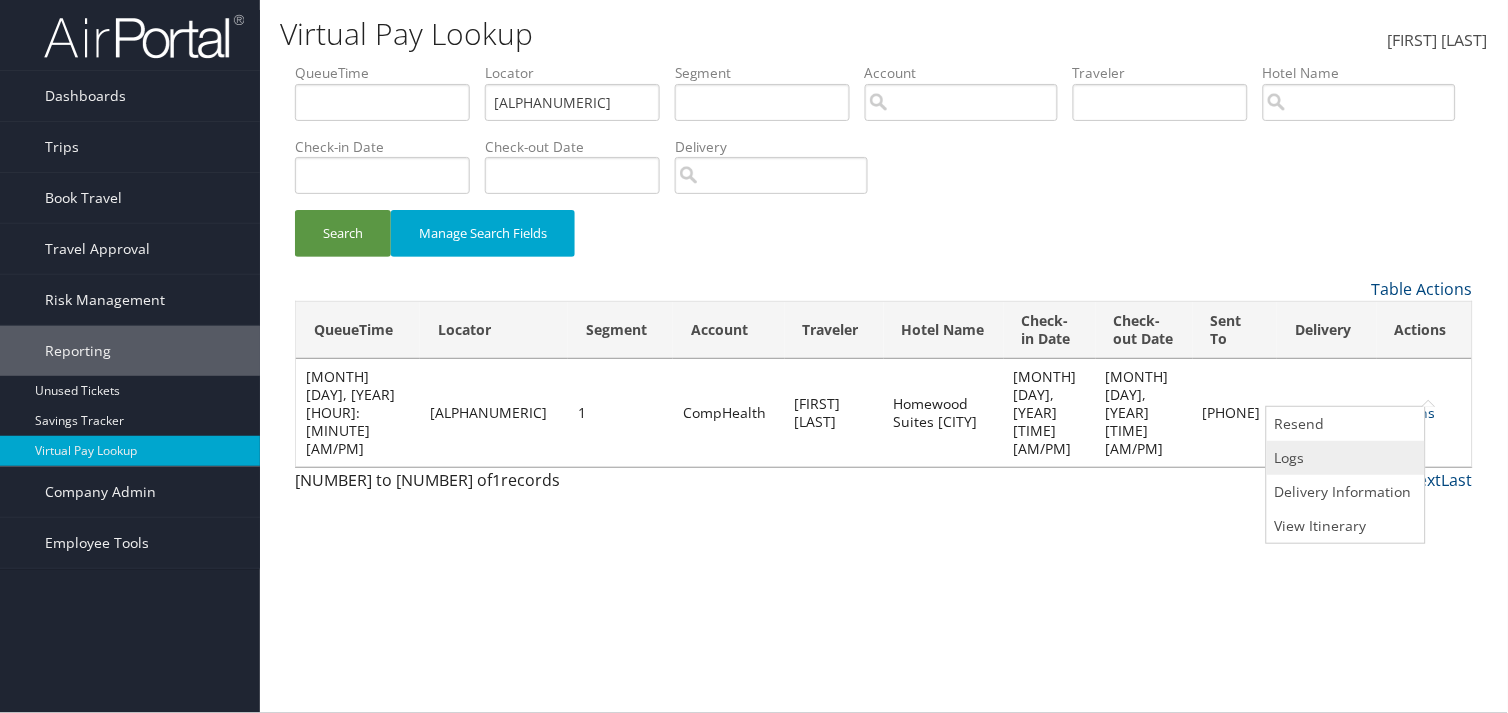 click on "Logs" at bounding box center [1343, 458] 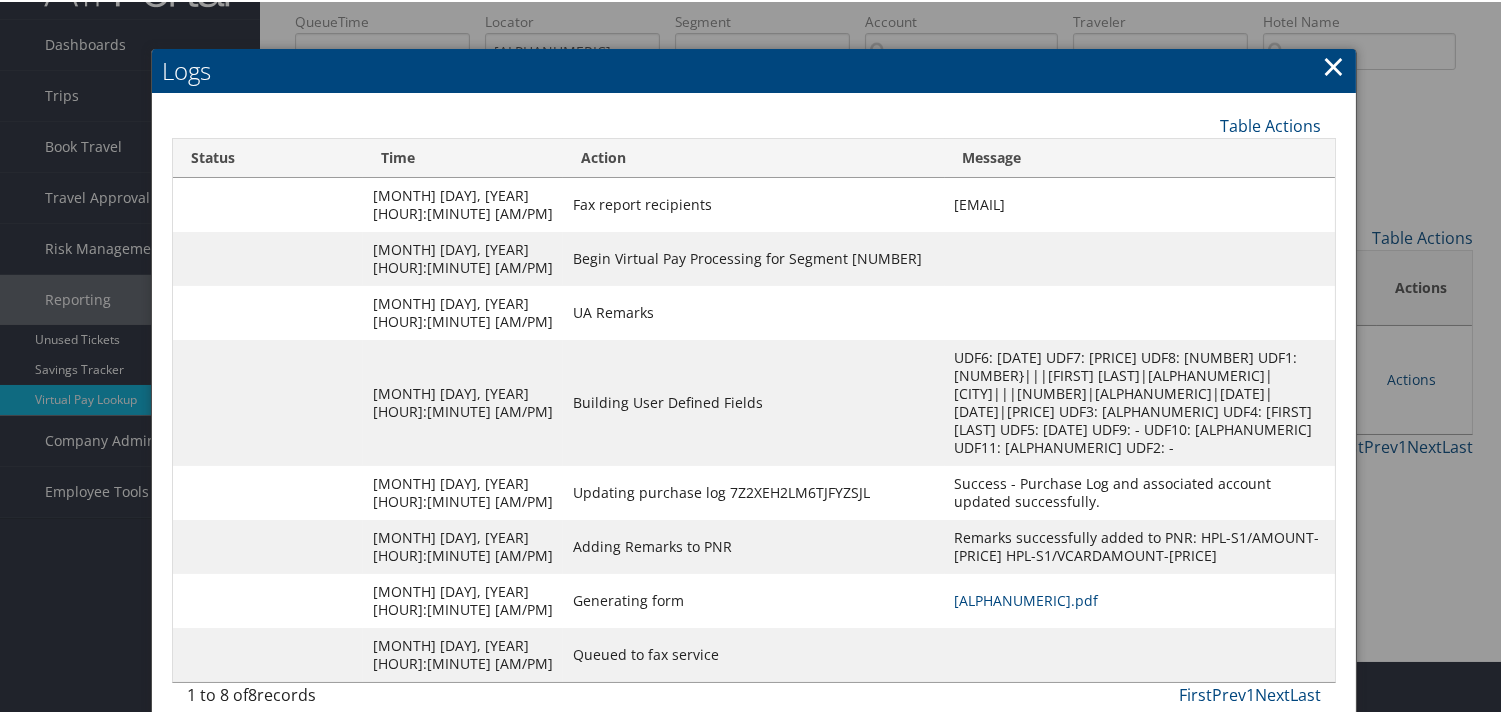 scroll, scrollTop: 82, scrollLeft: 0, axis: vertical 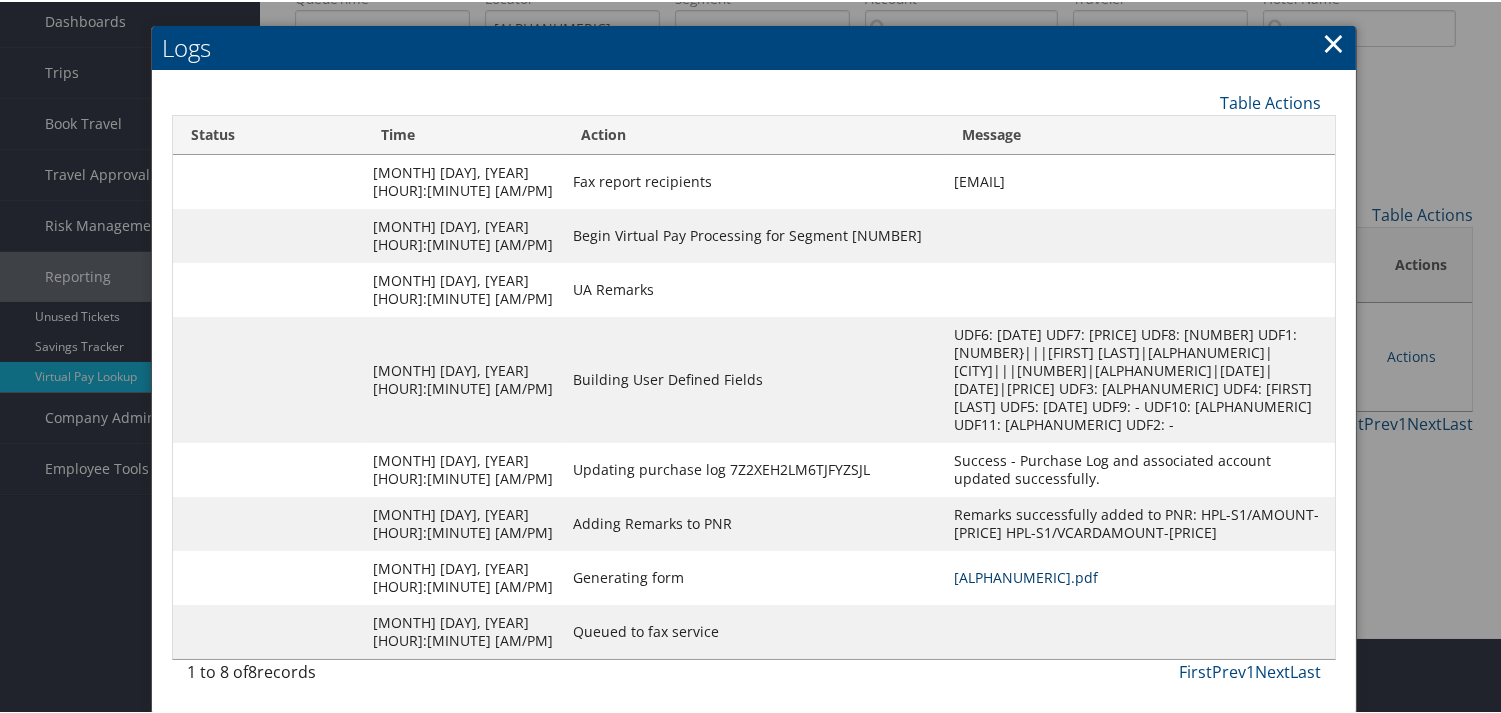 click on "[ALPHANUMERIC].pdf" at bounding box center [1027, 575] 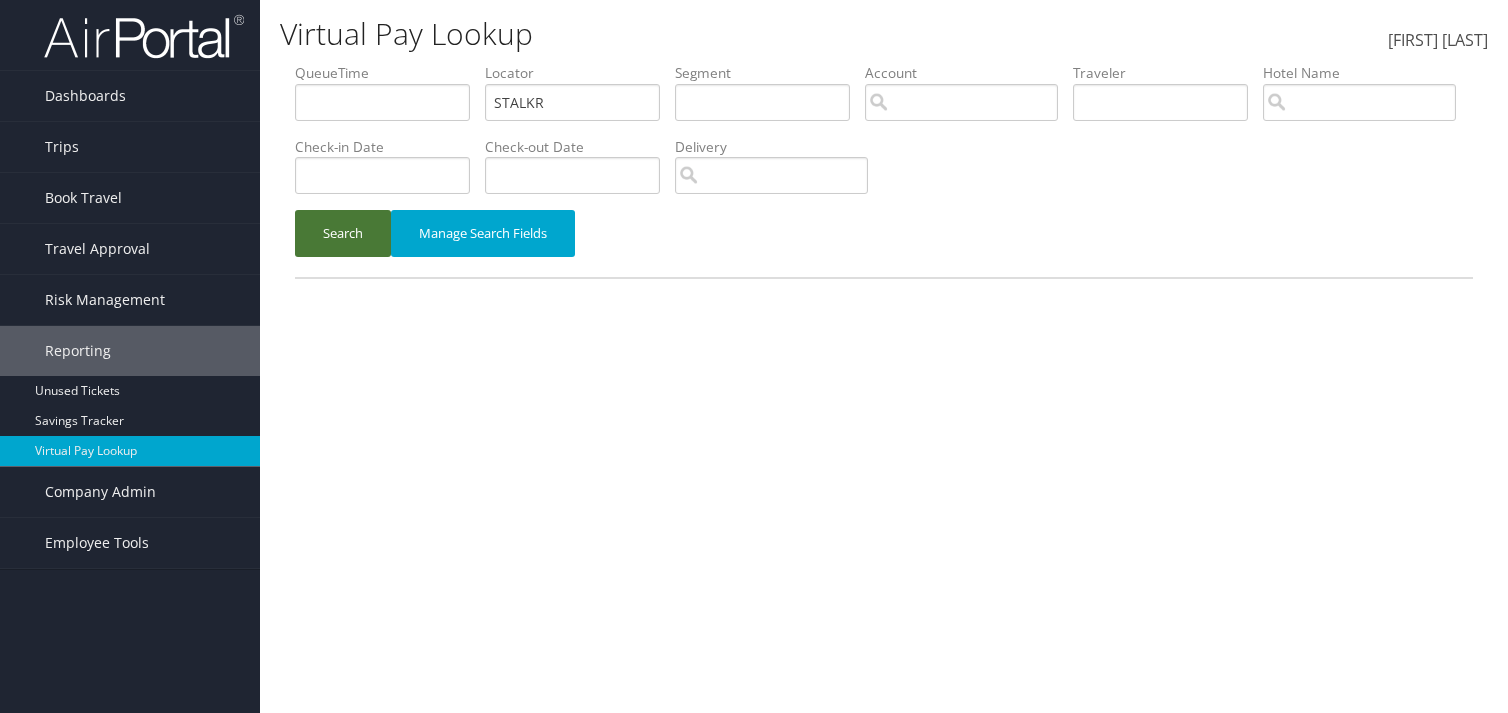 scroll, scrollTop: 0, scrollLeft: 0, axis: both 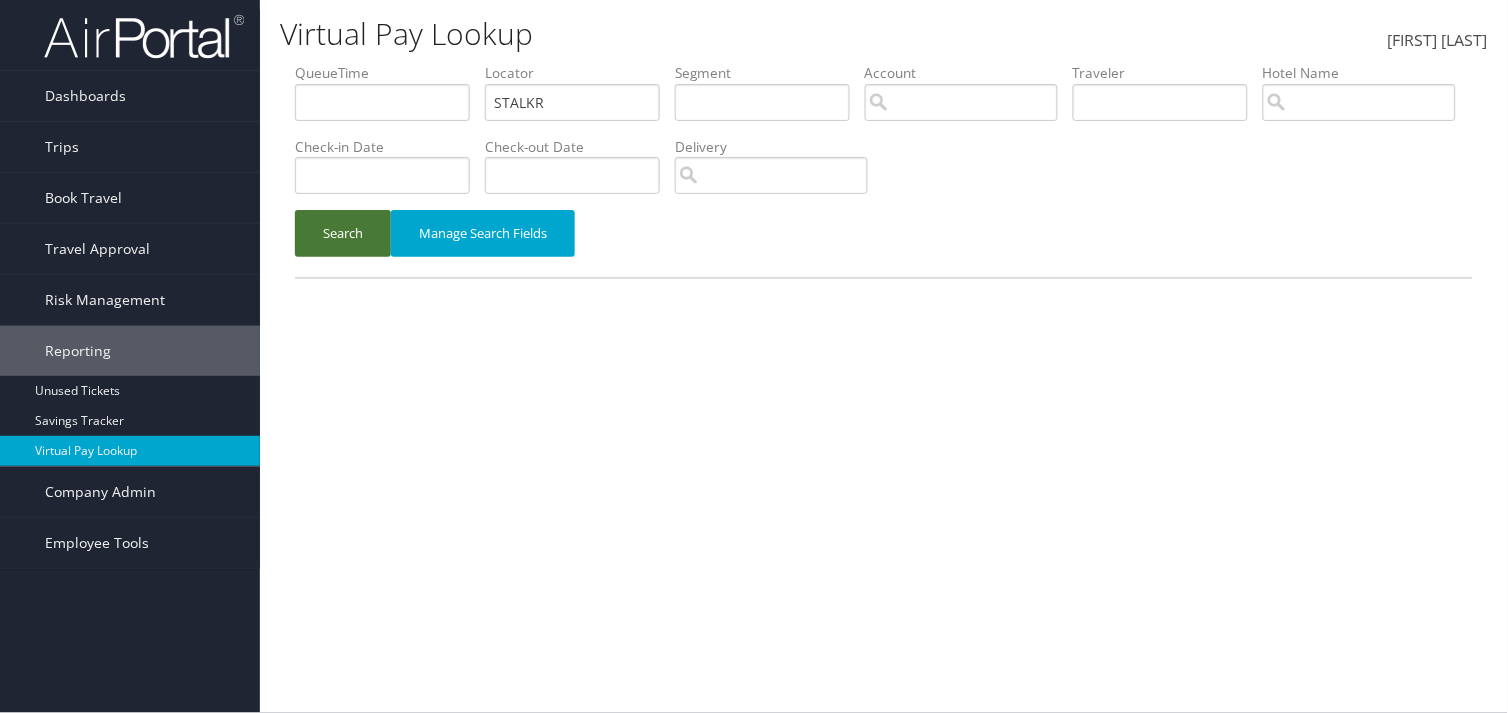click on "Search" at bounding box center (343, 233) 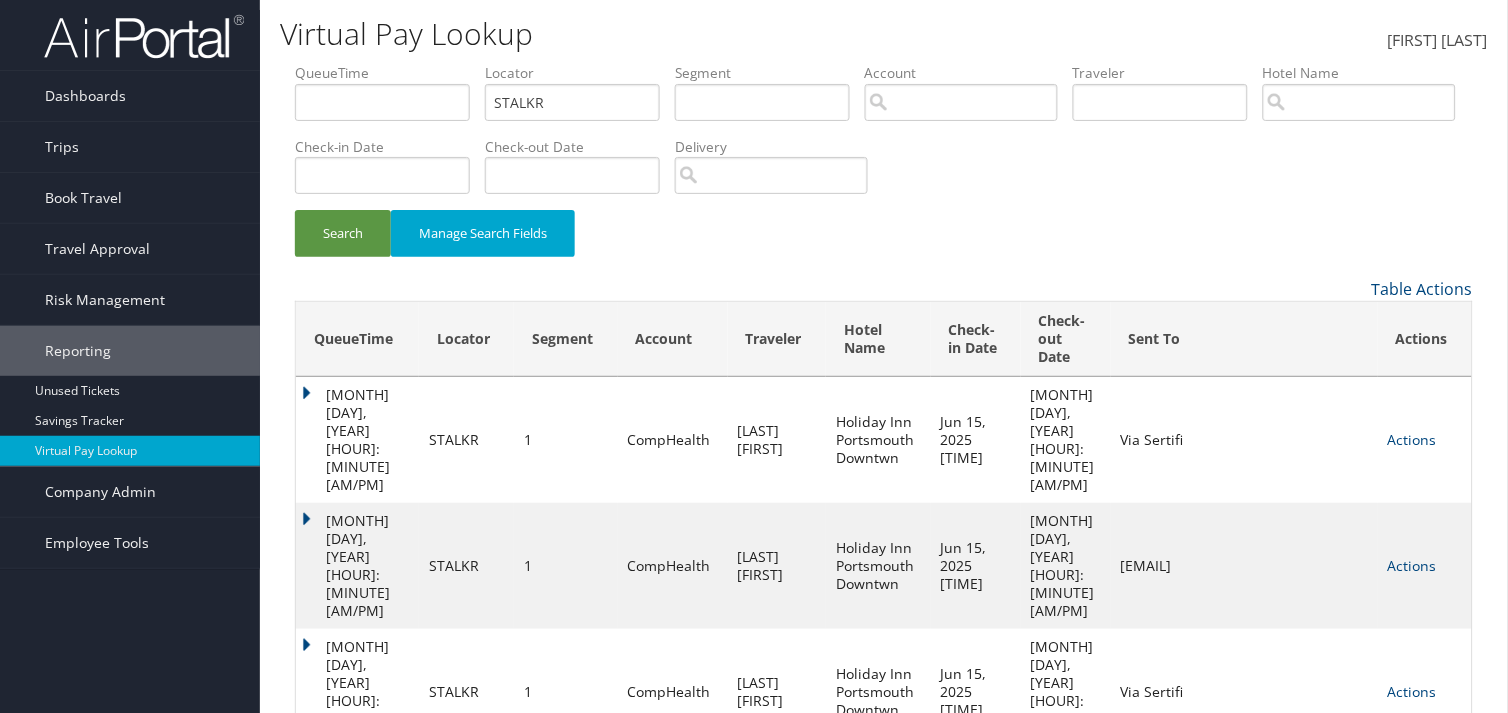 click on "Actions" at bounding box center [1412, 565] 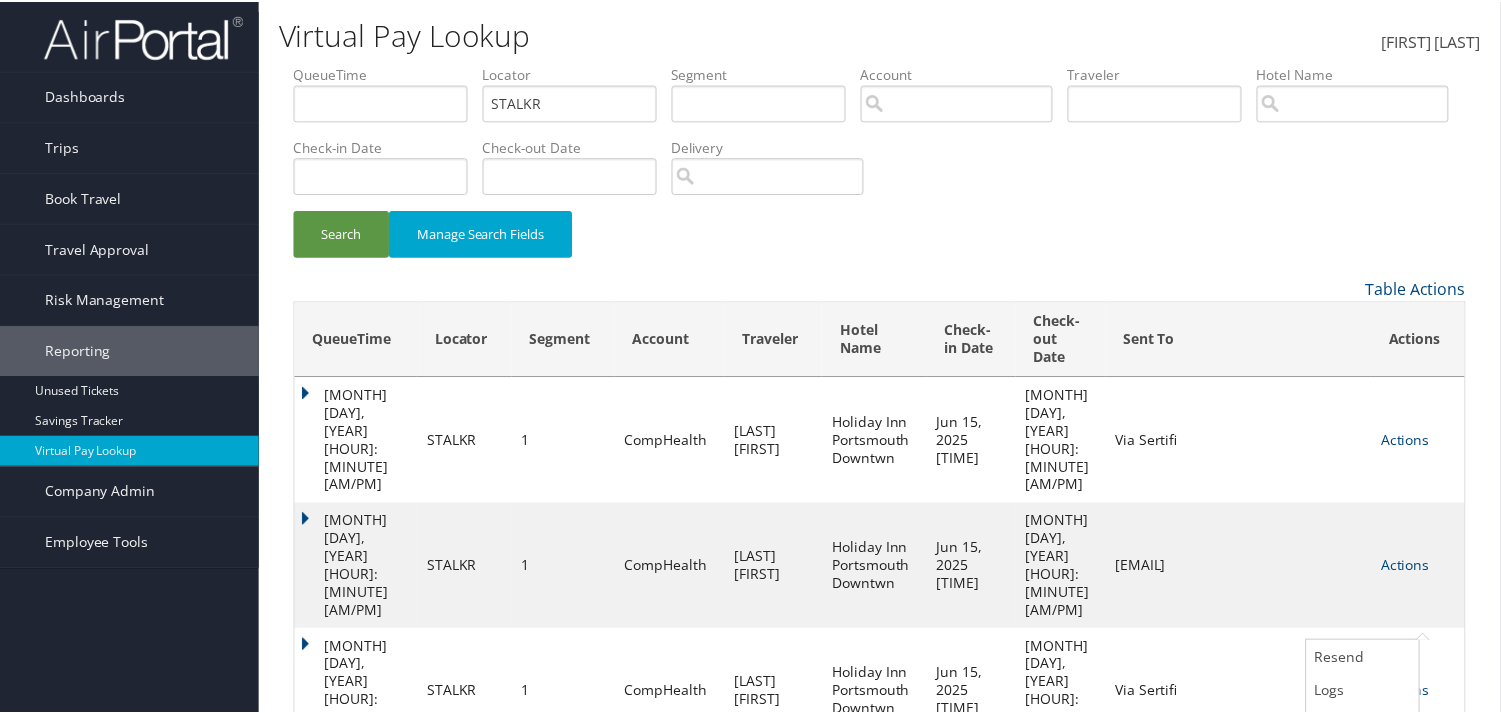scroll, scrollTop: 31, scrollLeft: 0, axis: vertical 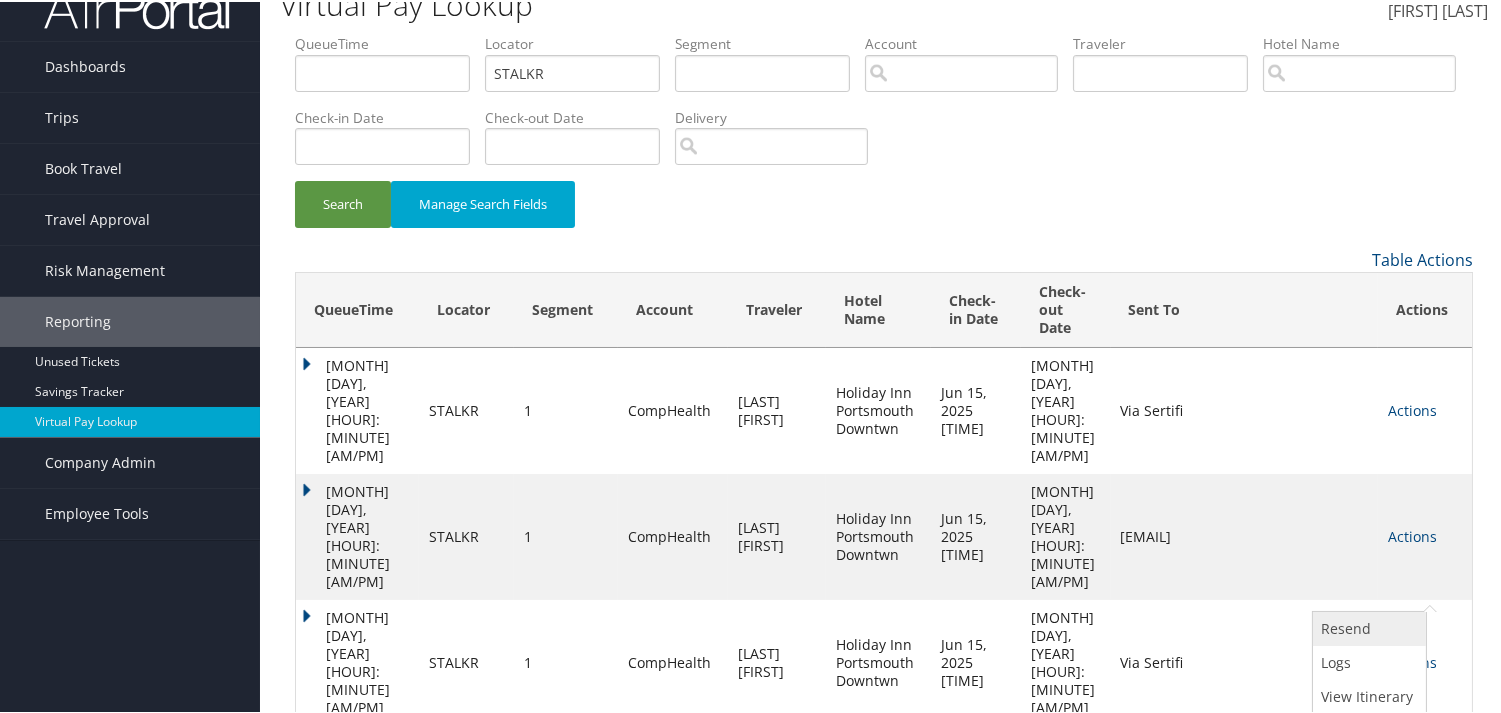 click on "Resend" at bounding box center [1367, 627] 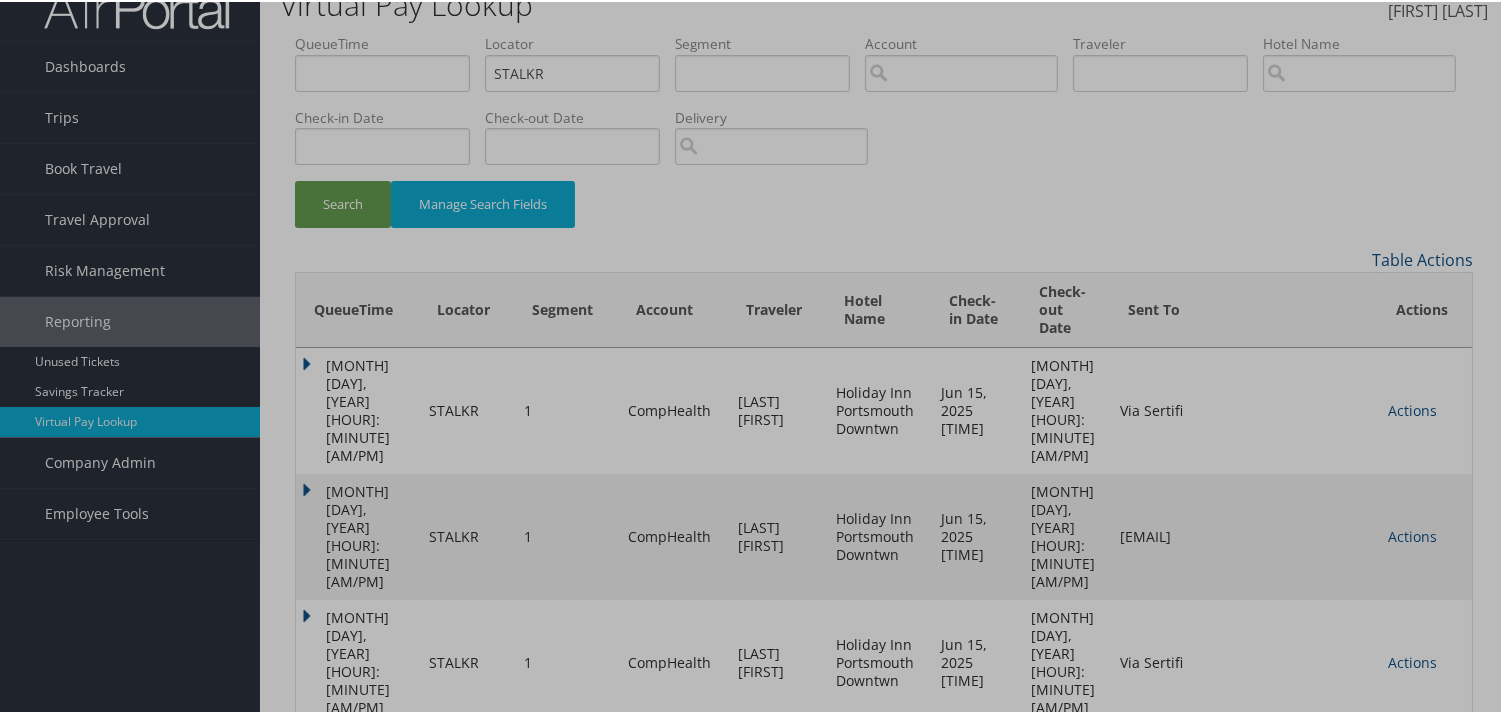 scroll, scrollTop: 0, scrollLeft: 0, axis: both 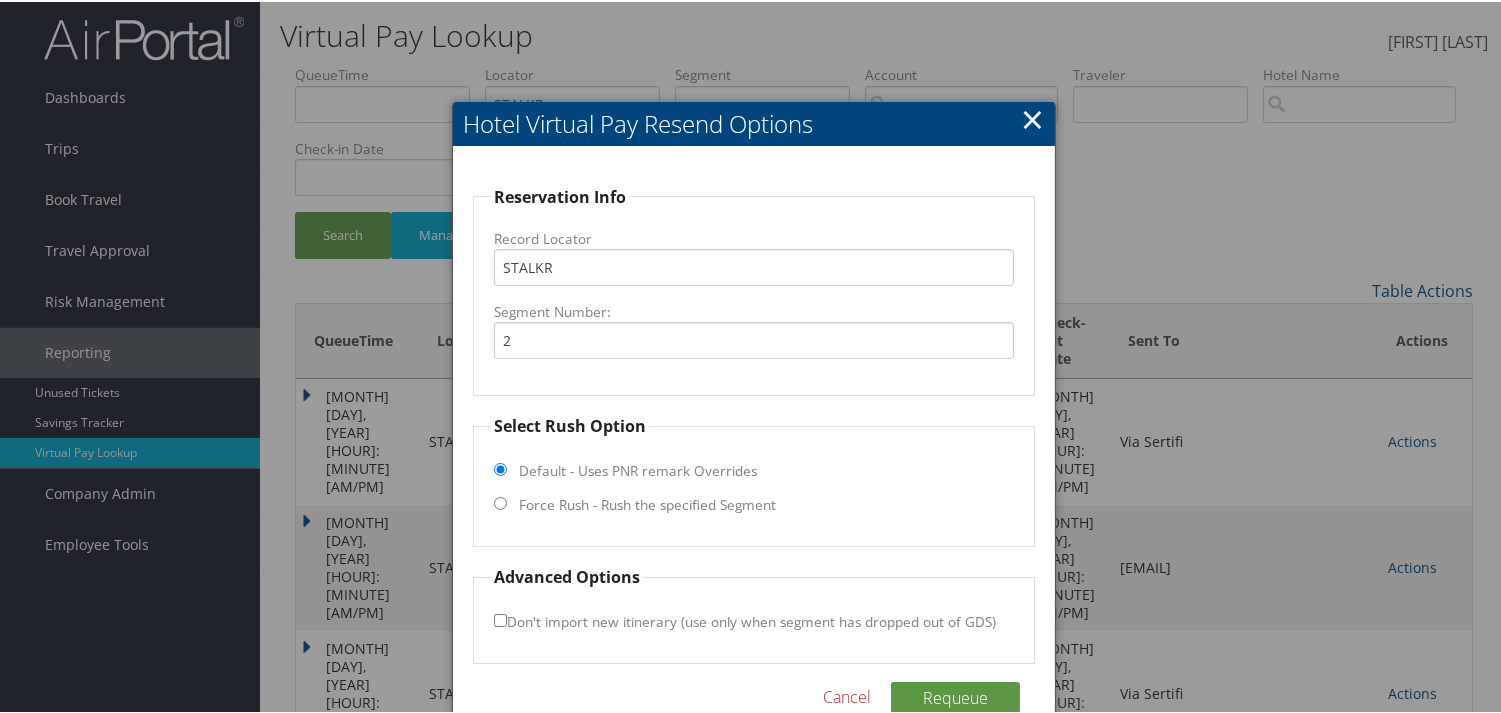 click on "Force Rush - Rush the specified Segment" at bounding box center (500, 501) 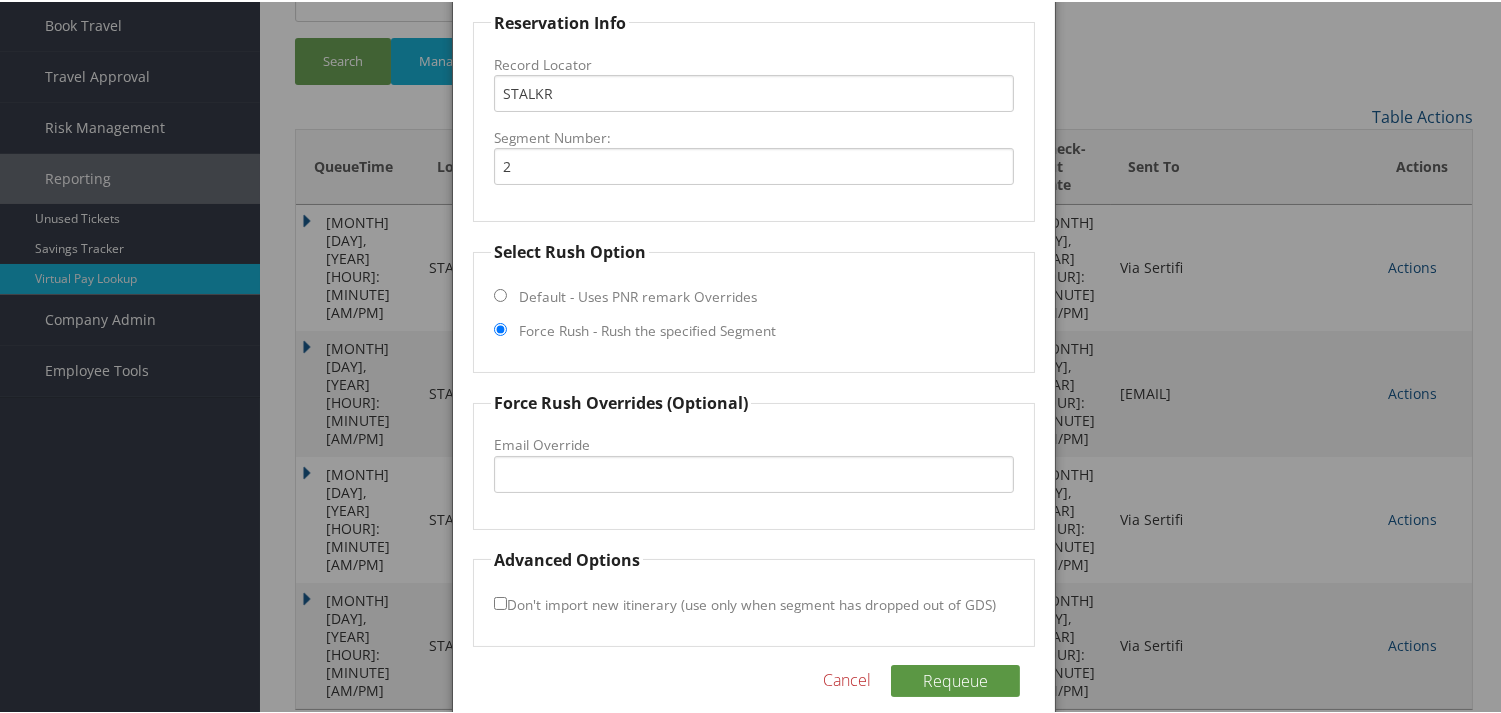 scroll, scrollTop: 195, scrollLeft: 0, axis: vertical 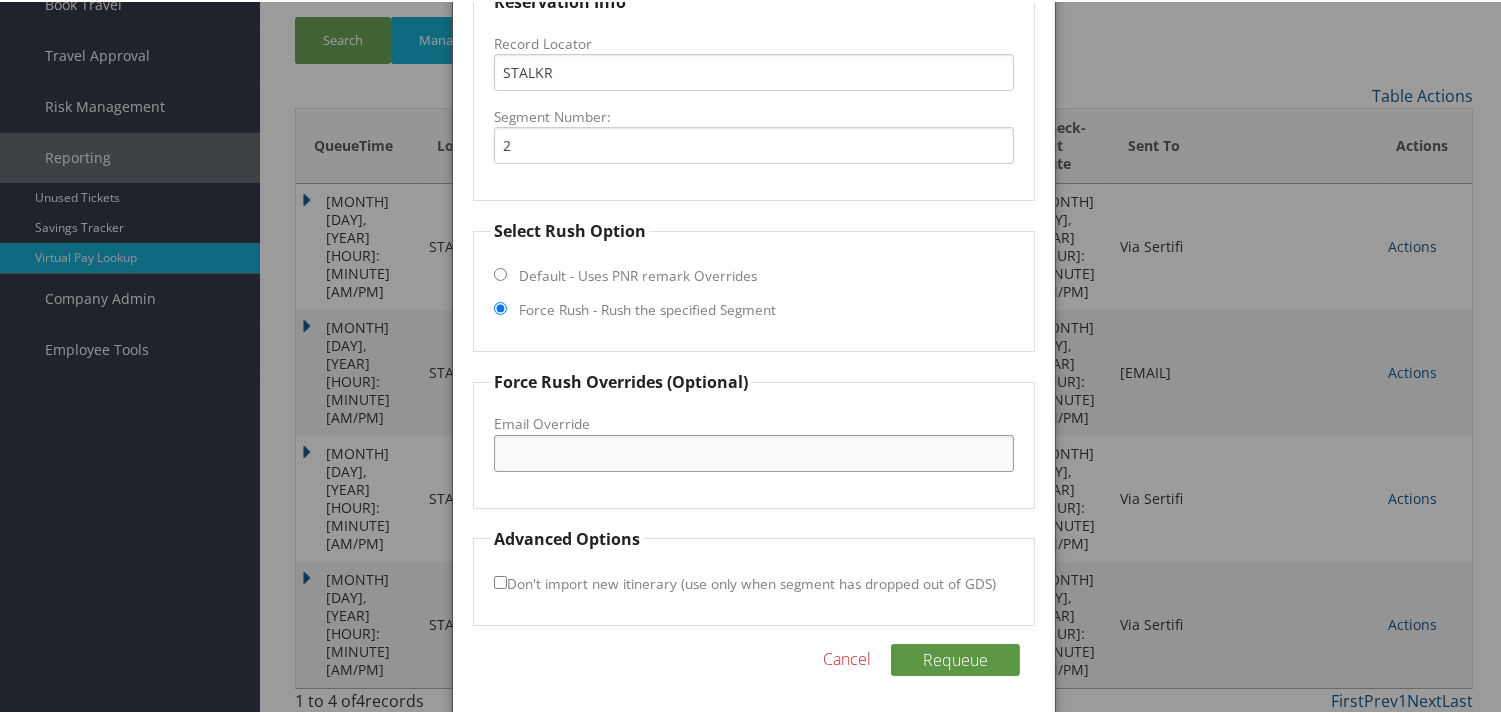 click on "Email Override" at bounding box center (753, 451) 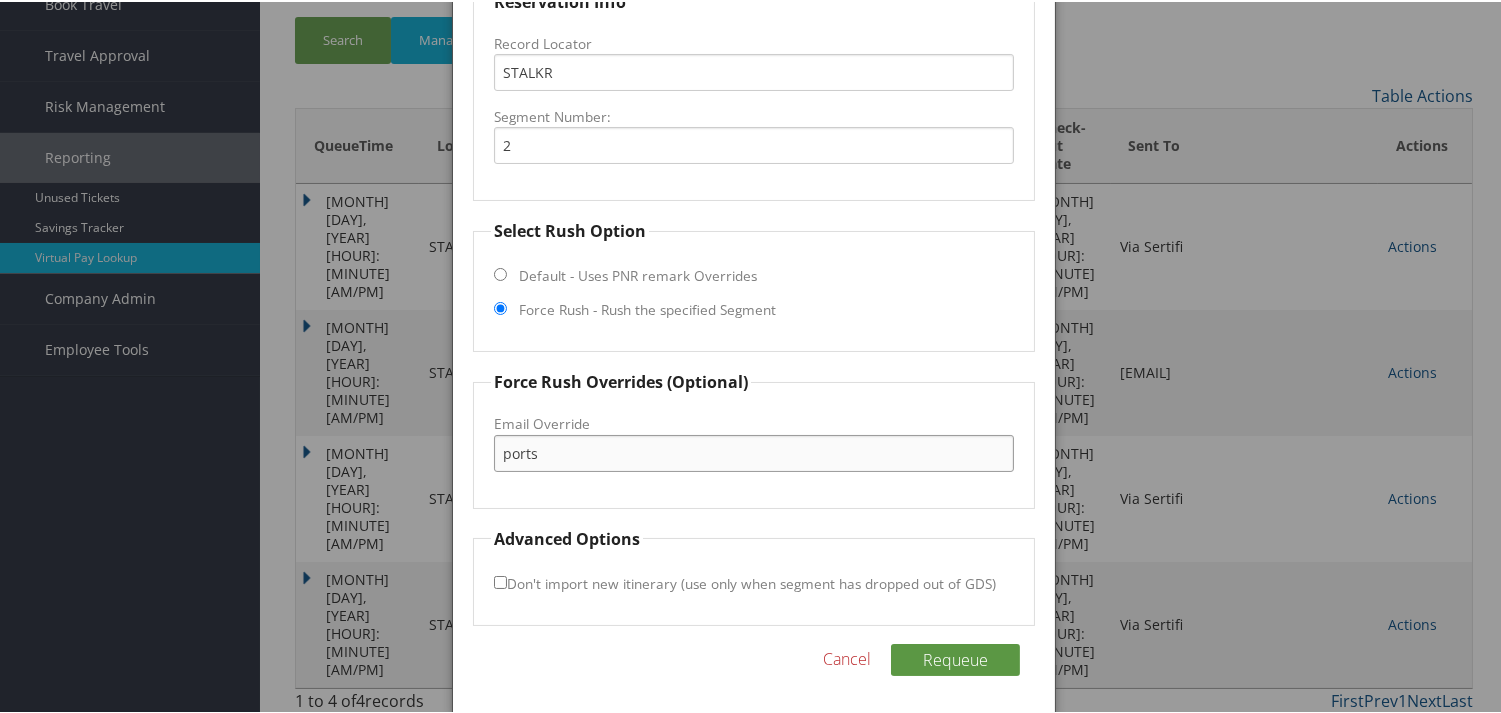 type on "portsmouthholidayinn@roabrunner.com" 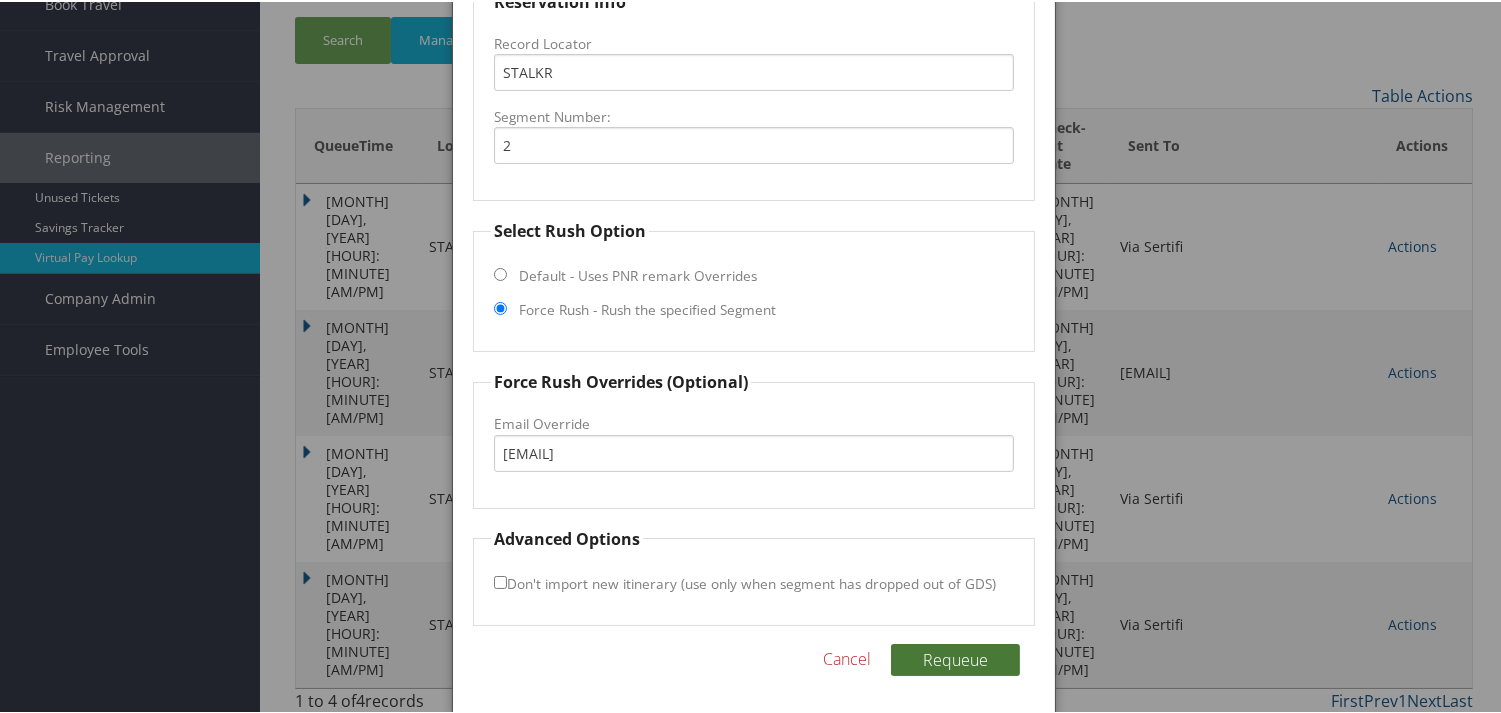 type 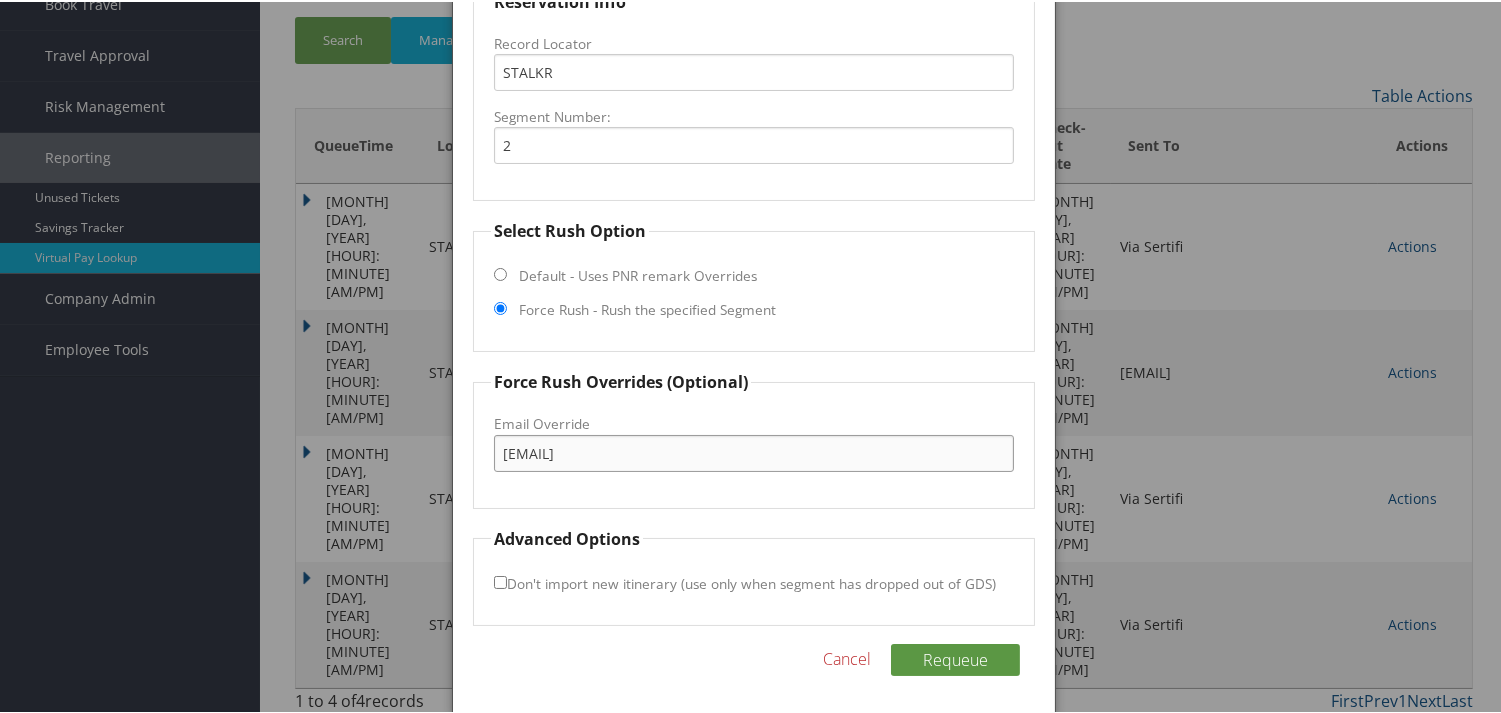 drag, startPoint x: 687, startPoint y: 448, endPoint x: 974, endPoint y: 528, distance: 297.94128 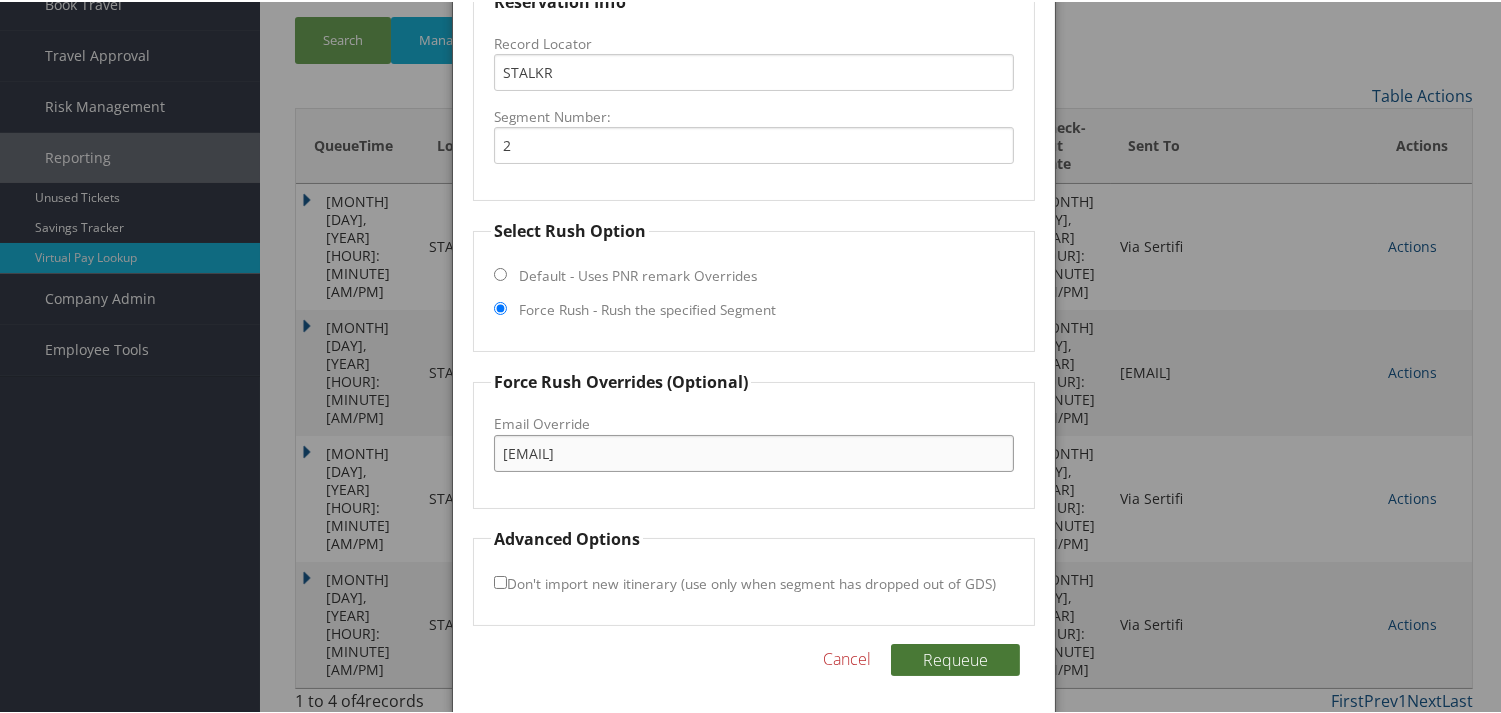 type on "portsmouthholidayinn@roadrunner.com" 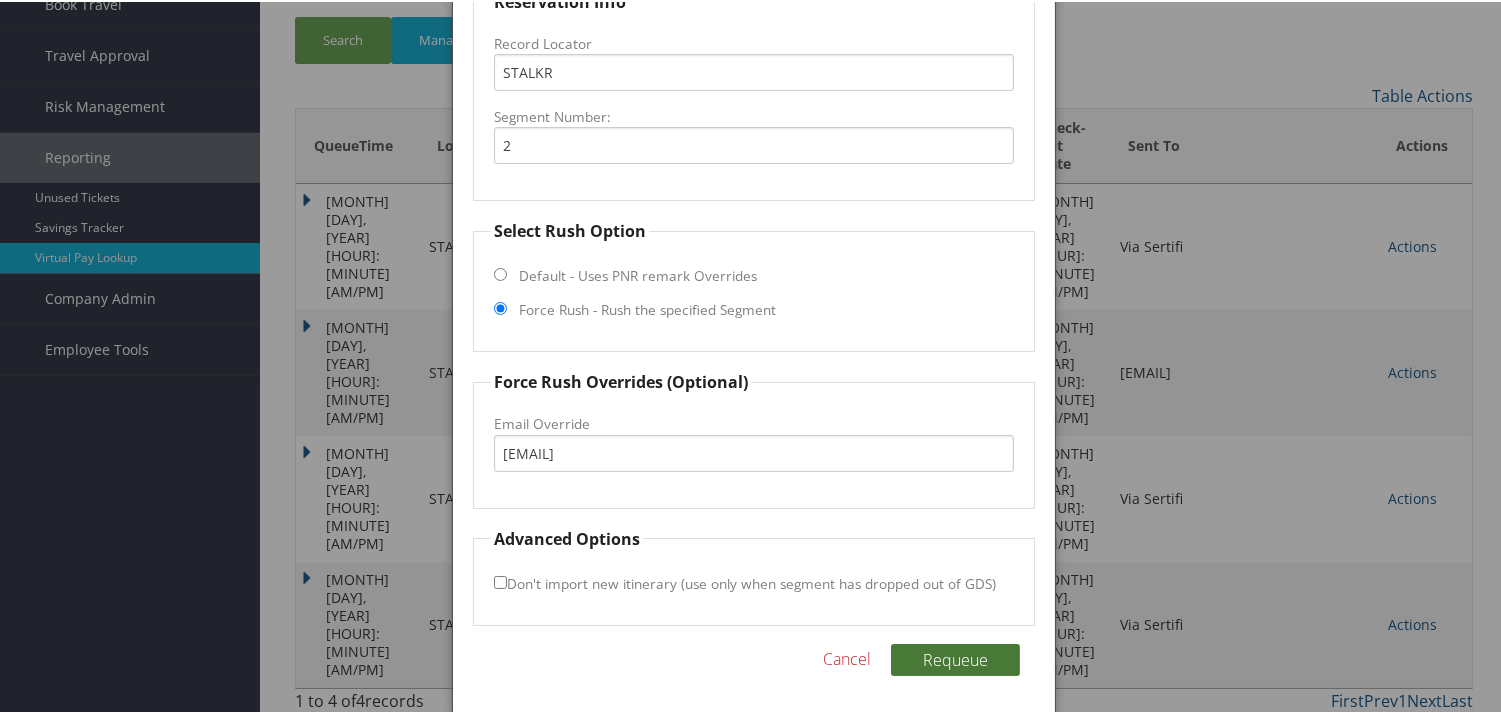 click on "Requeue" at bounding box center (955, 658) 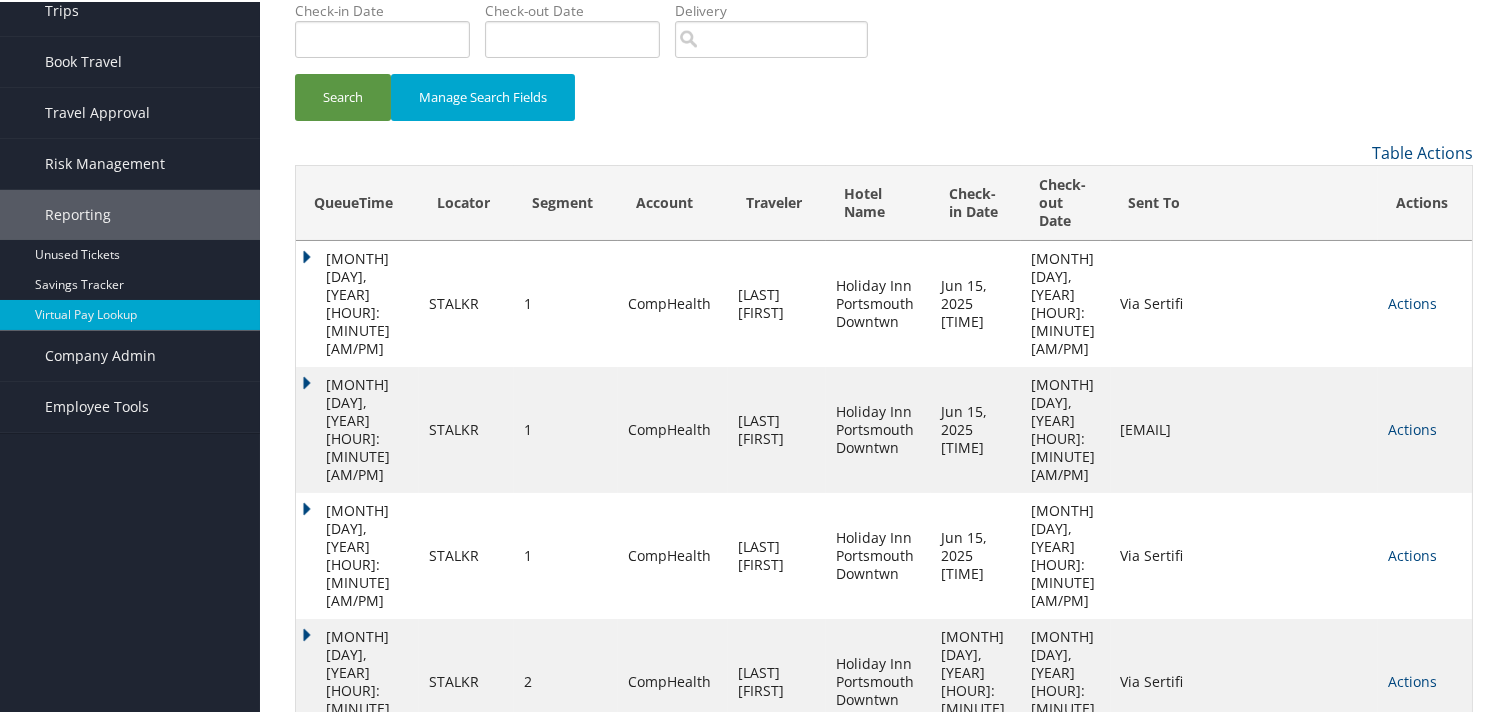 scroll, scrollTop: 58, scrollLeft: 0, axis: vertical 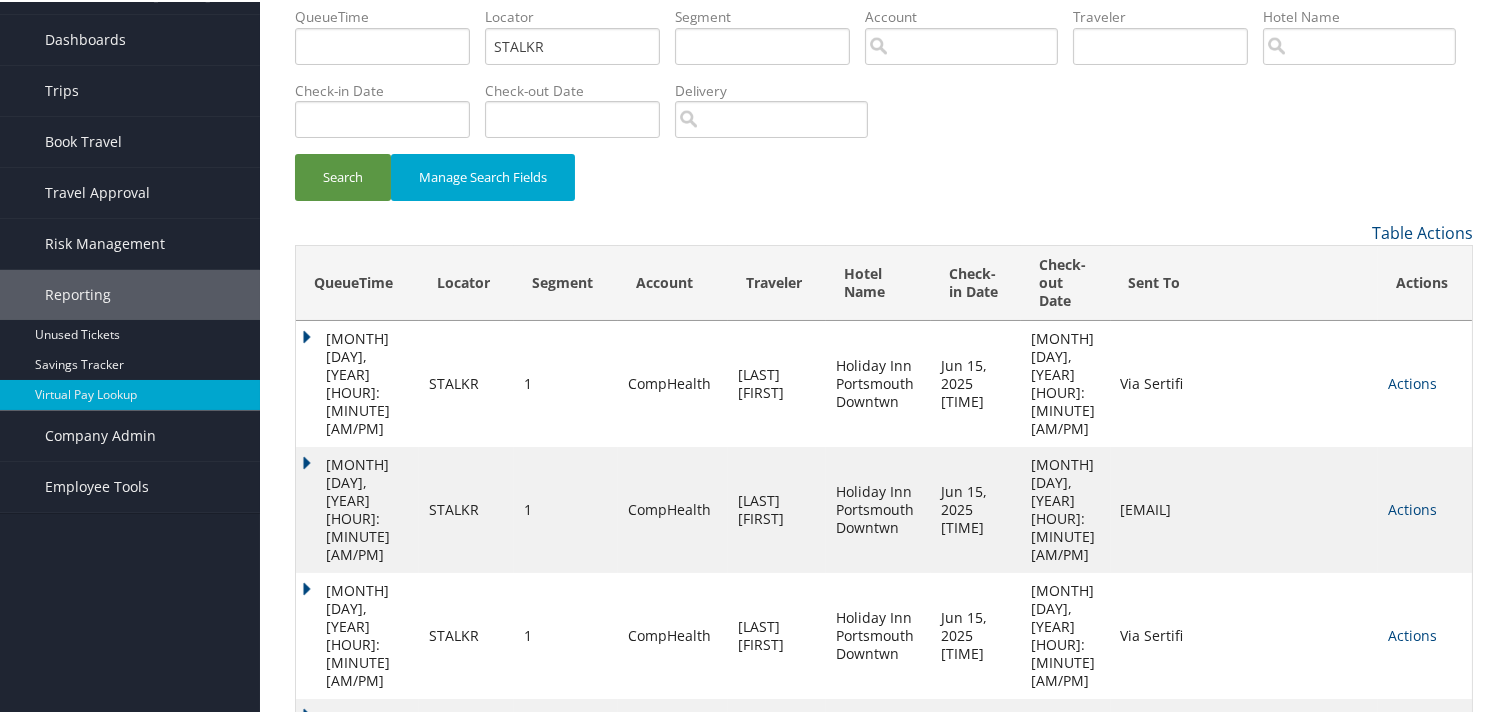 click on "Actions" at bounding box center (1412, 381) 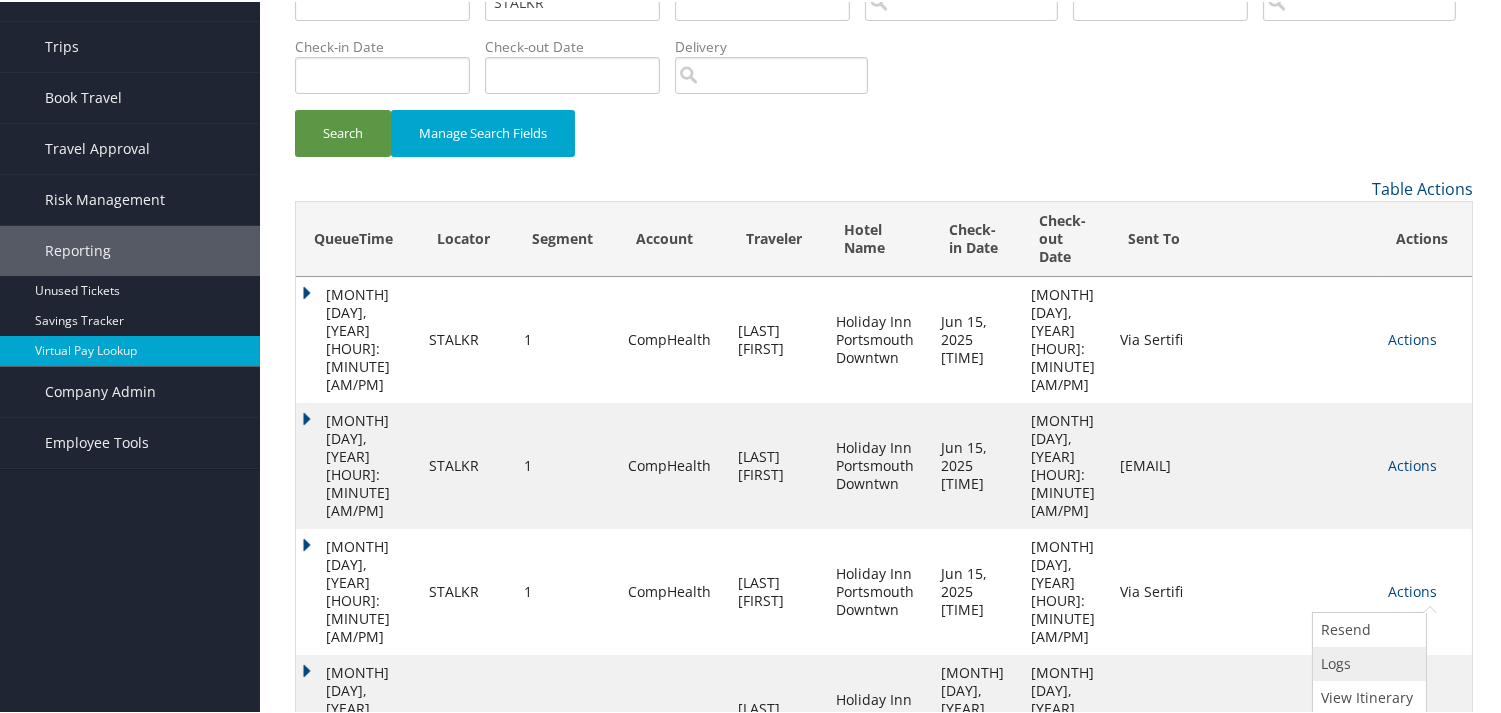 click on "Logs" at bounding box center (1367, 662) 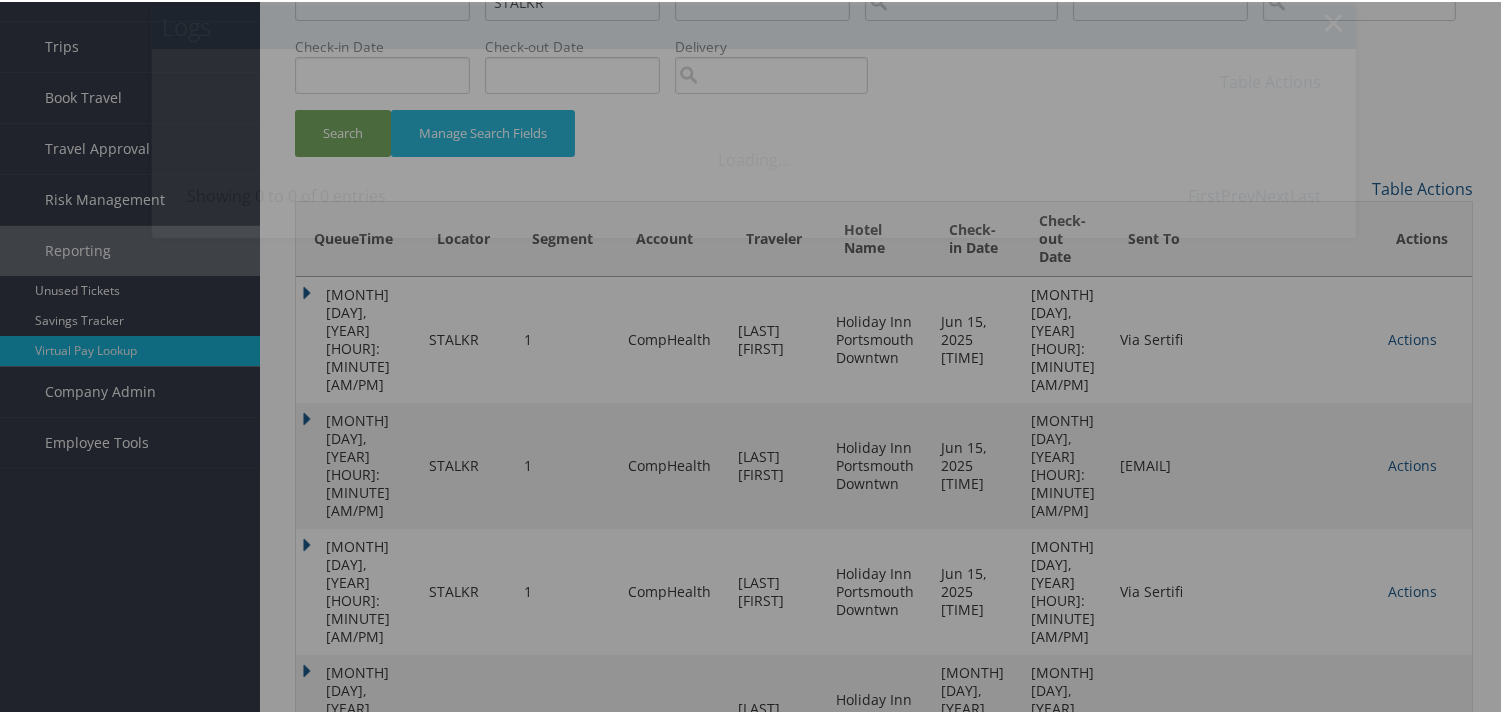 scroll, scrollTop: 58, scrollLeft: 0, axis: vertical 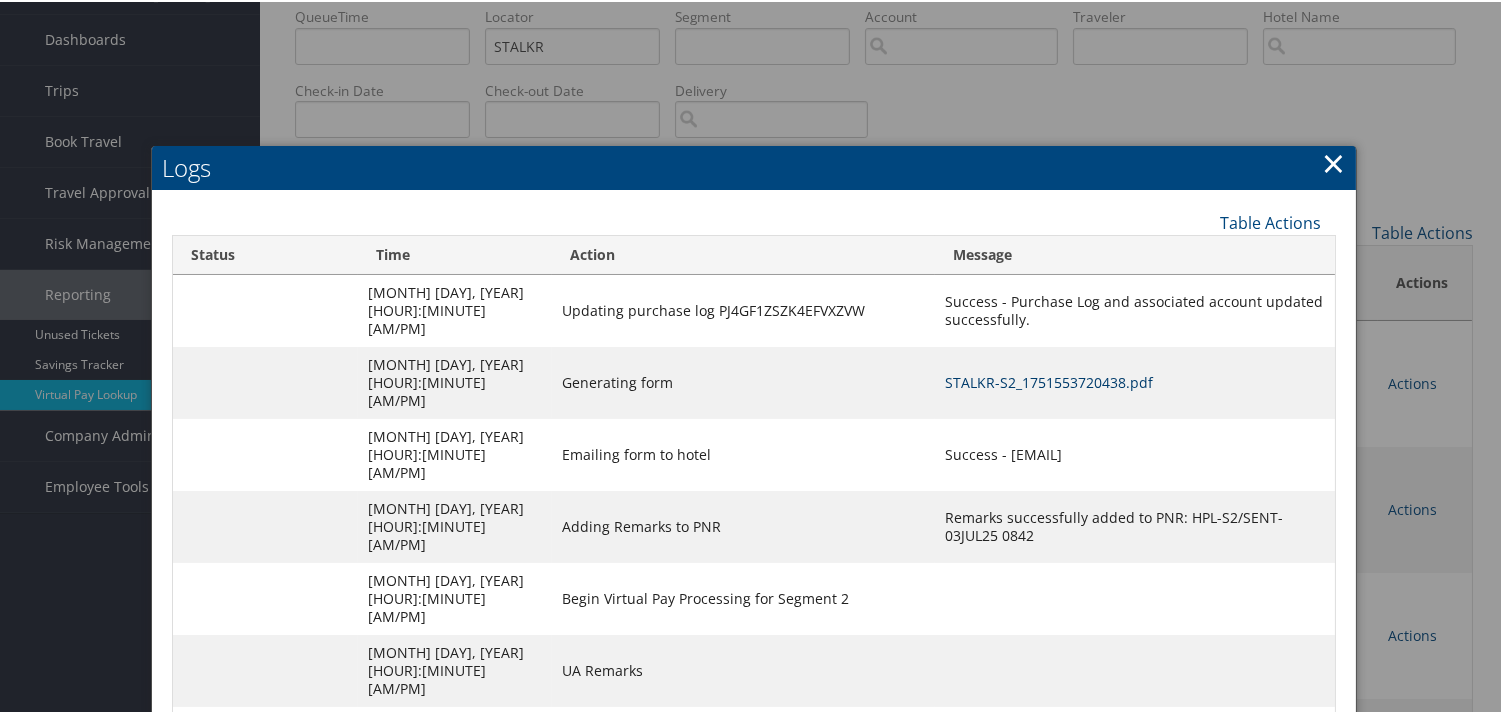 click on "STALKR-S2_1751553720438.pdf" at bounding box center [1049, 380] 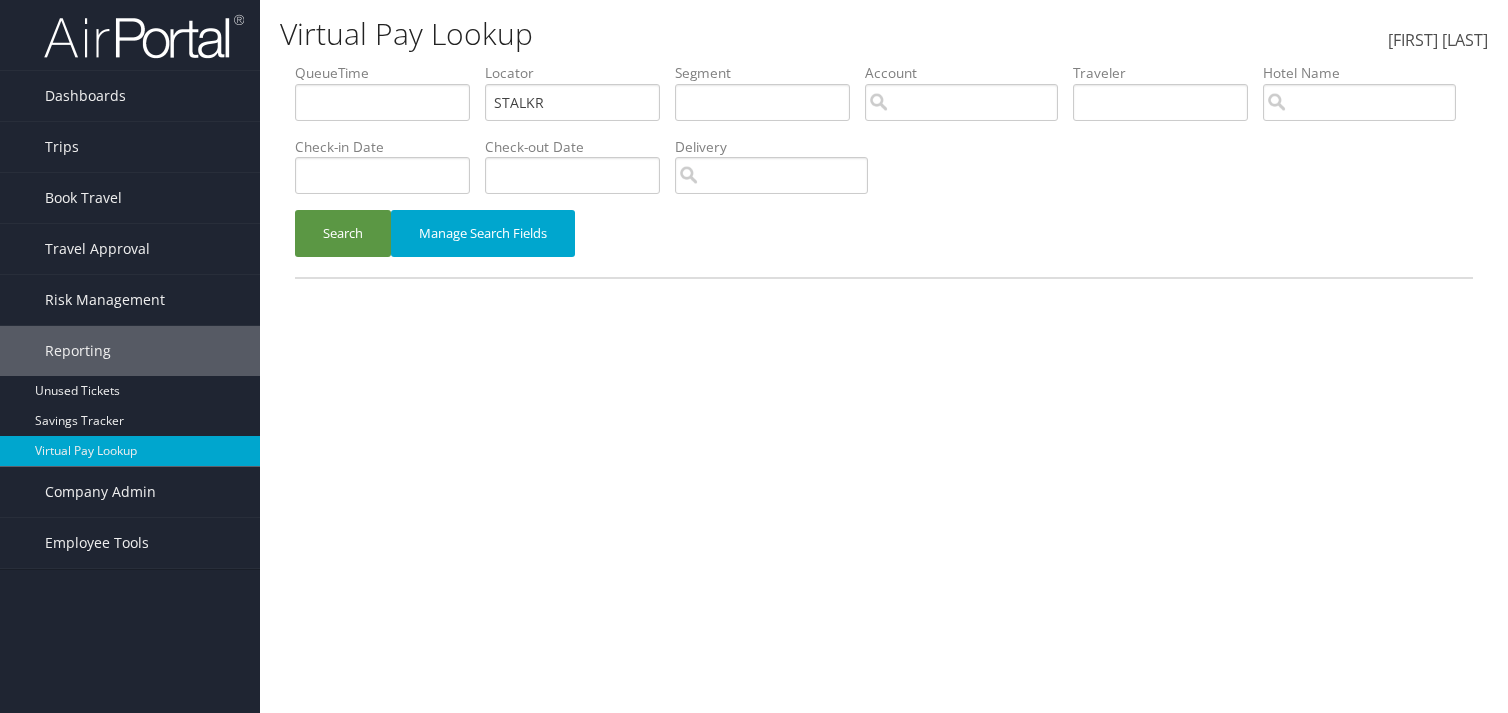 click on "Search" at bounding box center (343, 233) 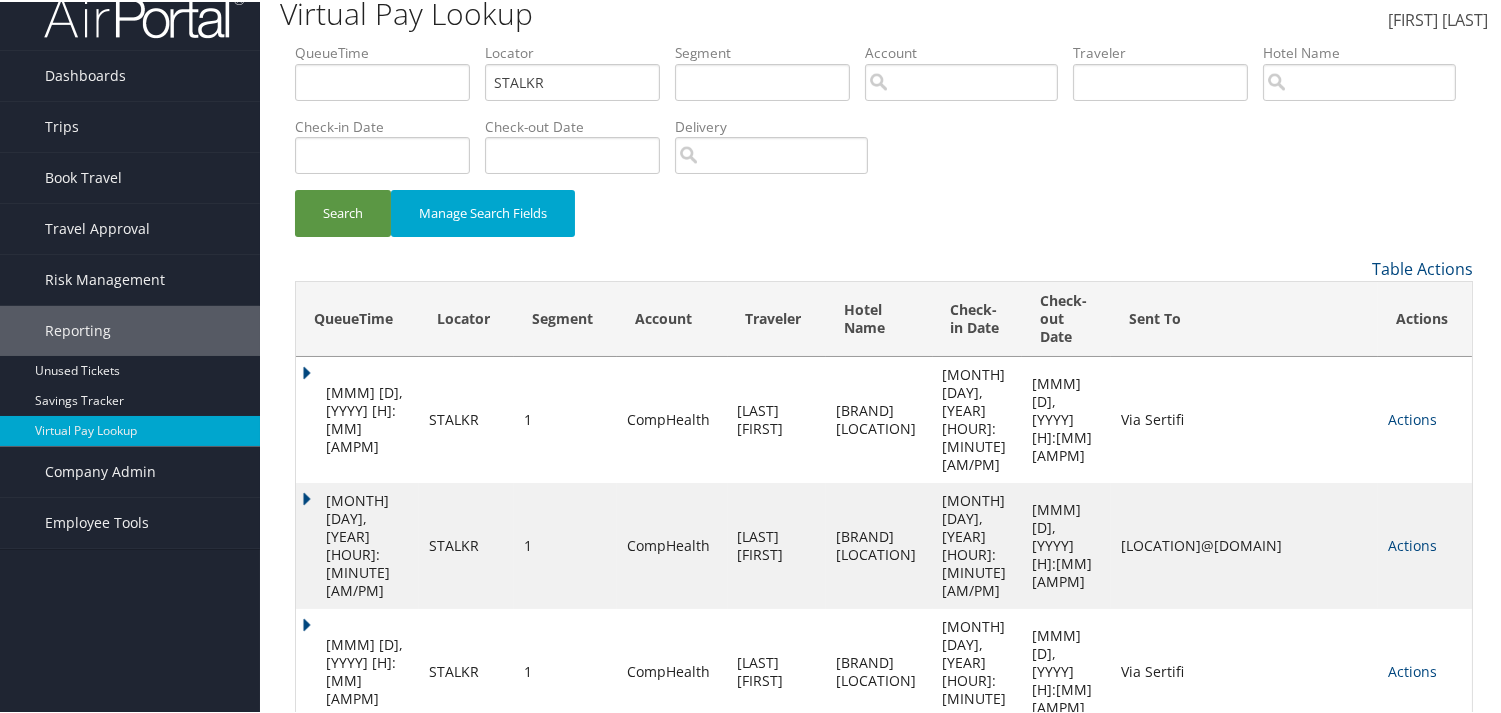 scroll, scrollTop: 58, scrollLeft: 0, axis: vertical 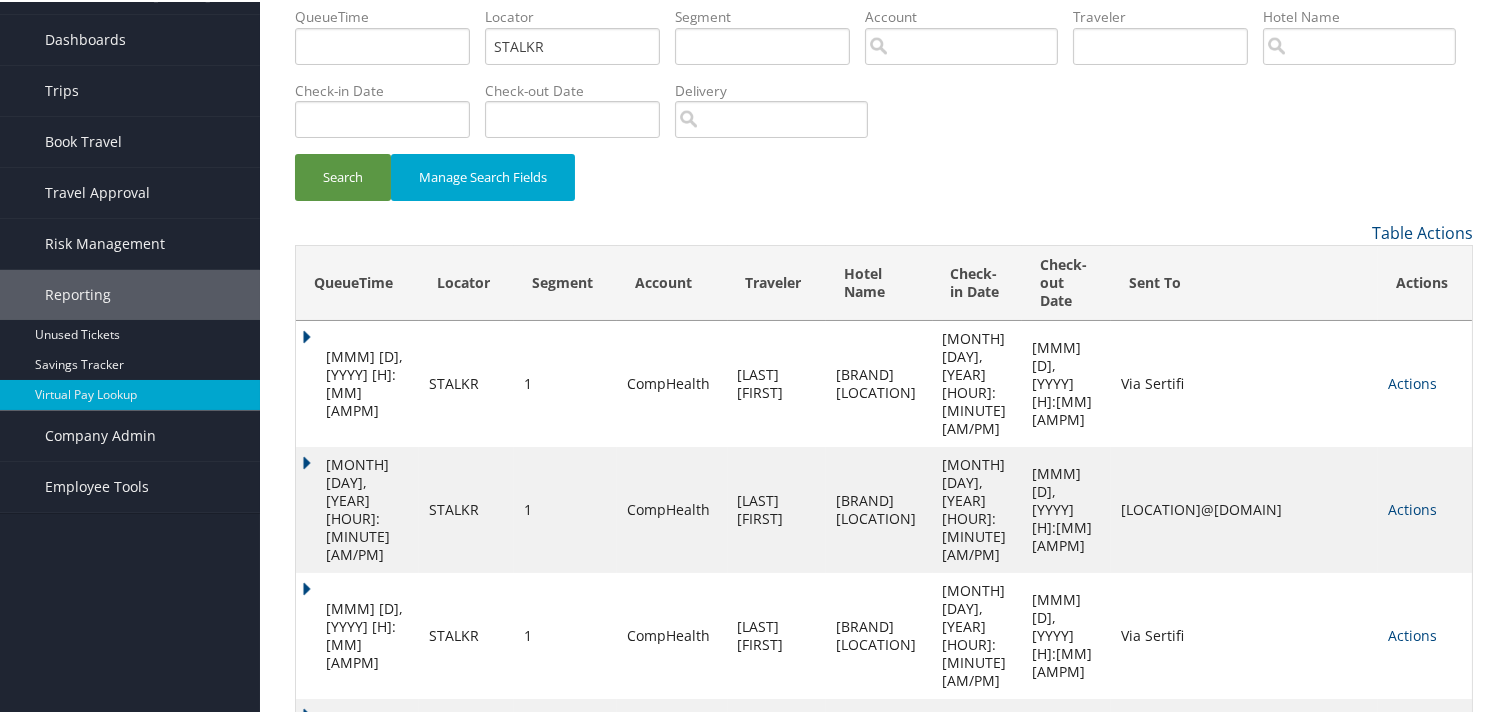 drag, startPoint x: 1351, startPoint y: 637, endPoint x: 1082, endPoint y: 654, distance: 269.53665 